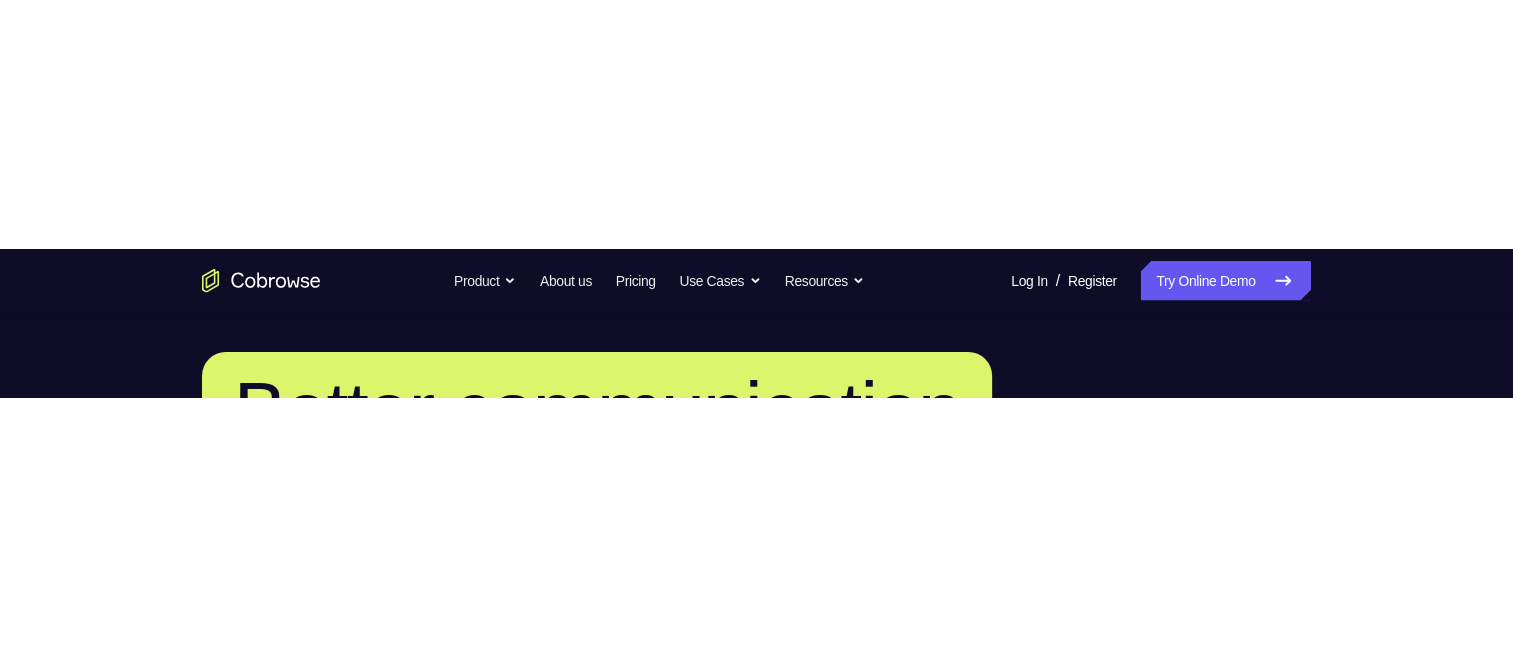 scroll, scrollTop: 0, scrollLeft: 0, axis: both 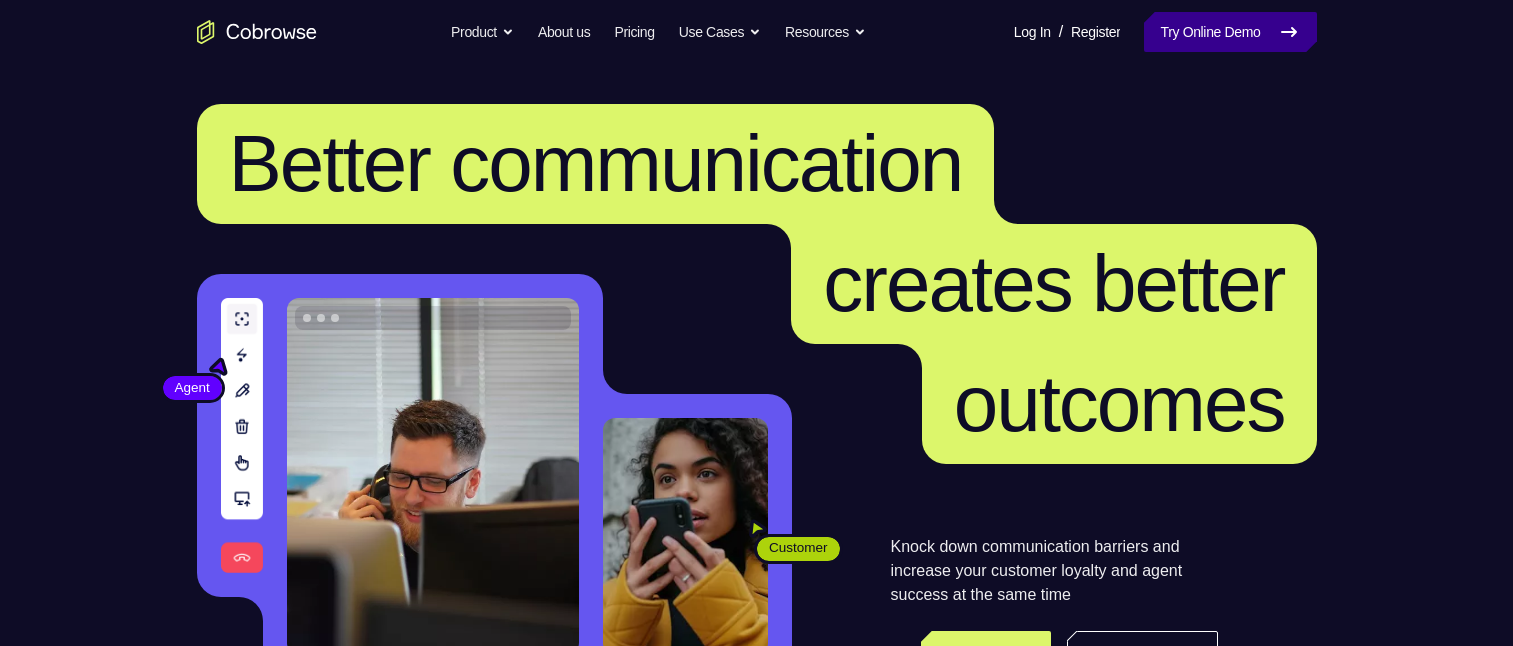 click on "Try Online Demo" at bounding box center (1230, 32) 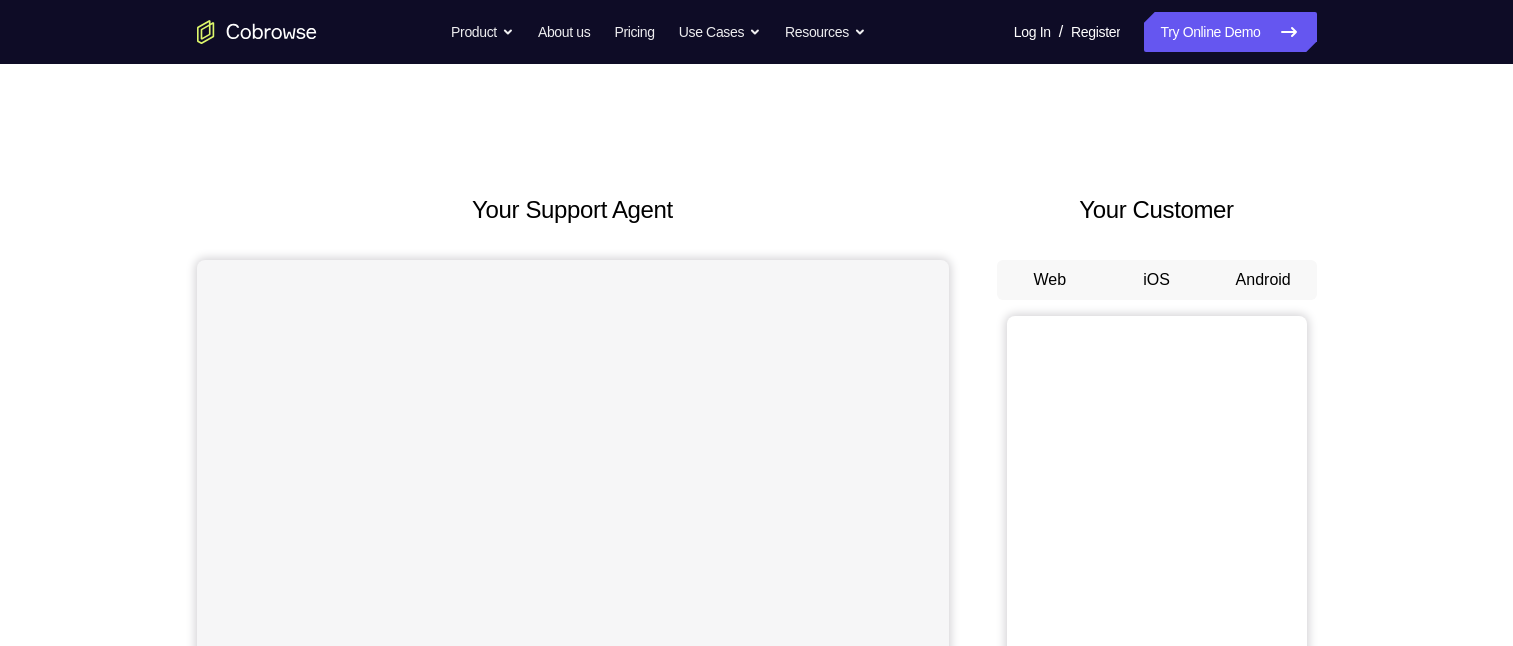 scroll, scrollTop: 0, scrollLeft: 0, axis: both 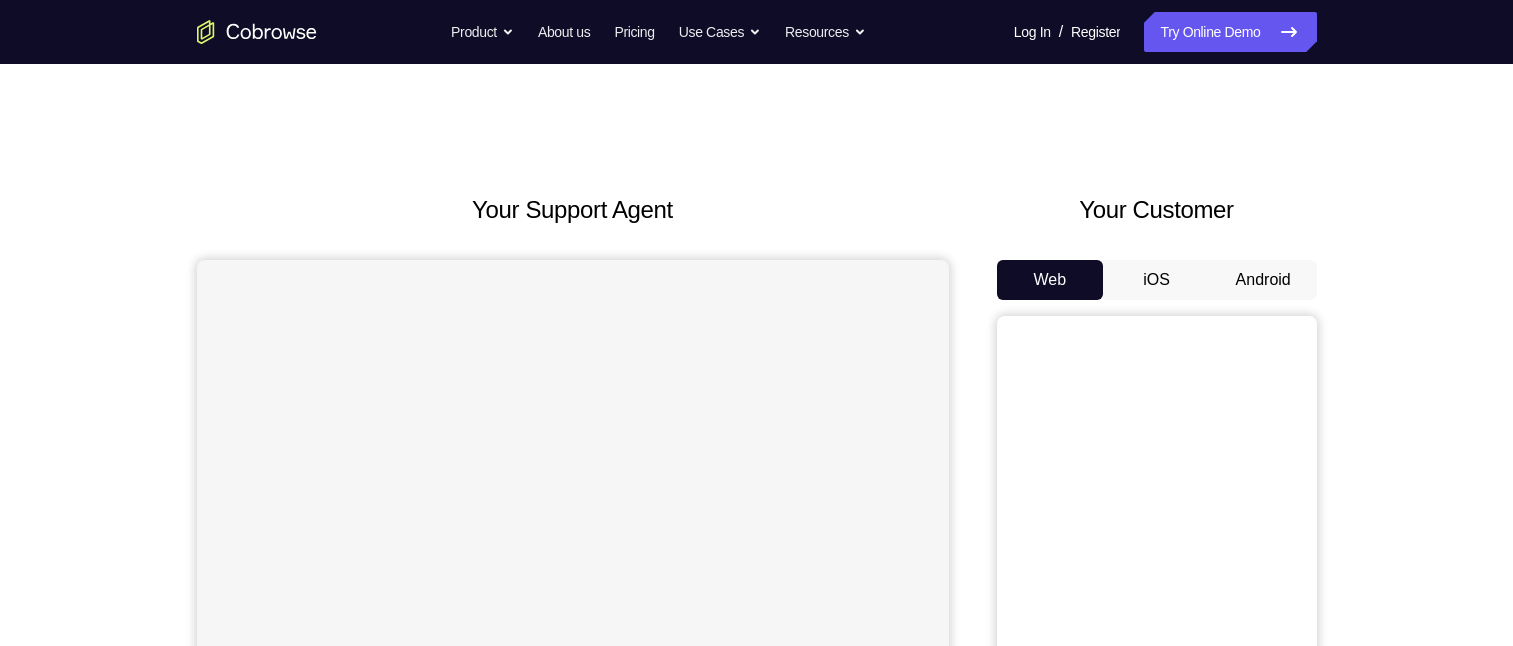 drag, startPoint x: 1048, startPoint y: 282, endPoint x: 1127, endPoint y: 279, distance: 79.05694 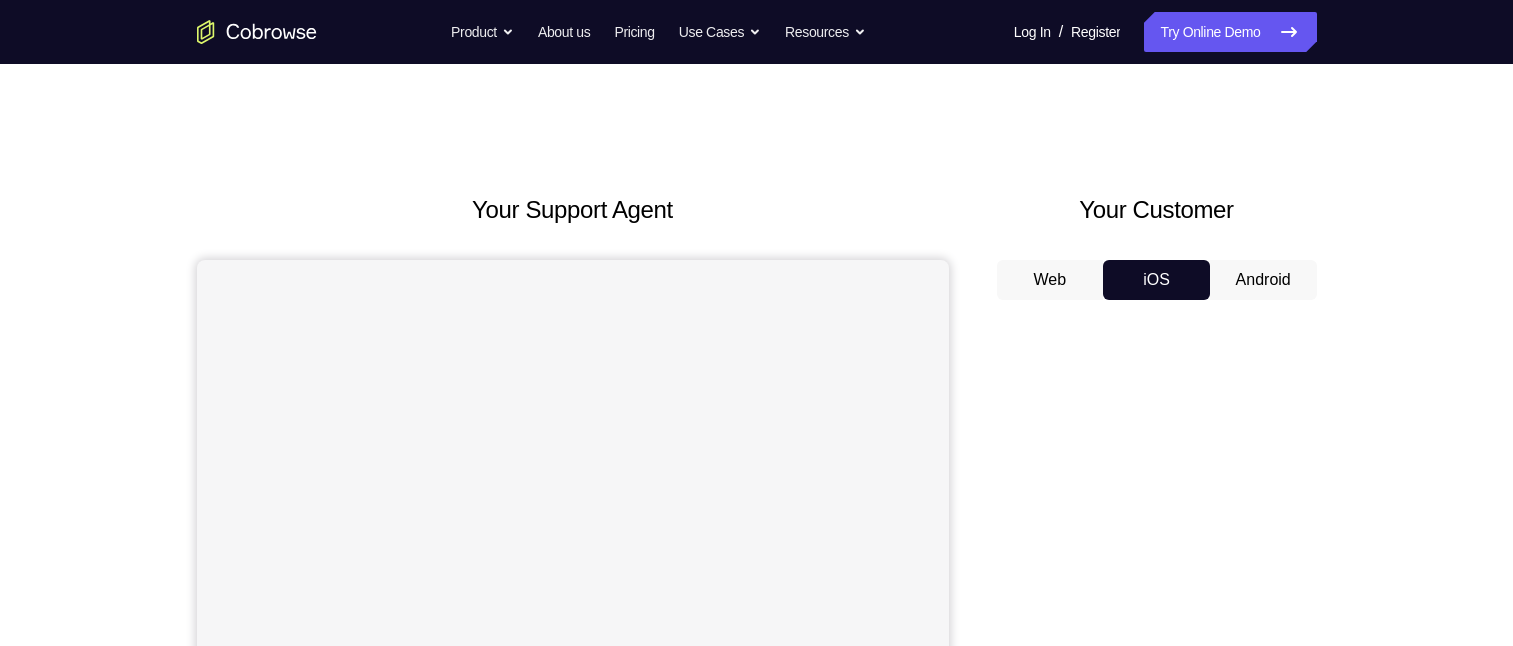 click on "Android" at bounding box center [1263, 280] 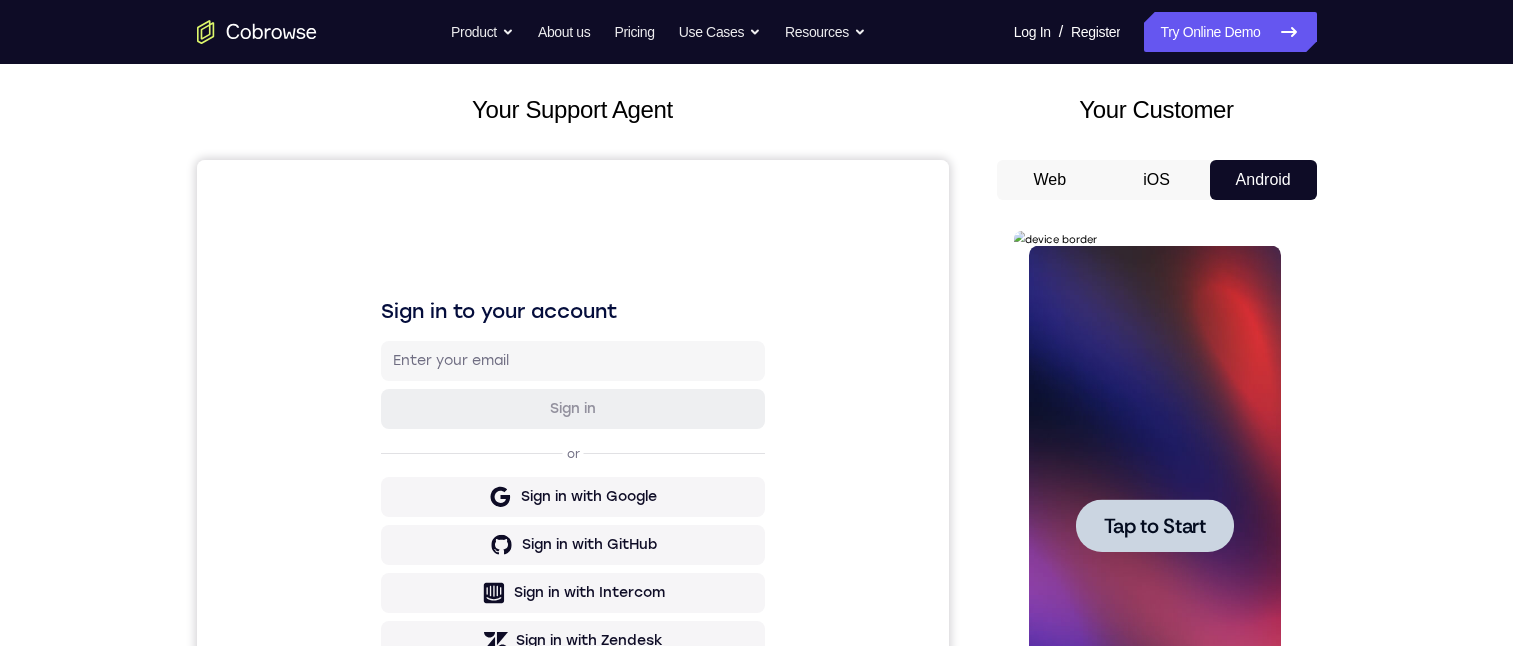 scroll, scrollTop: 300, scrollLeft: 0, axis: vertical 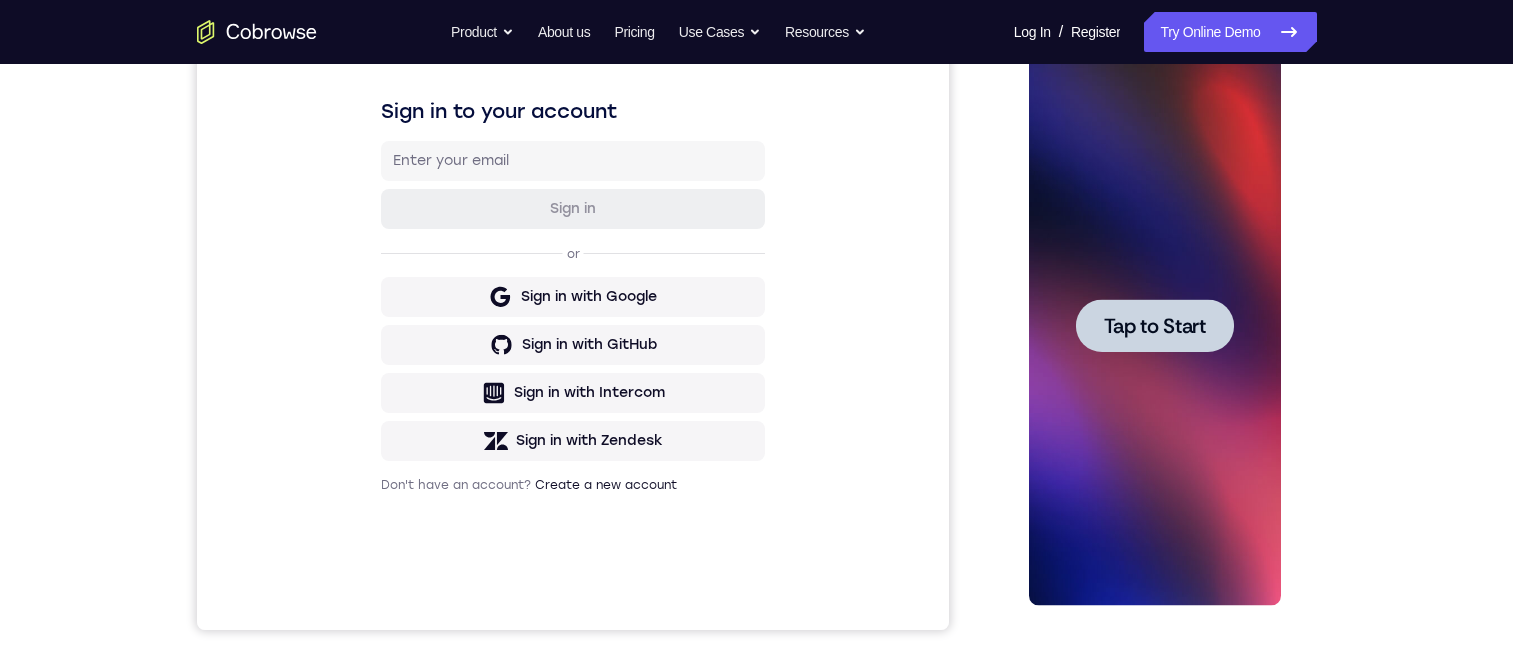 click on "Tap to Start" at bounding box center (1155, 326) 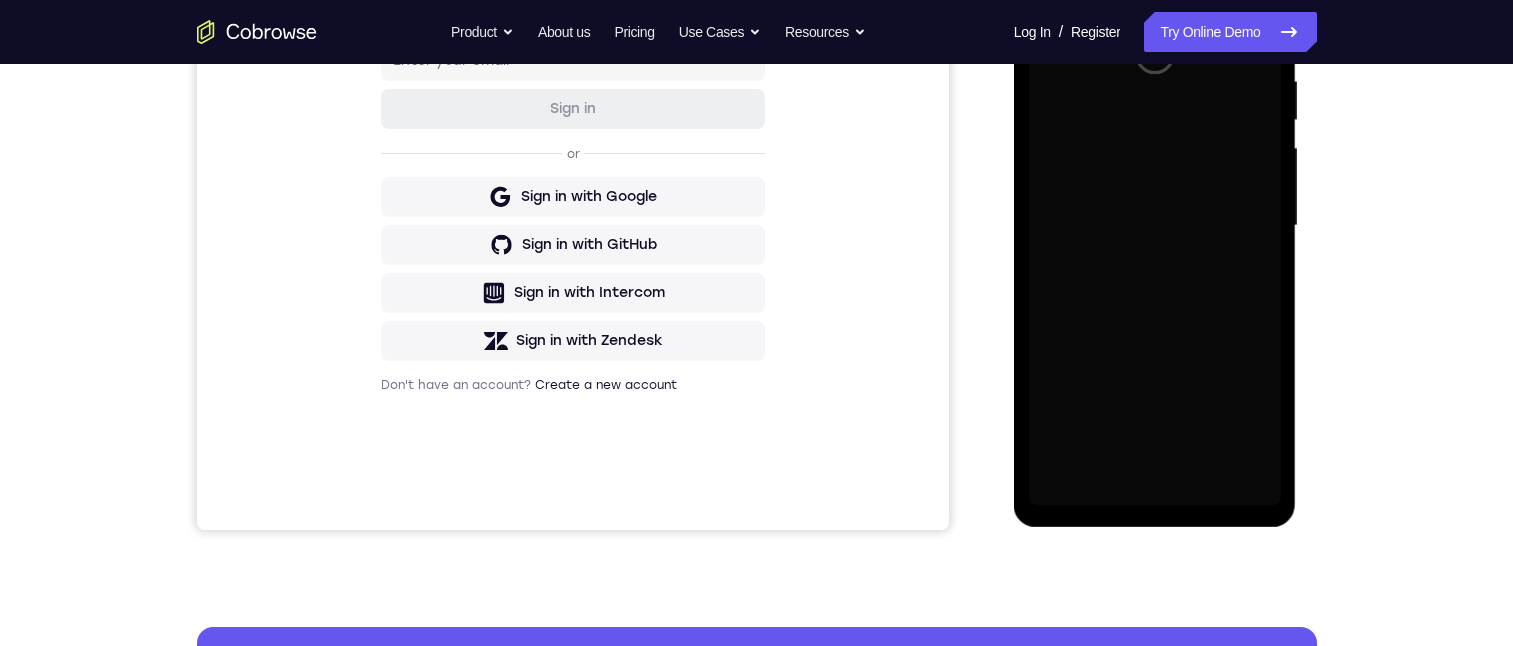 scroll, scrollTop: 300, scrollLeft: 0, axis: vertical 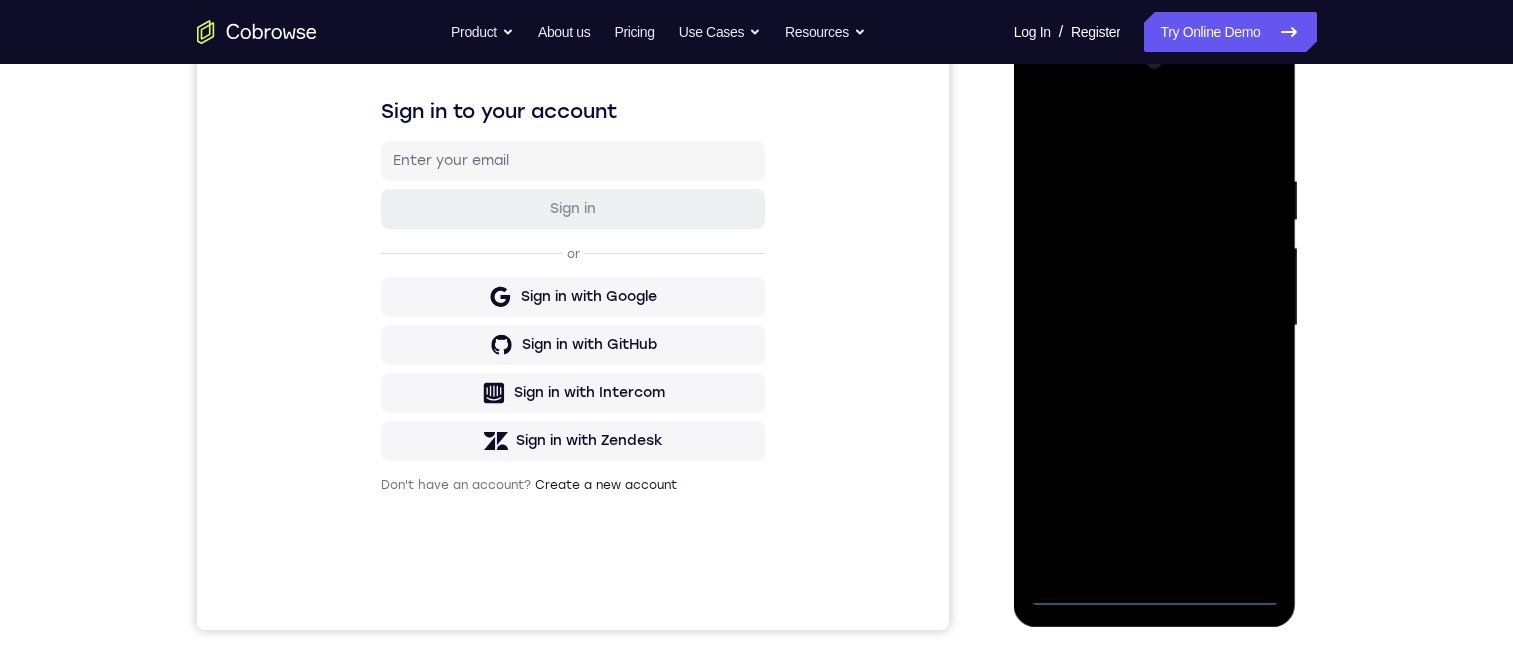 drag, startPoint x: 1157, startPoint y: 591, endPoint x: 2316, endPoint y: 488, distance: 1163.5677 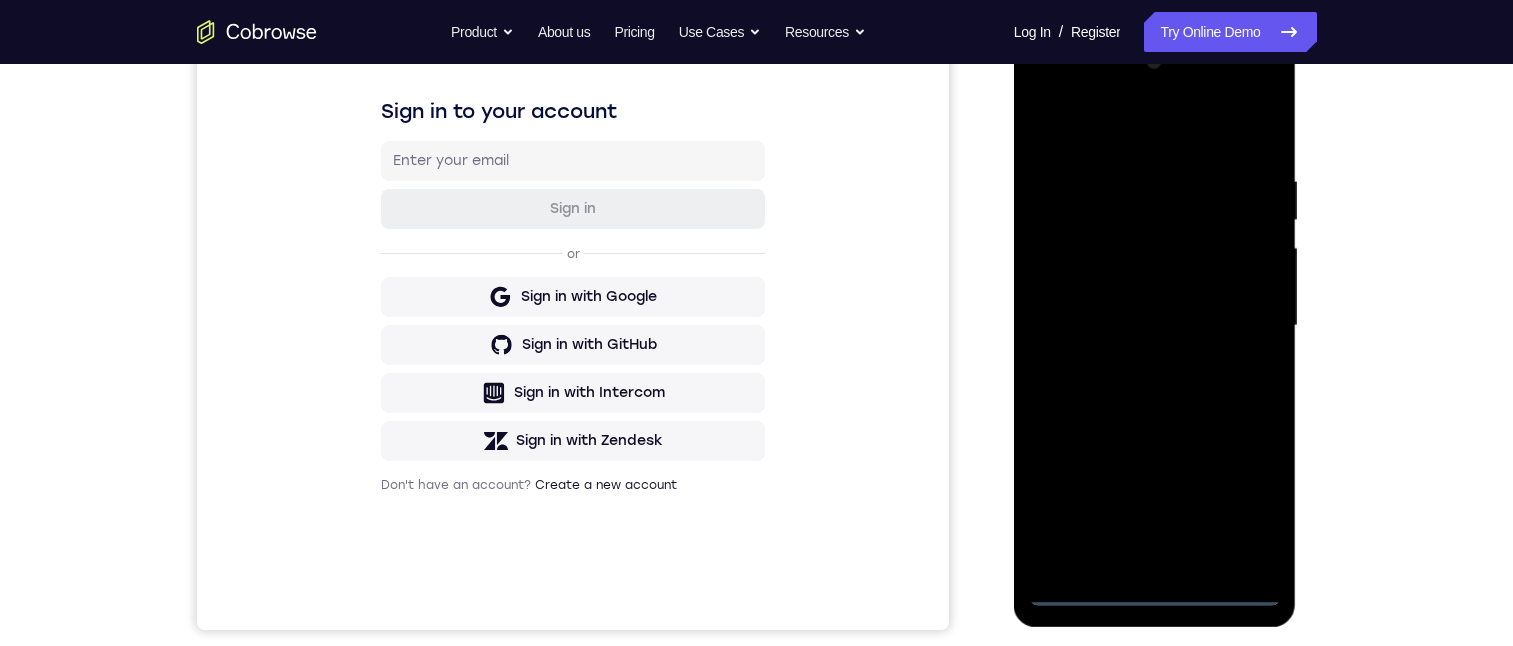 click at bounding box center [1155, 326] 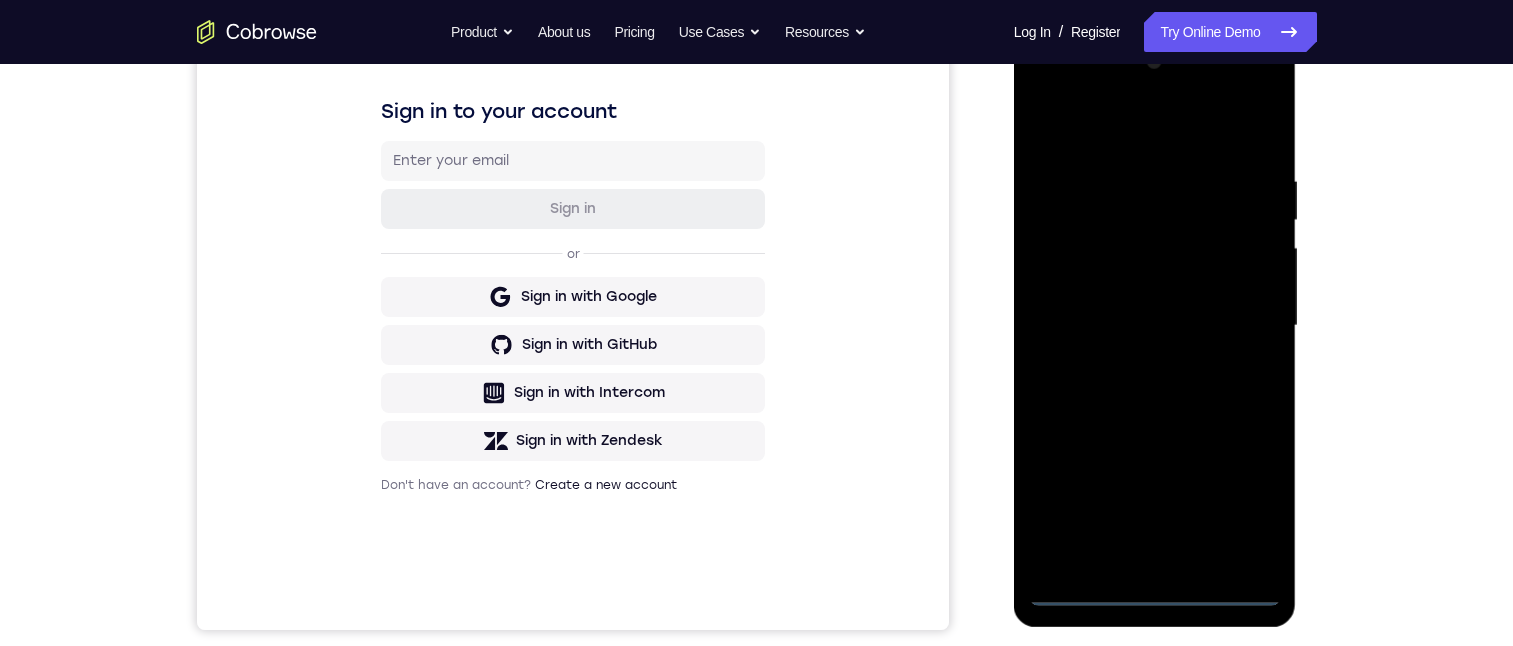 click at bounding box center [1155, 326] 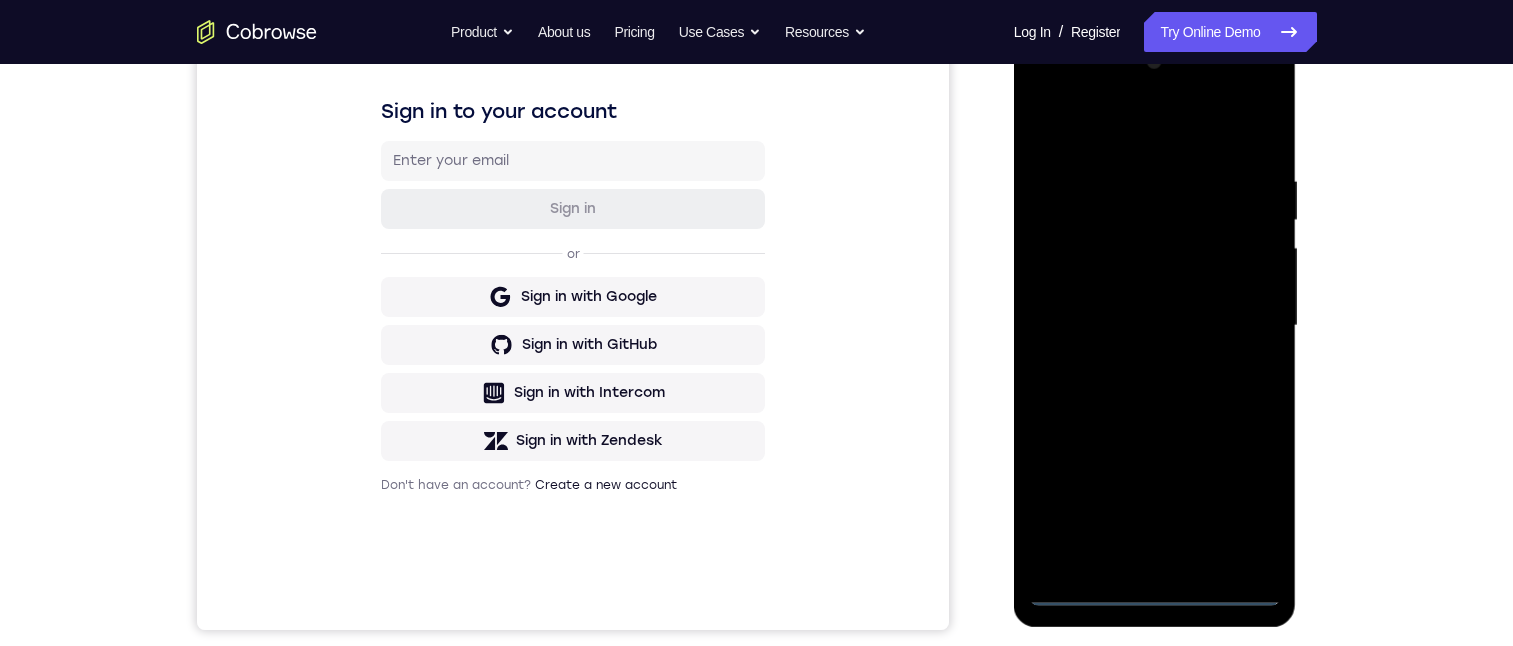 click at bounding box center [1155, 326] 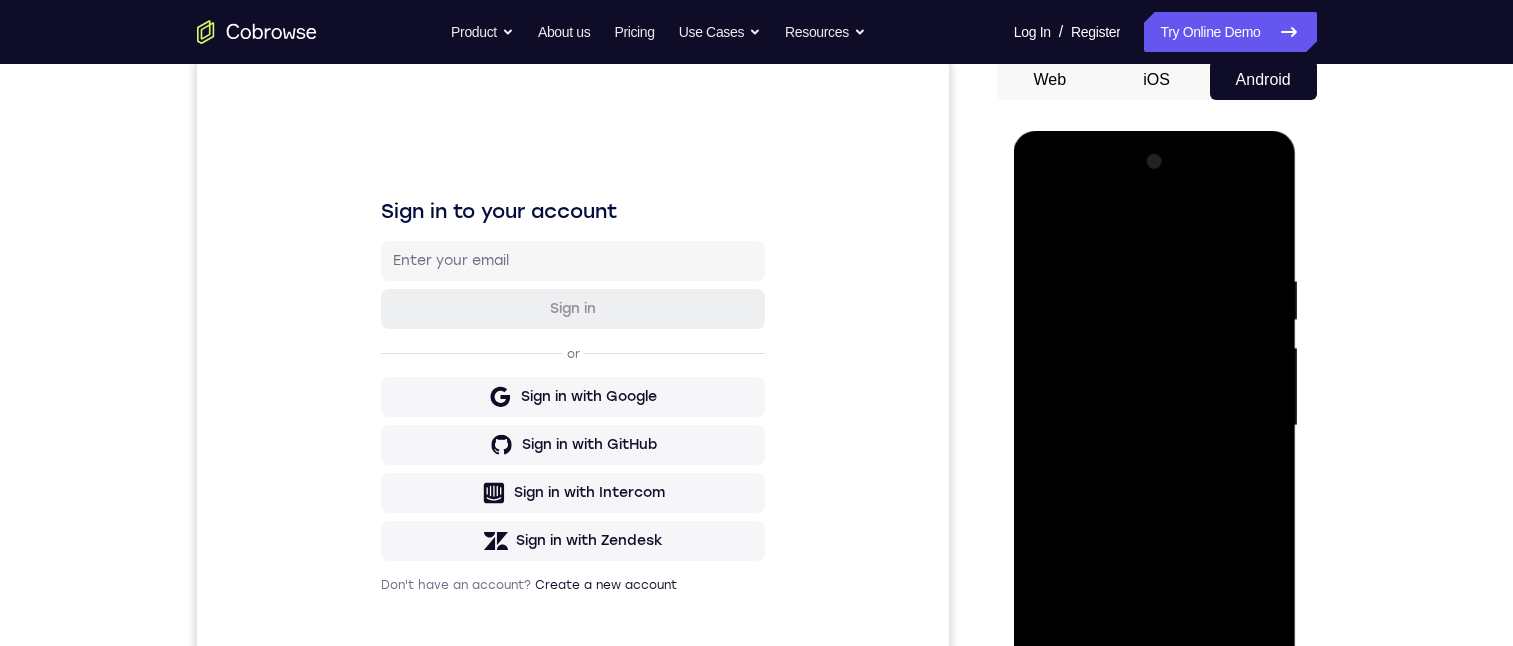 click at bounding box center (1155, 426) 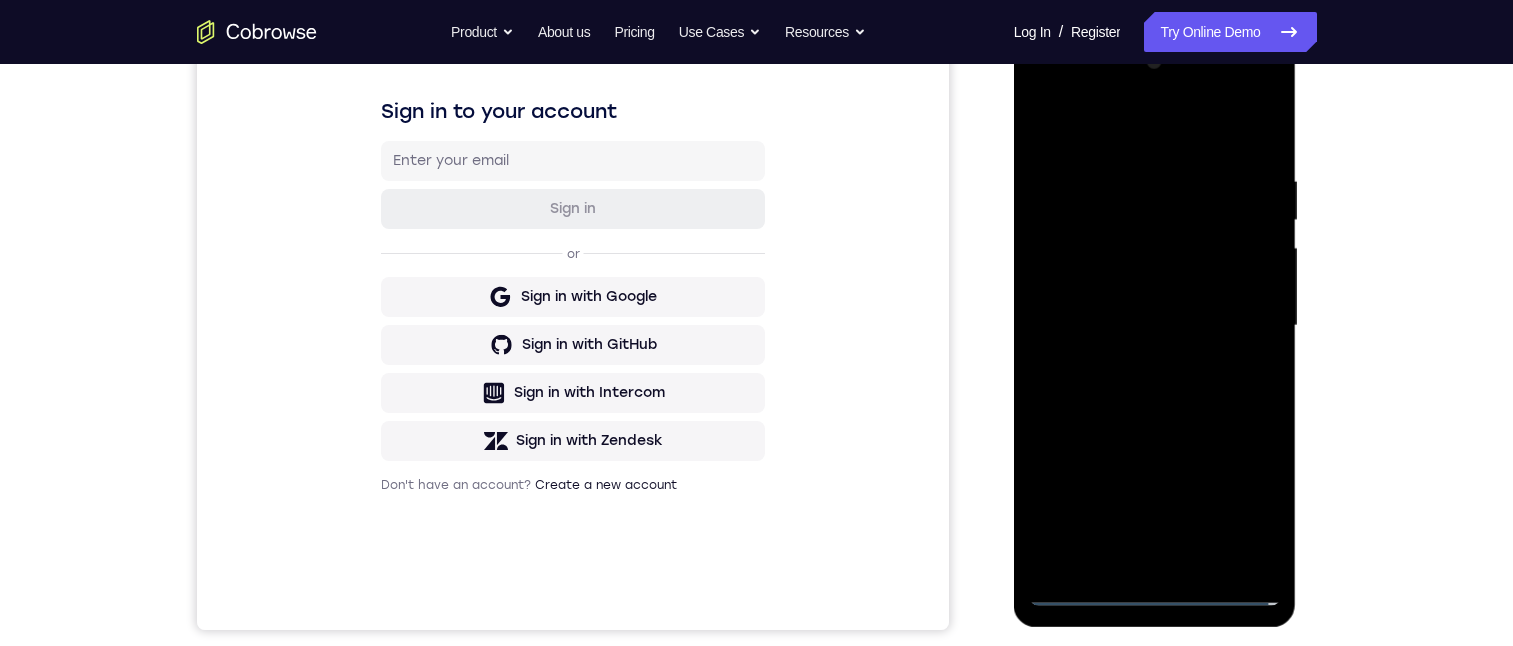 click at bounding box center [1155, 326] 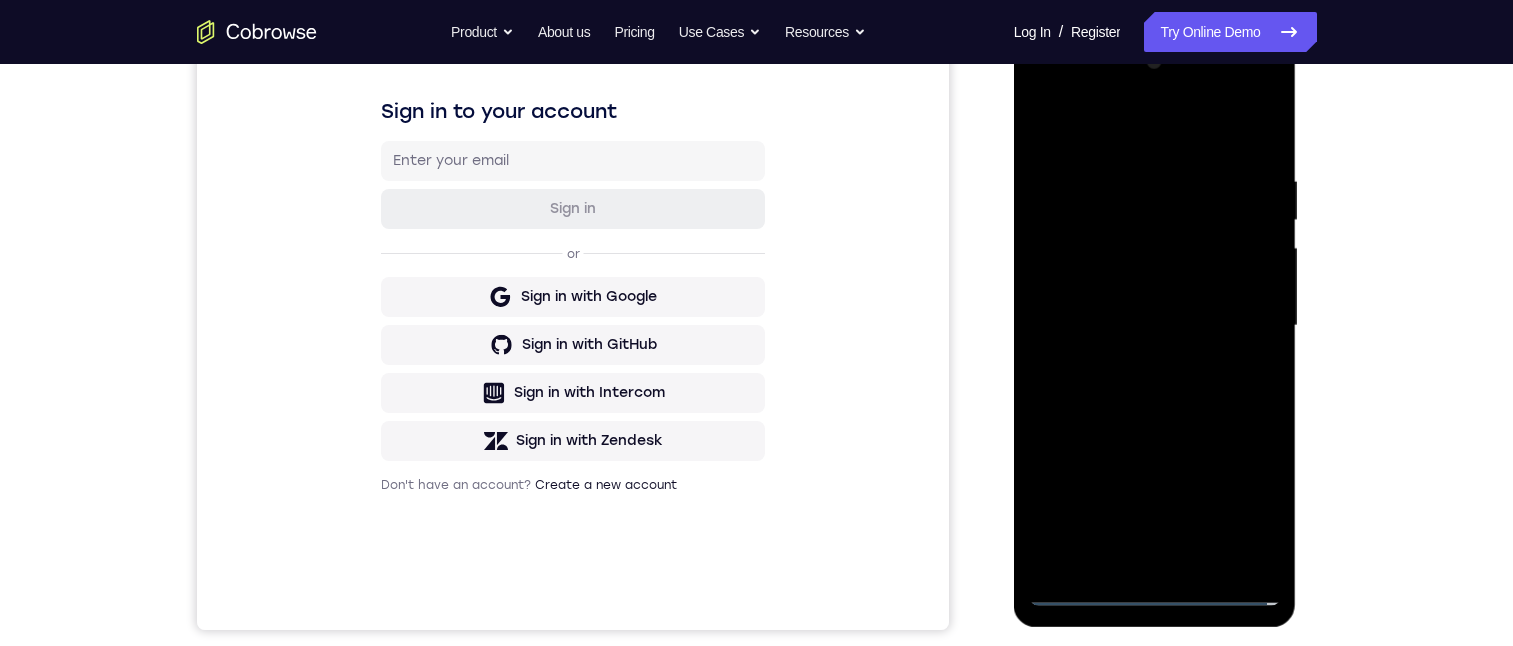 click at bounding box center (1155, 326) 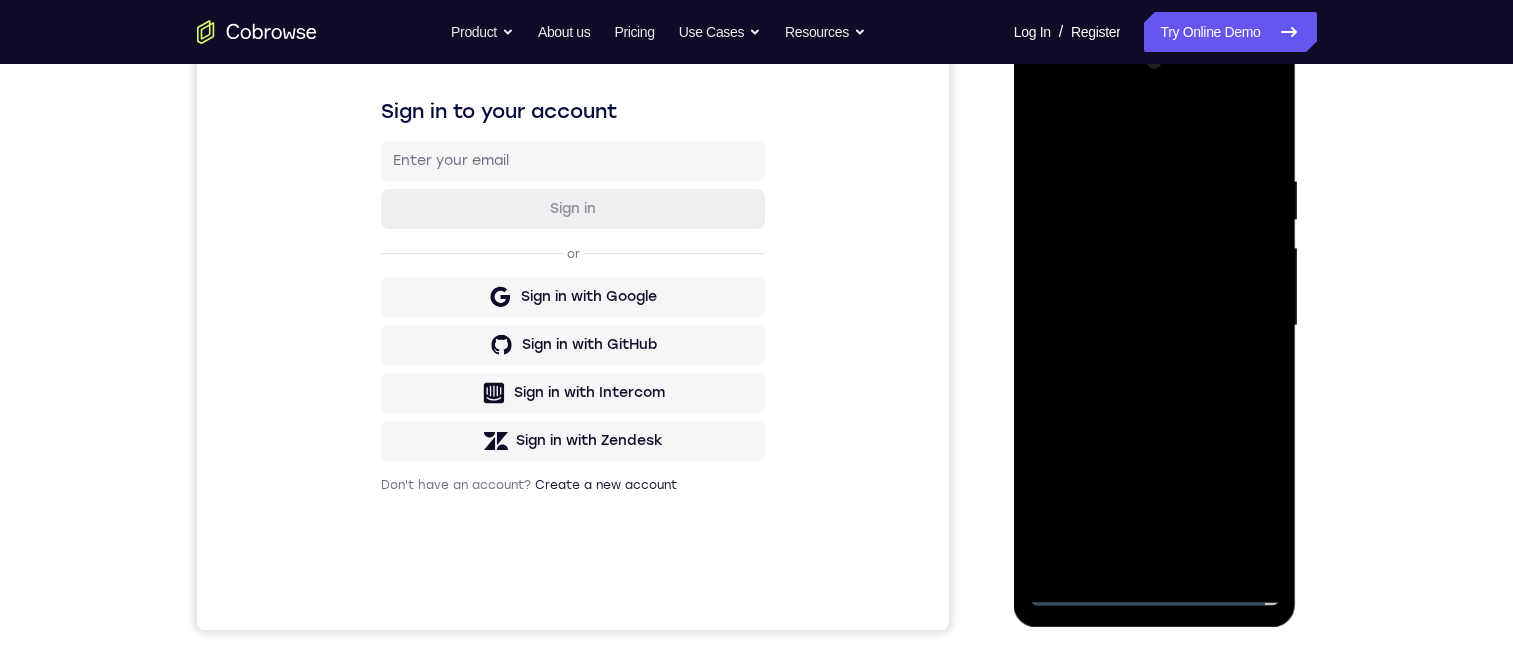 click at bounding box center (1155, 326) 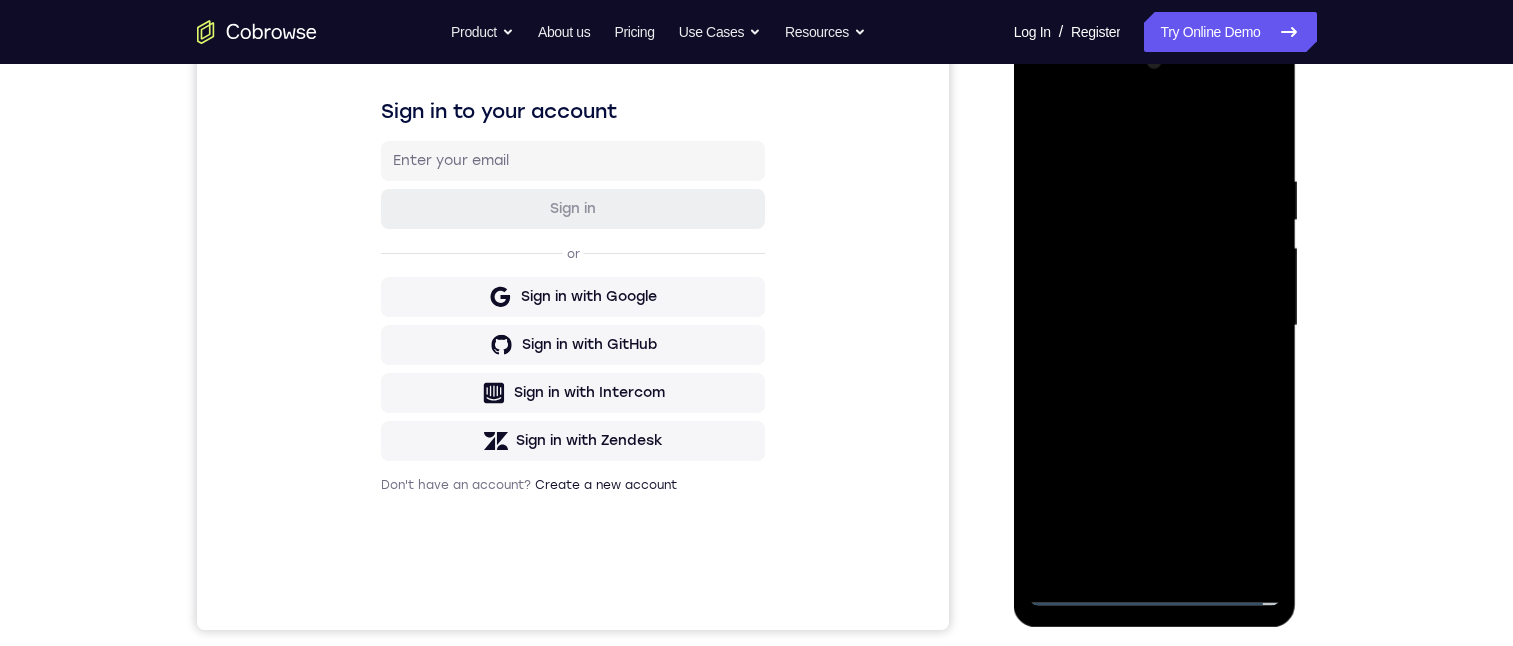 drag, startPoint x: 1154, startPoint y: 416, endPoint x: 1286, endPoint y: 67, distance: 373.12866 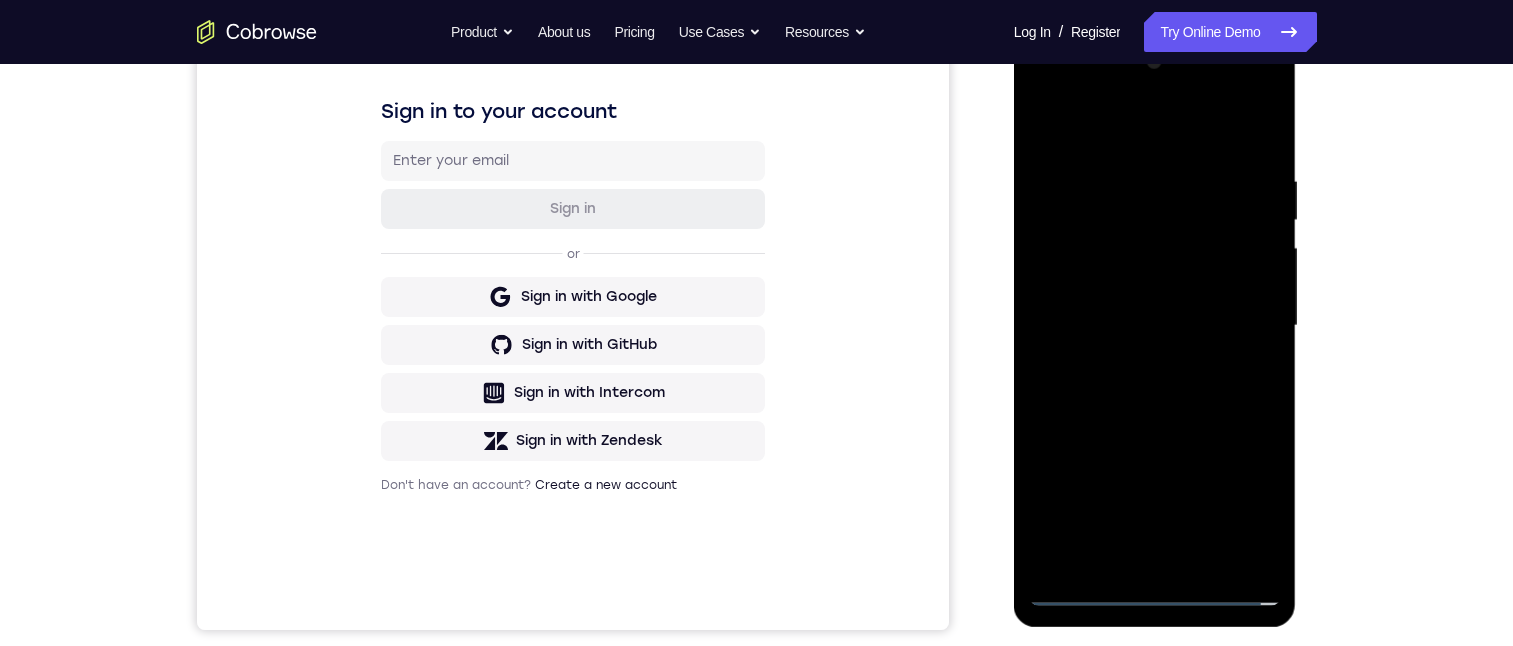 drag, startPoint x: 1093, startPoint y: 280, endPoint x: 1099, endPoint y: 258, distance: 22.803509 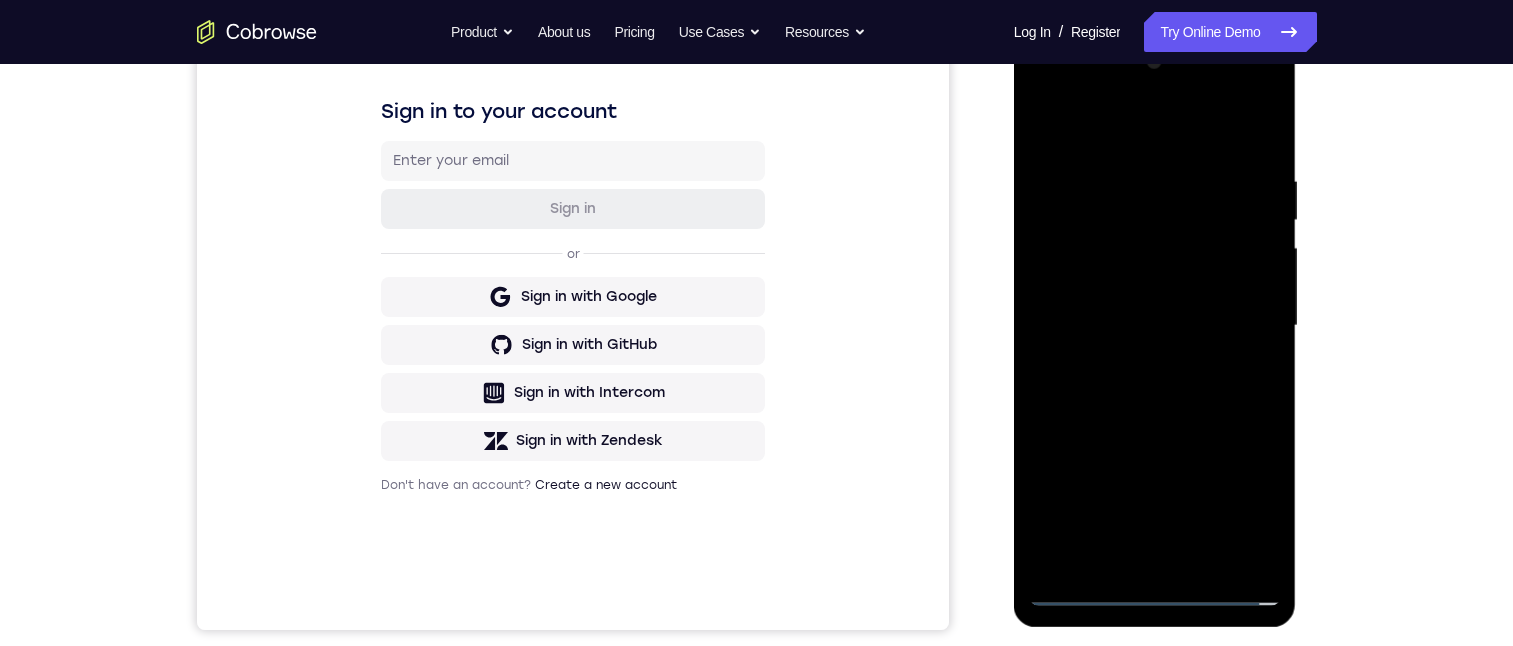 click at bounding box center (1155, 326) 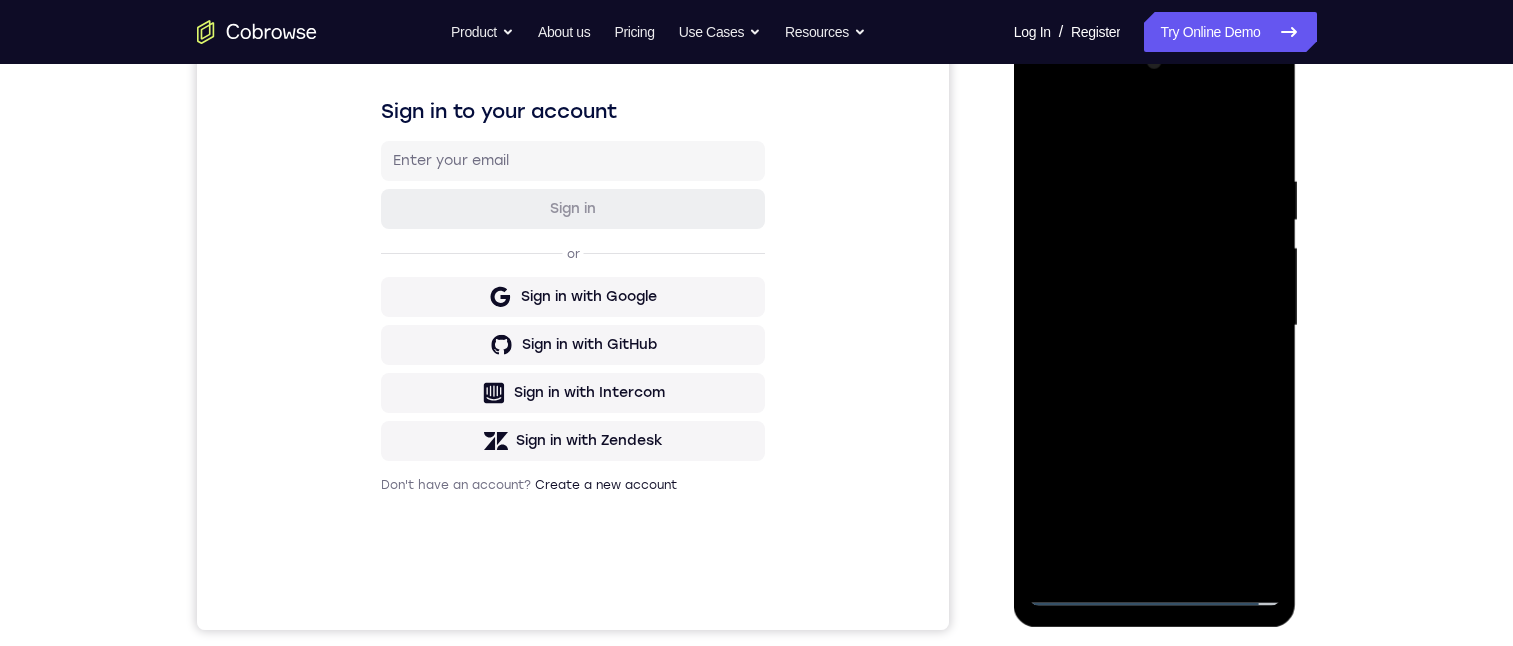 click at bounding box center [1155, 326] 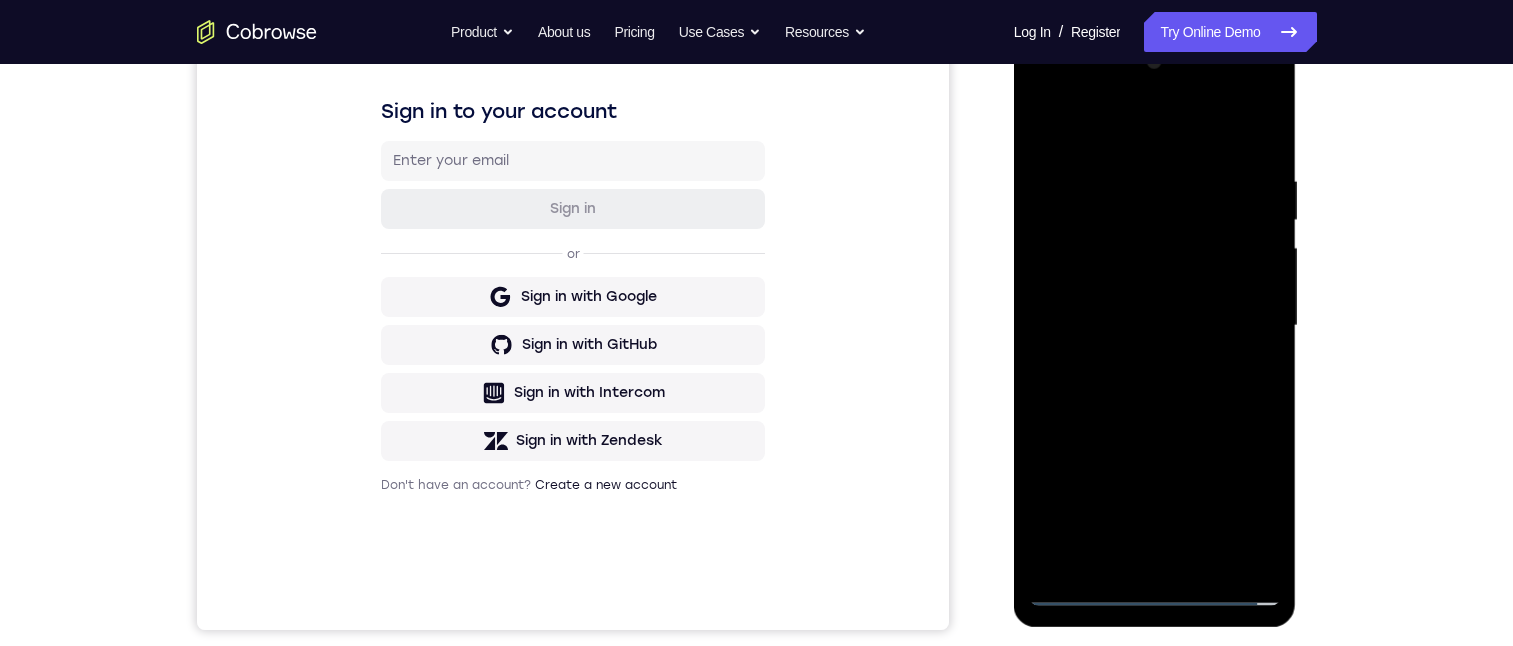 click at bounding box center (1155, 326) 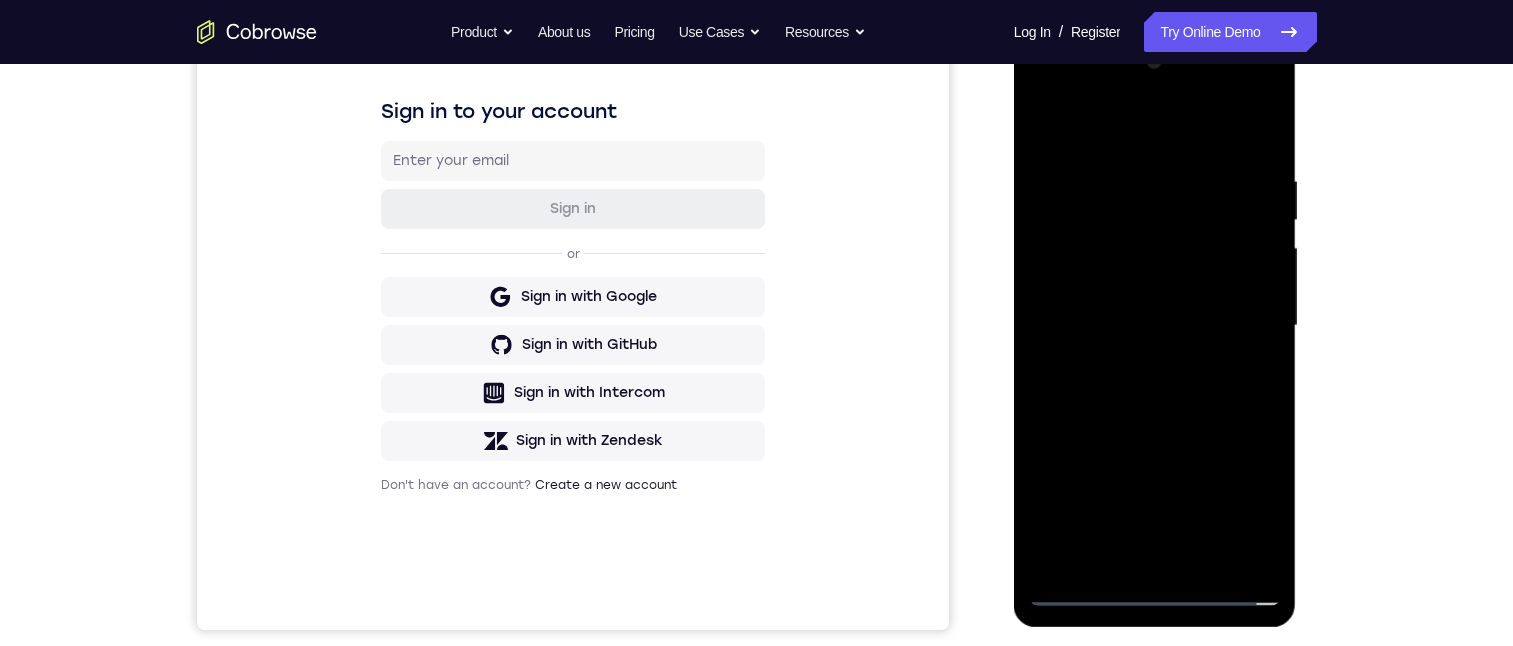 click at bounding box center (1155, 326) 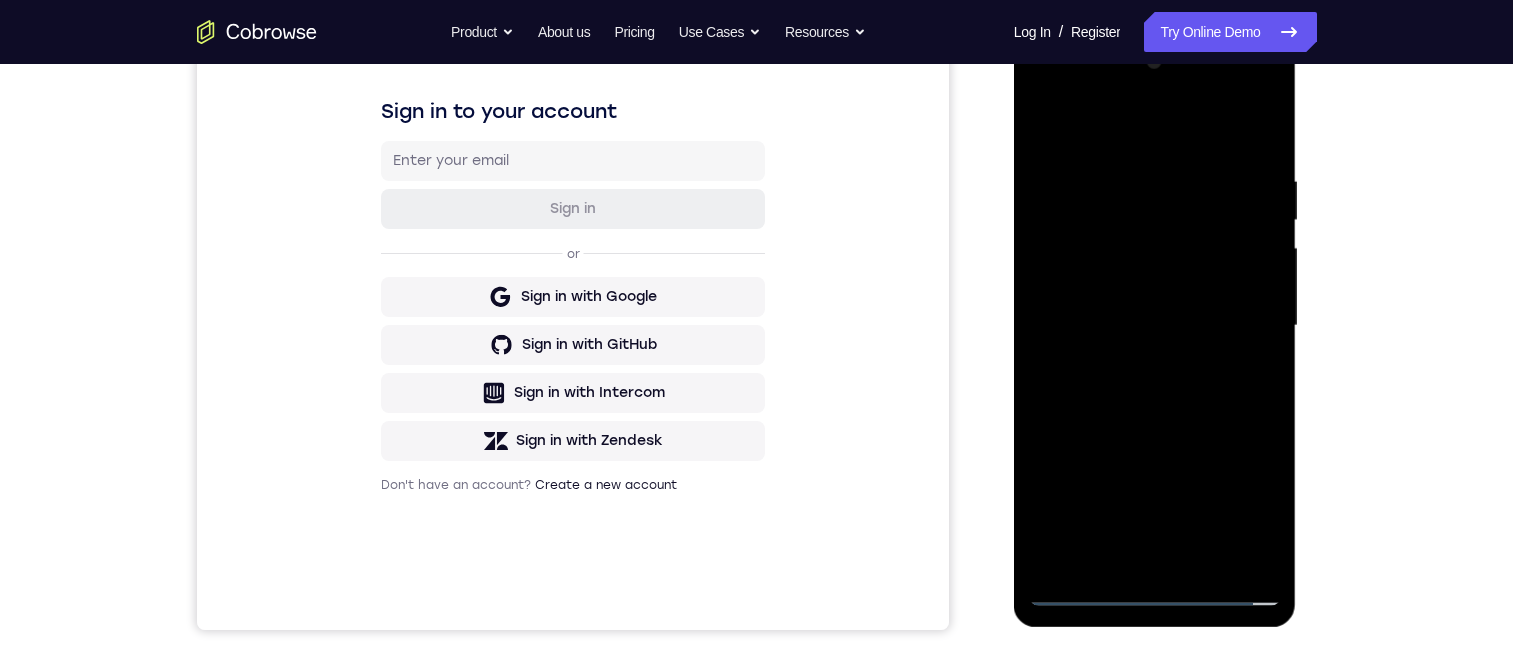 click at bounding box center [1155, 326] 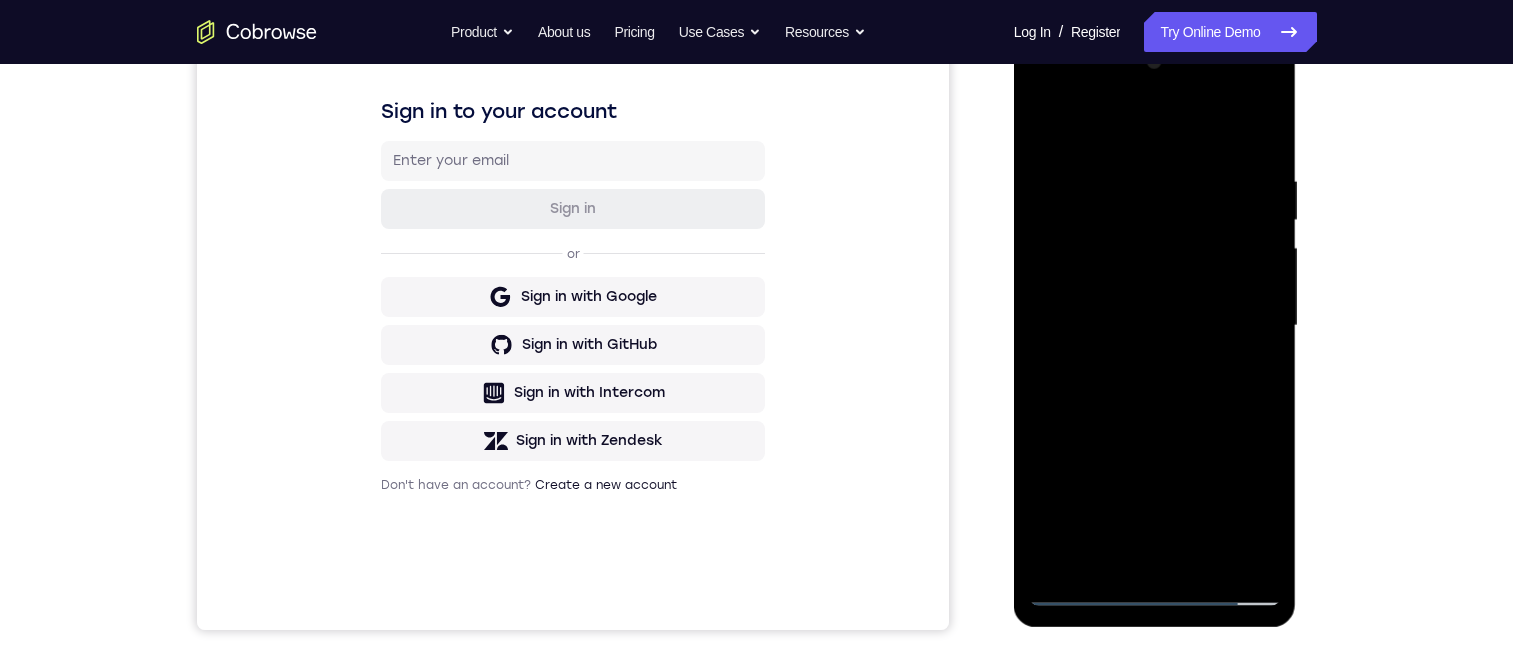 drag, startPoint x: 1234, startPoint y: 547, endPoint x: 2314, endPoint y: 628, distance: 1083.0332 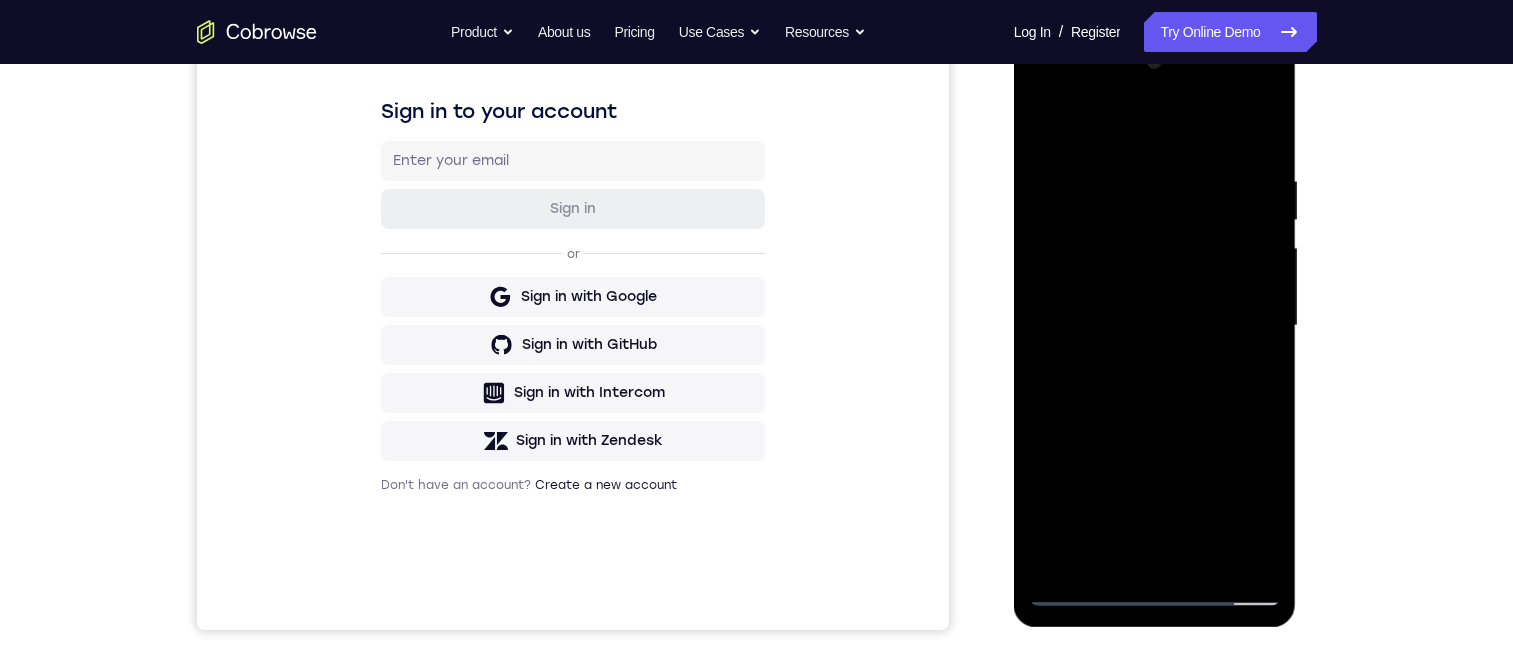 click at bounding box center [1155, 326] 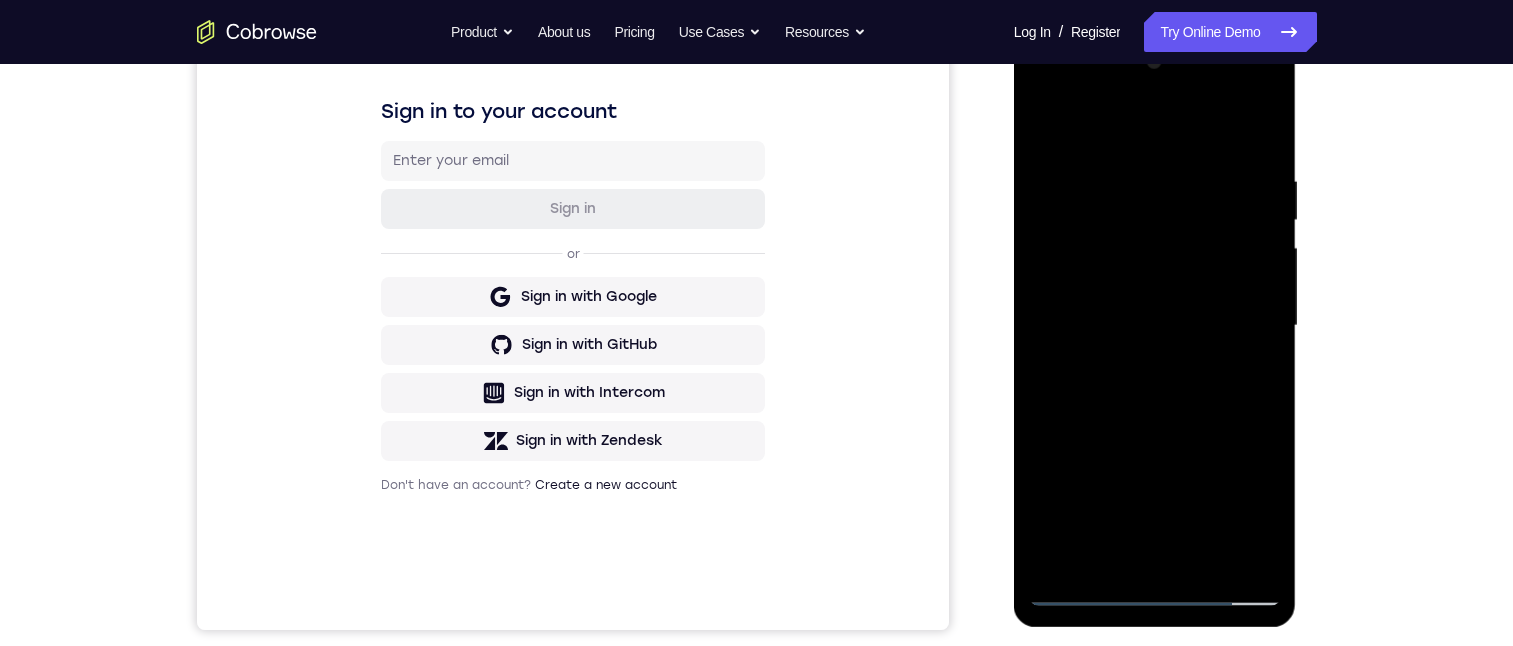 click at bounding box center (1155, 326) 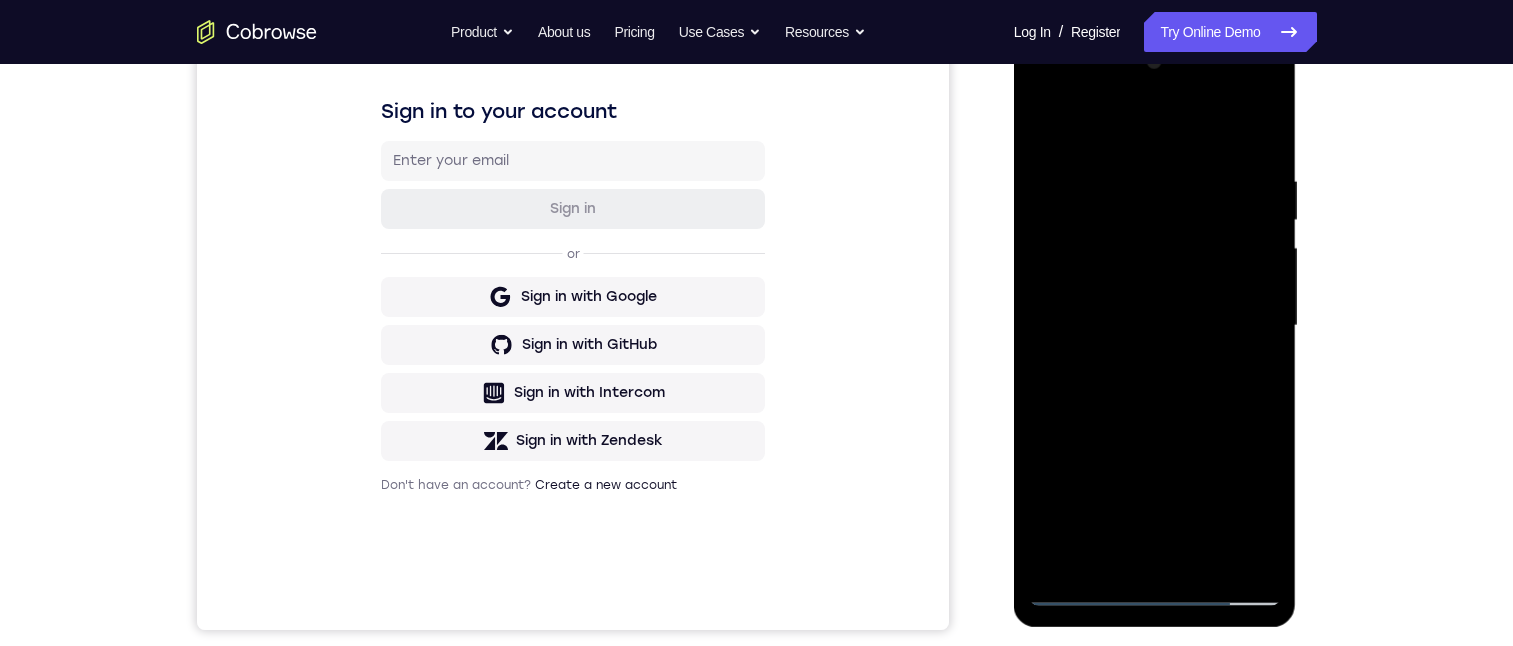 click at bounding box center (1155, 326) 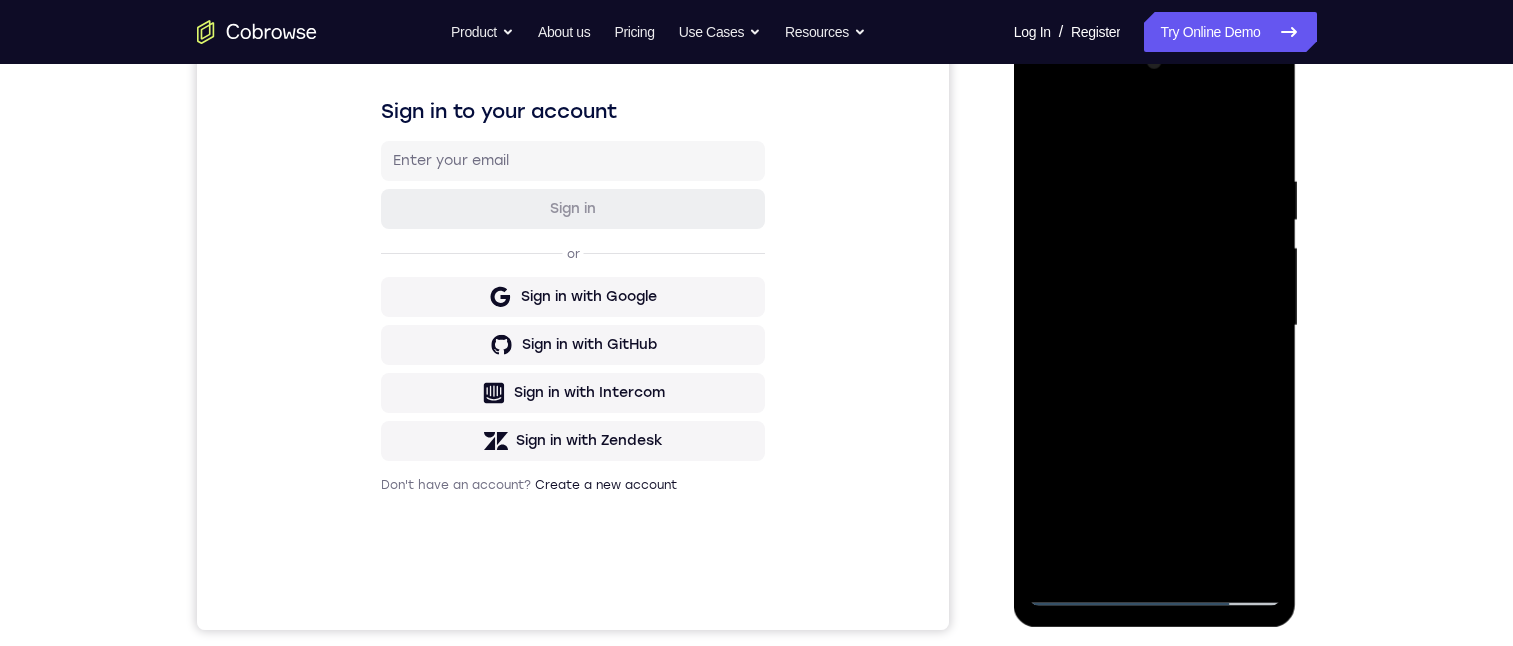 drag, startPoint x: 1173, startPoint y: 268, endPoint x: 1142, endPoint y: 463, distance: 197.44873 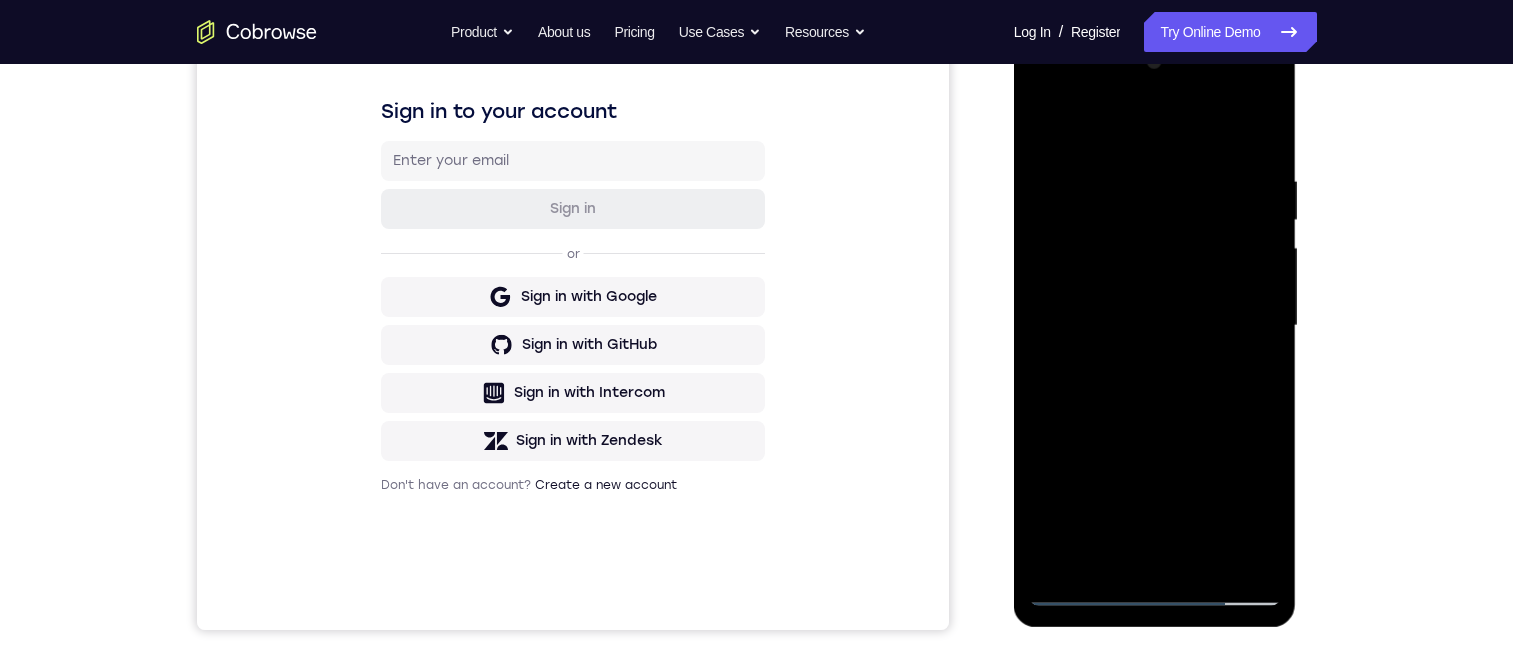 click at bounding box center (1155, 326) 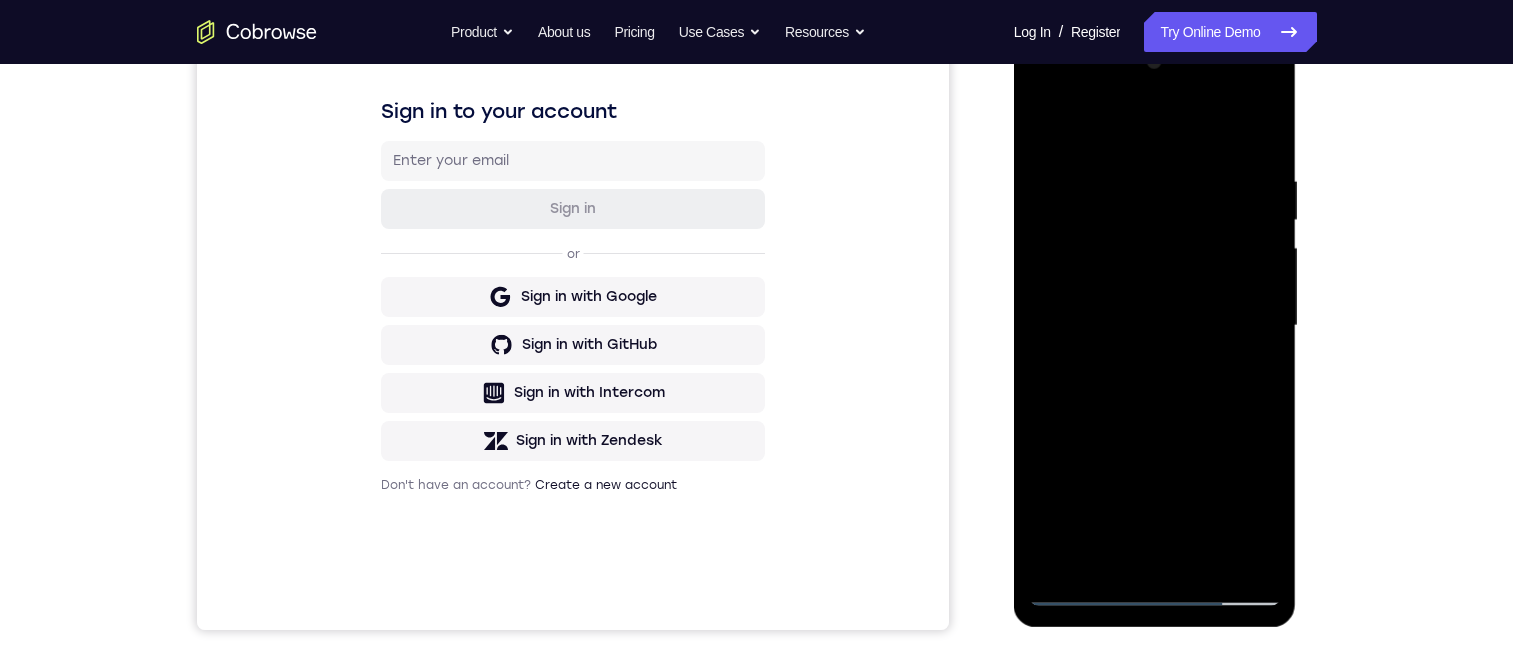 click at bounding box center (1155, 326) 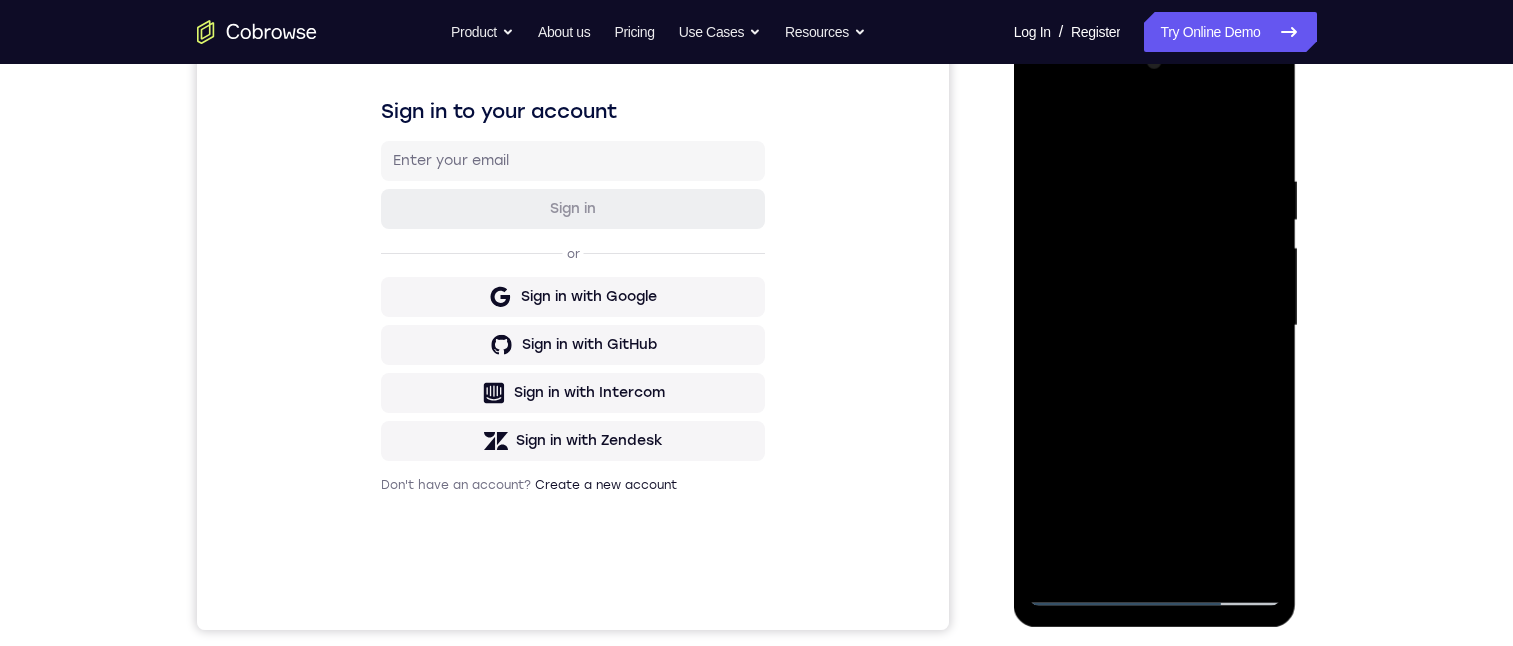 click at bounding box center [1155, 326] 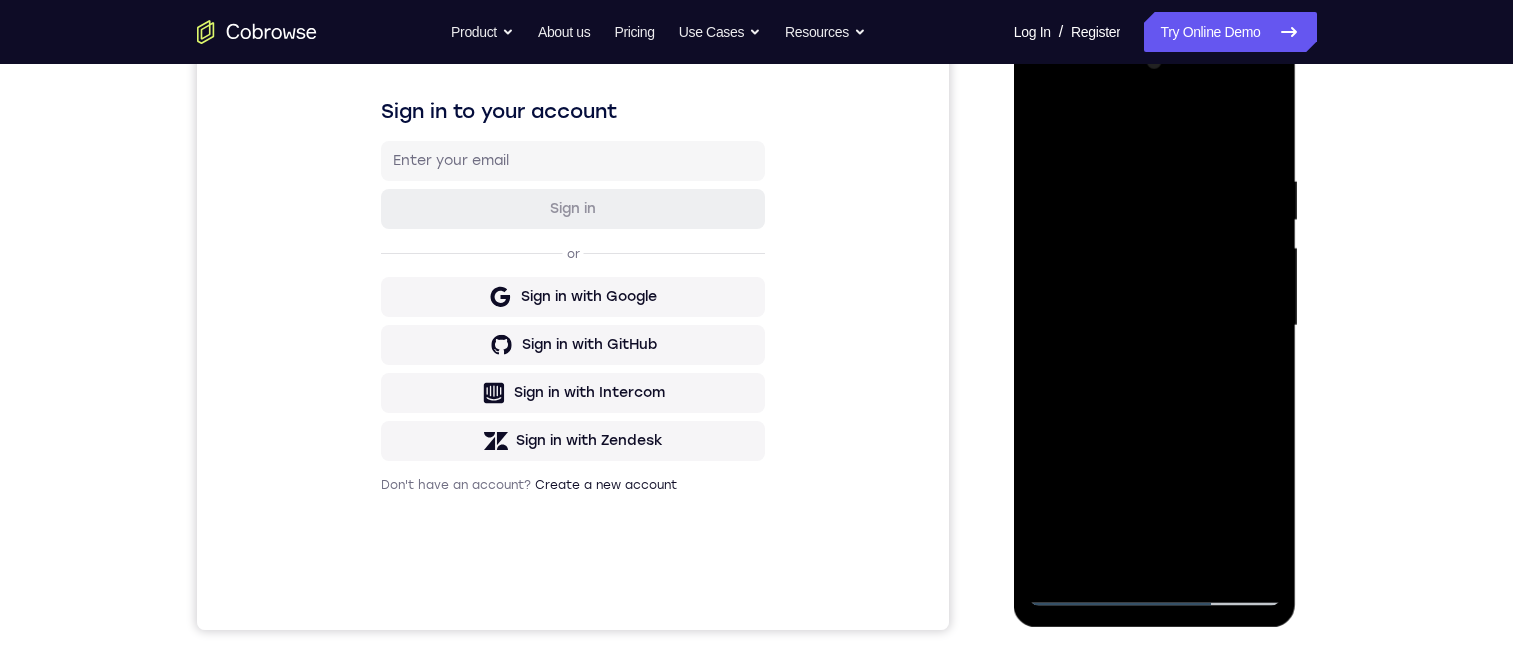 click at bounding box center (1155, 326) 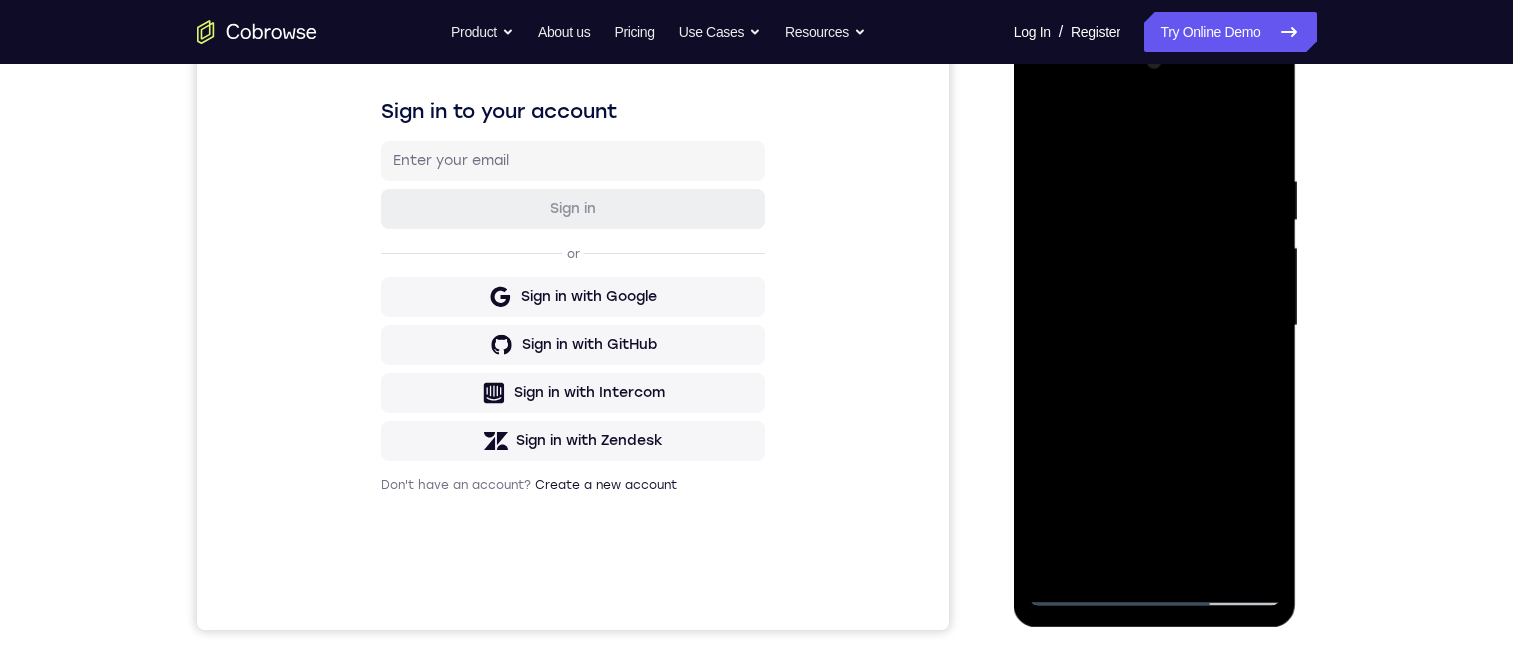 click at bounding box center (1155, 326) 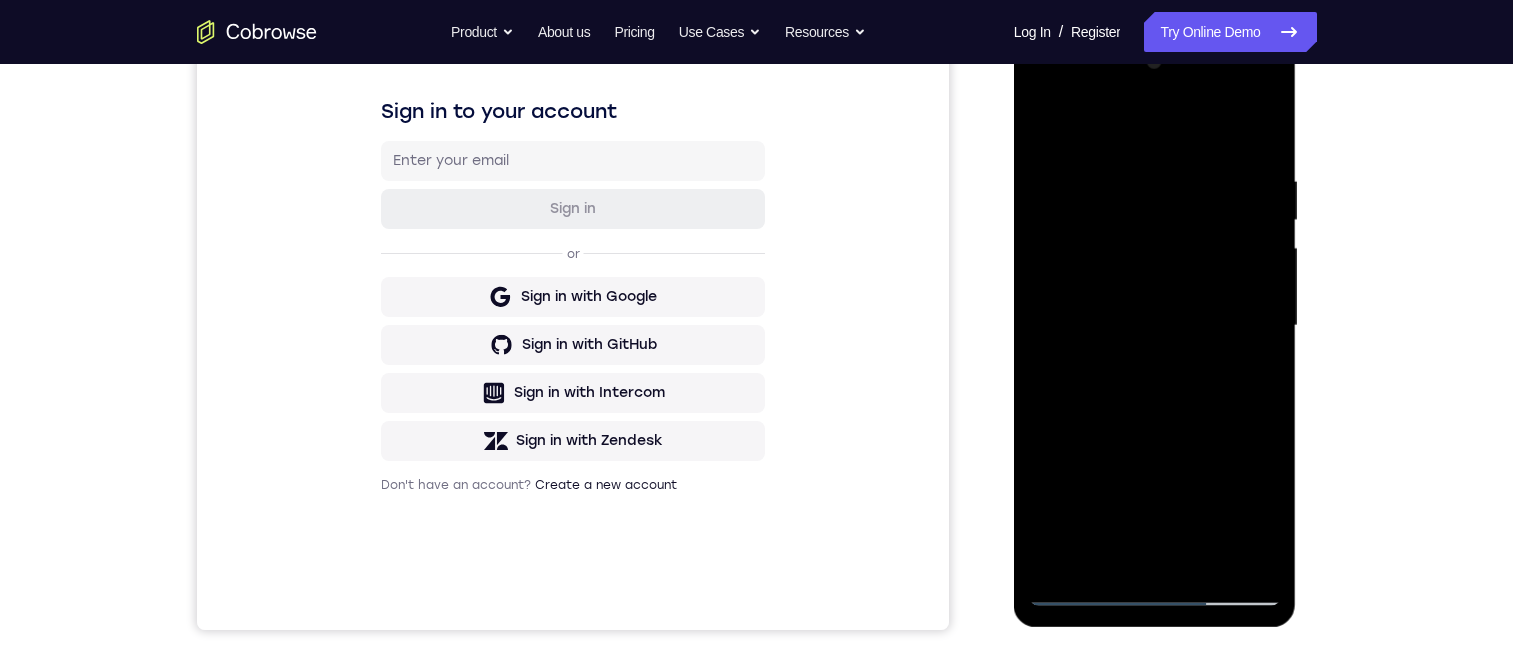 drag, startPoint x: 1254, startPoint y: 303, endPoint x: 1154, endPoint y: 275, distance: 103.84604 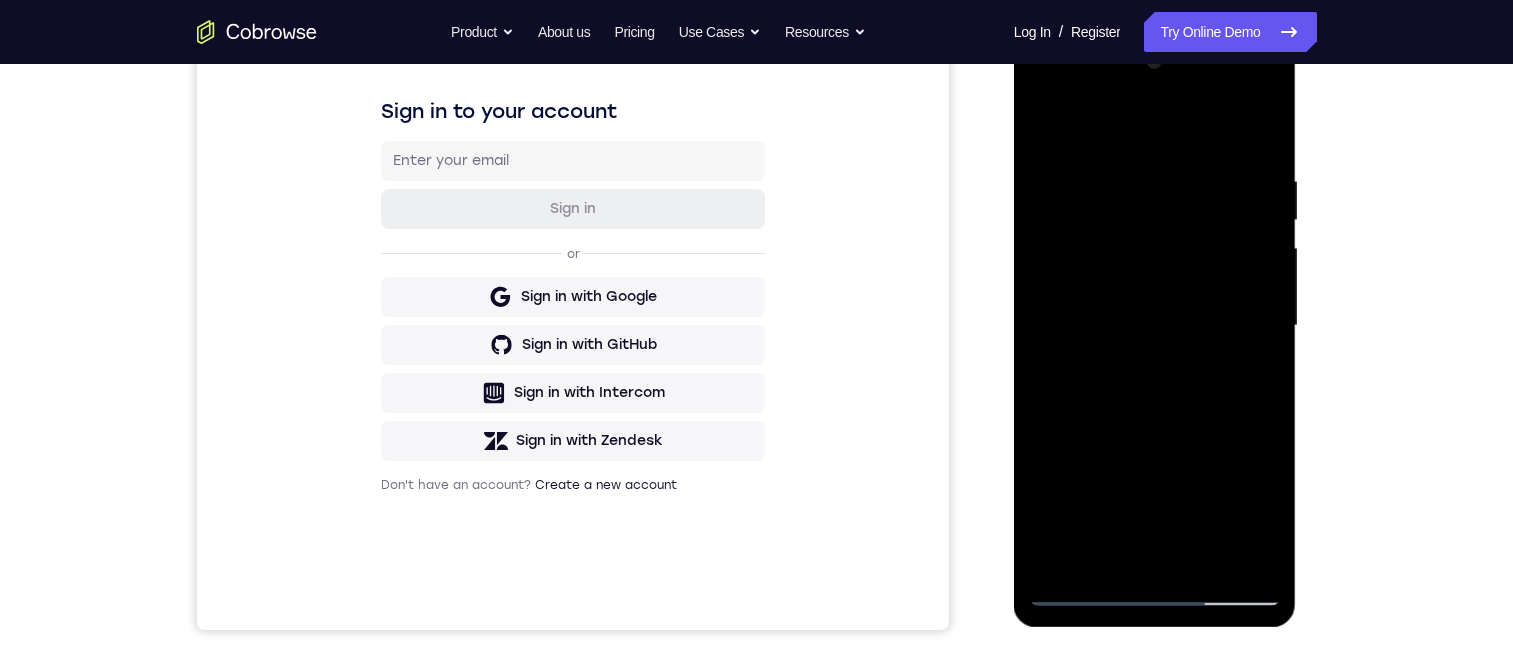 drag, startPoint x: 1215, startPoint y: 299, endPoint x: 1155, endPoint y: 283, distance: 62.0967 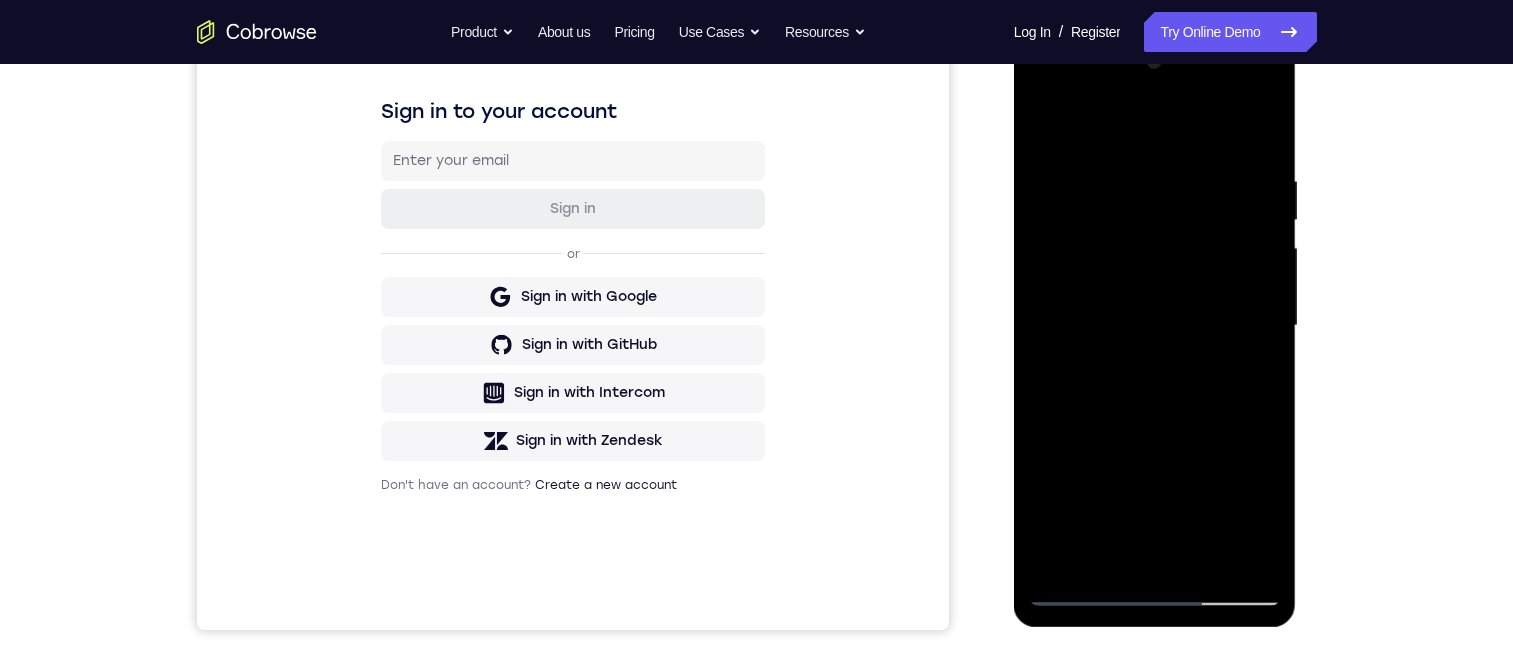 click at bounding box center (1155, 326) 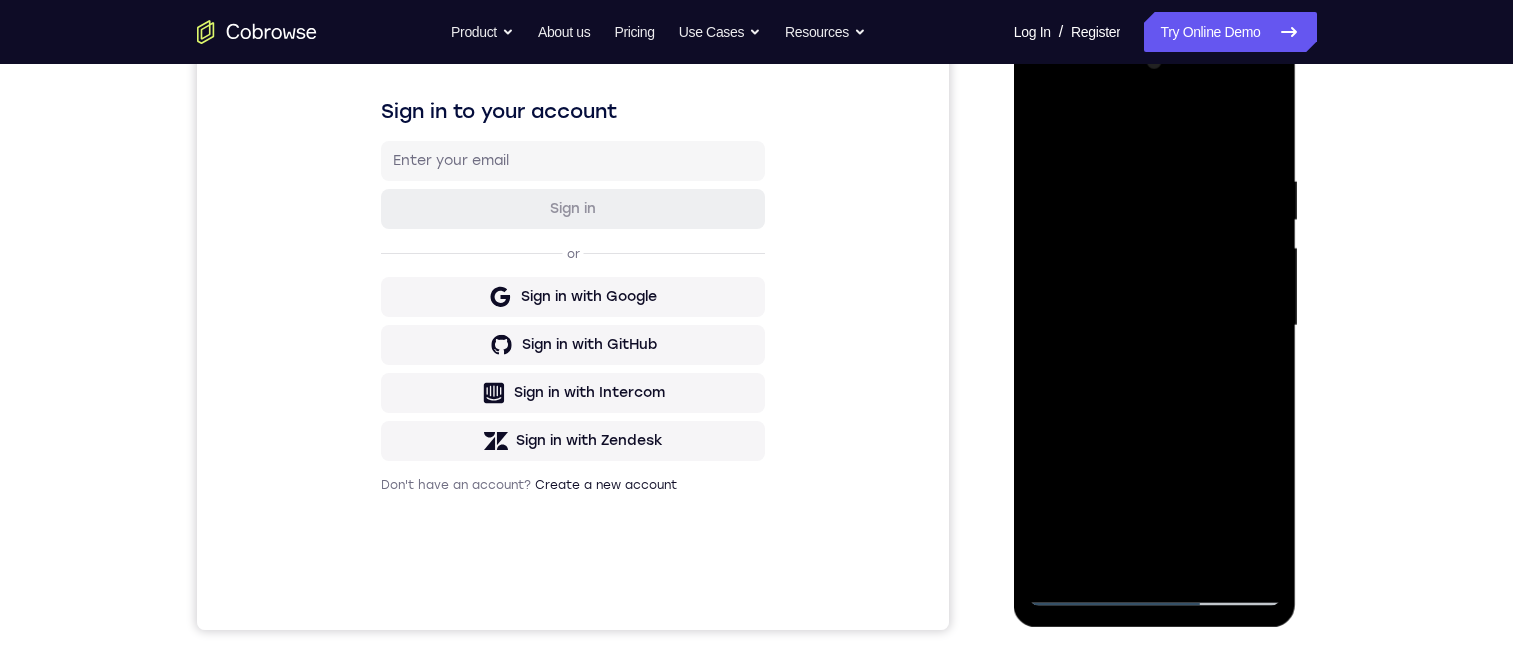 click at bounding box center (1155, 326) 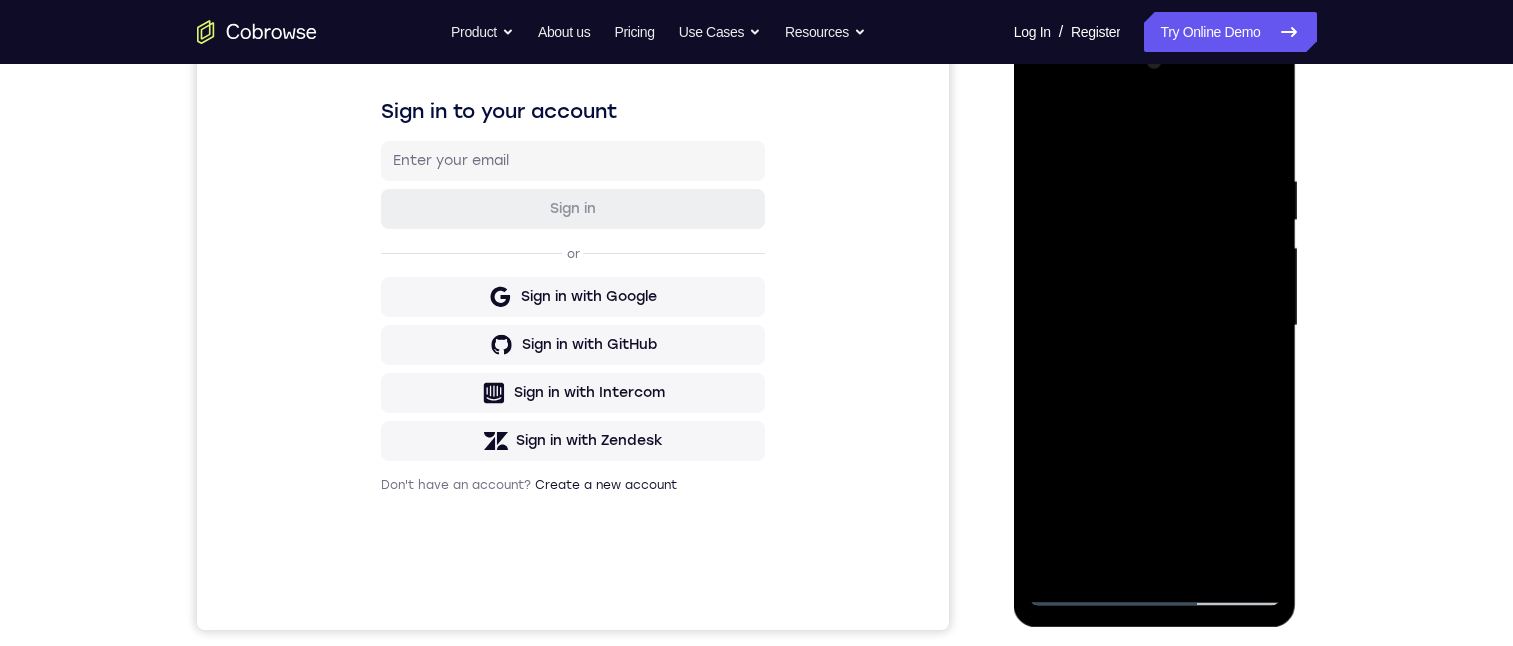 click at bounding box center [1155, 326] 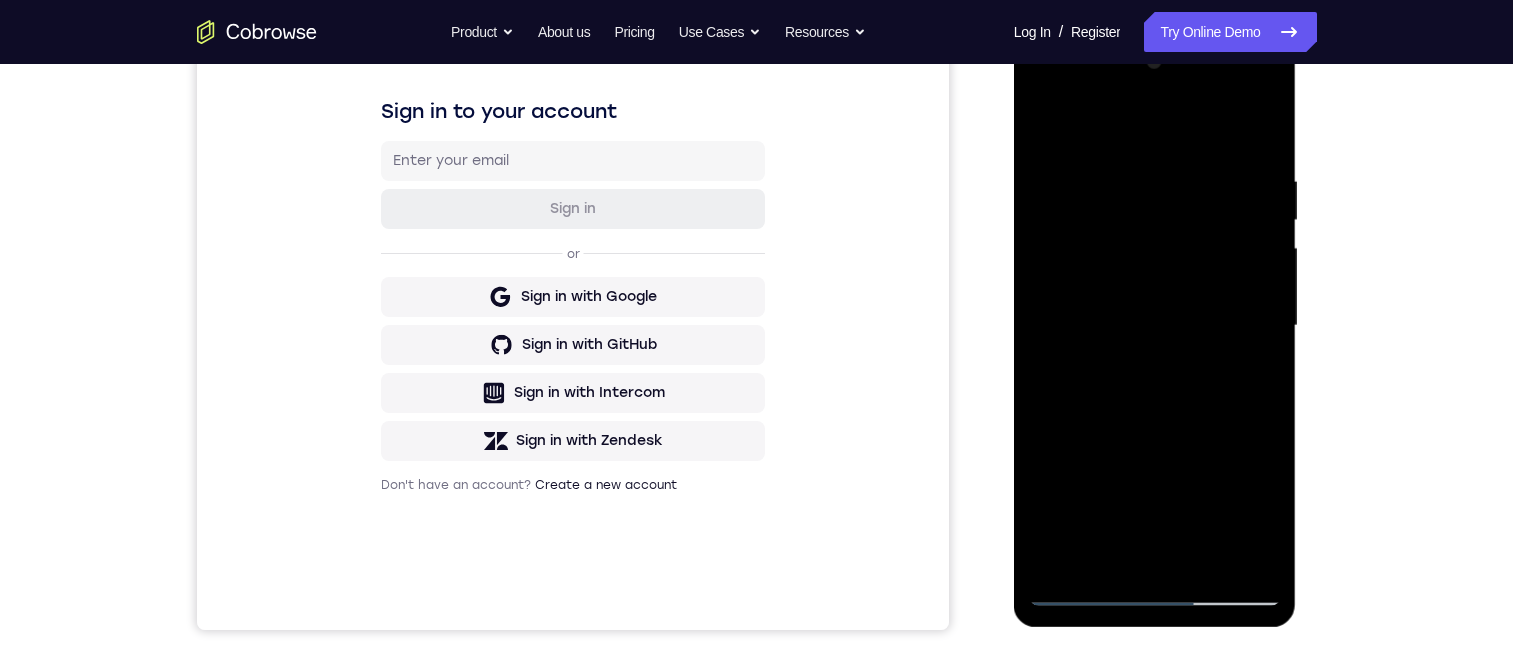 drag, startPoint x: 1127, startPoint y: 293, endPoint x: 1128, endPoint y: 304, distance: 11.045361 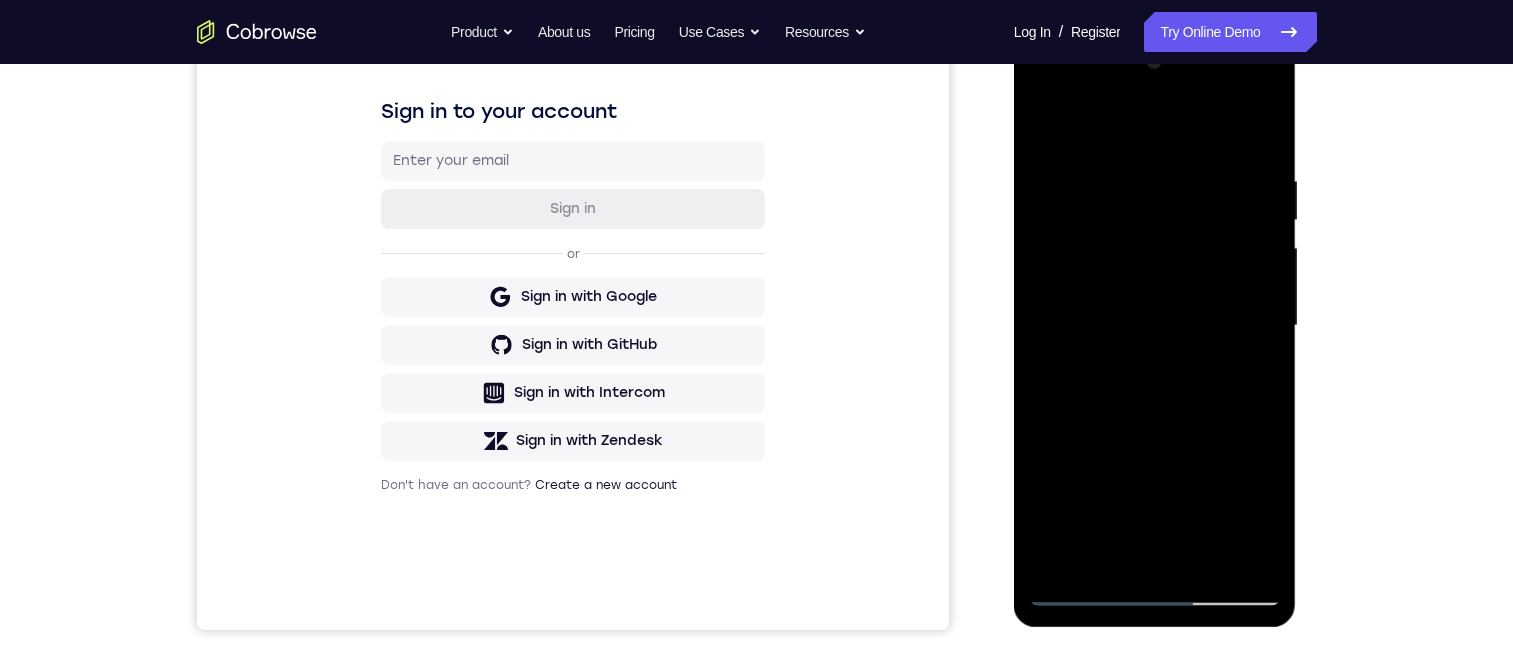drag, startPoint x: 1148, startPoint y: 250, endPoint x: 1174, endPoint y: 383, distance: 135.51753 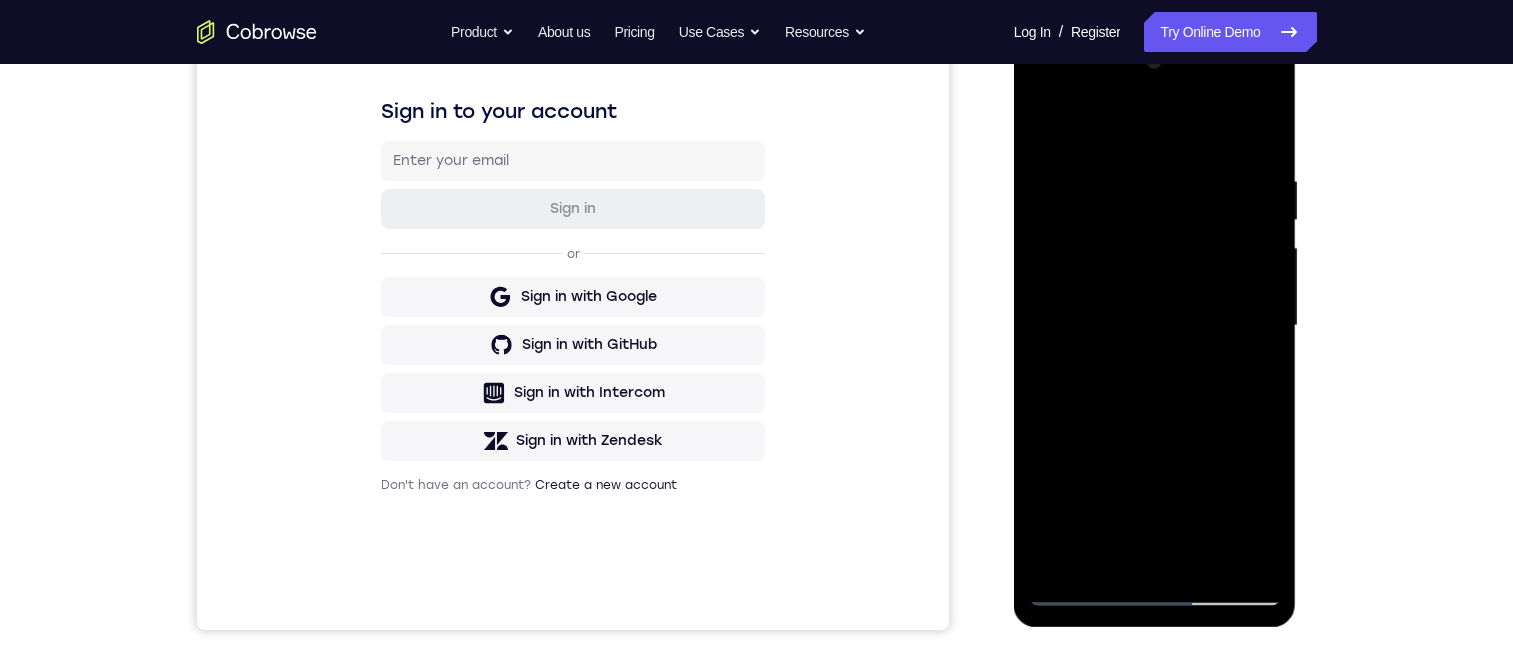 scroll, scrollTop: 200, scrollLeft: 0, axis: vertical 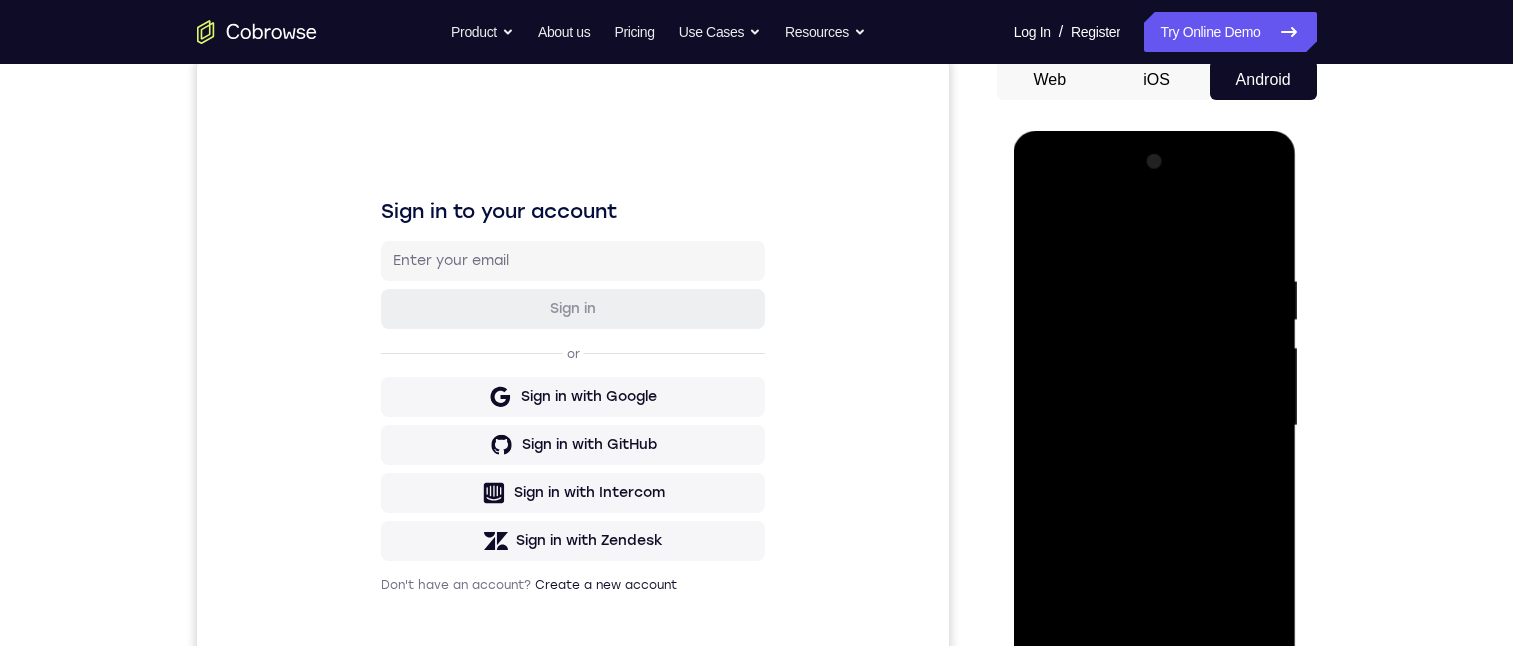 drag, startPoint x: 1151, startPoint y: 335, endPoint x: 1152, endPoint y: 471, distance: 136.00368 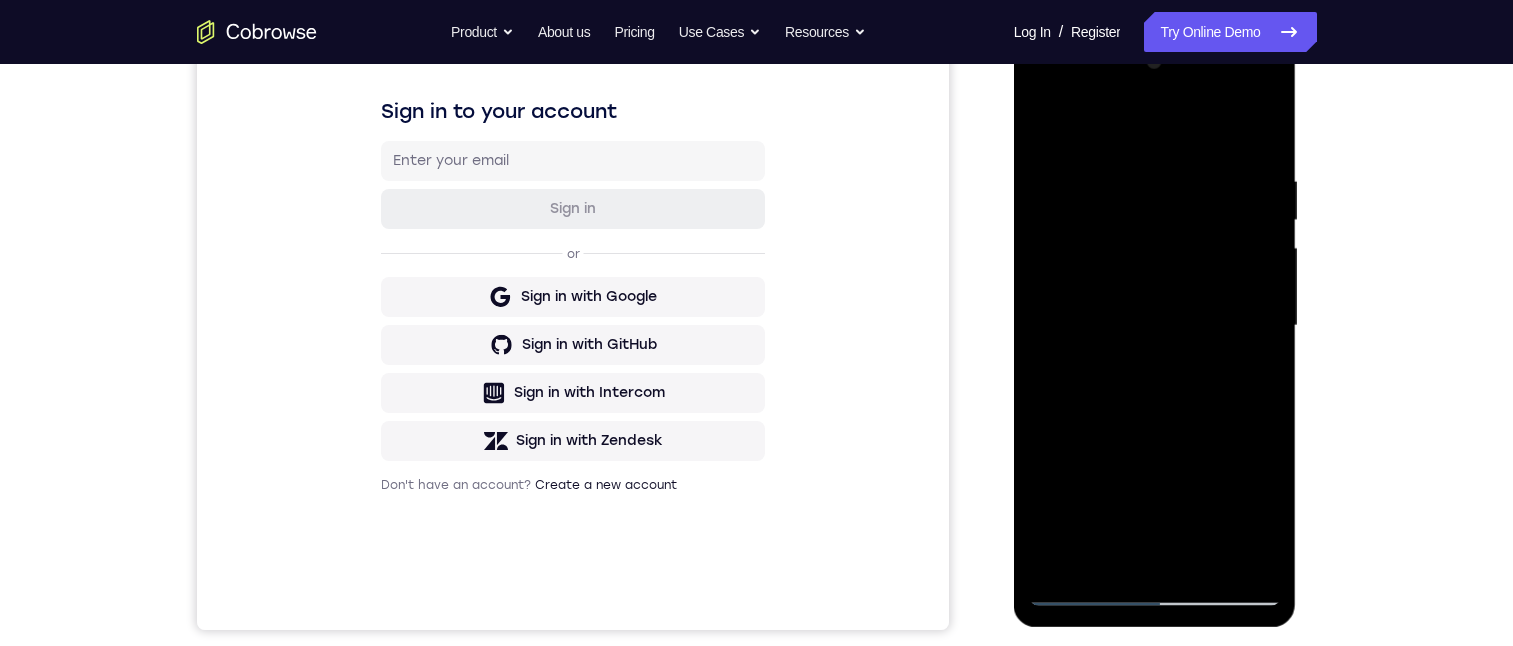 click at bounding box center [1155, 326] 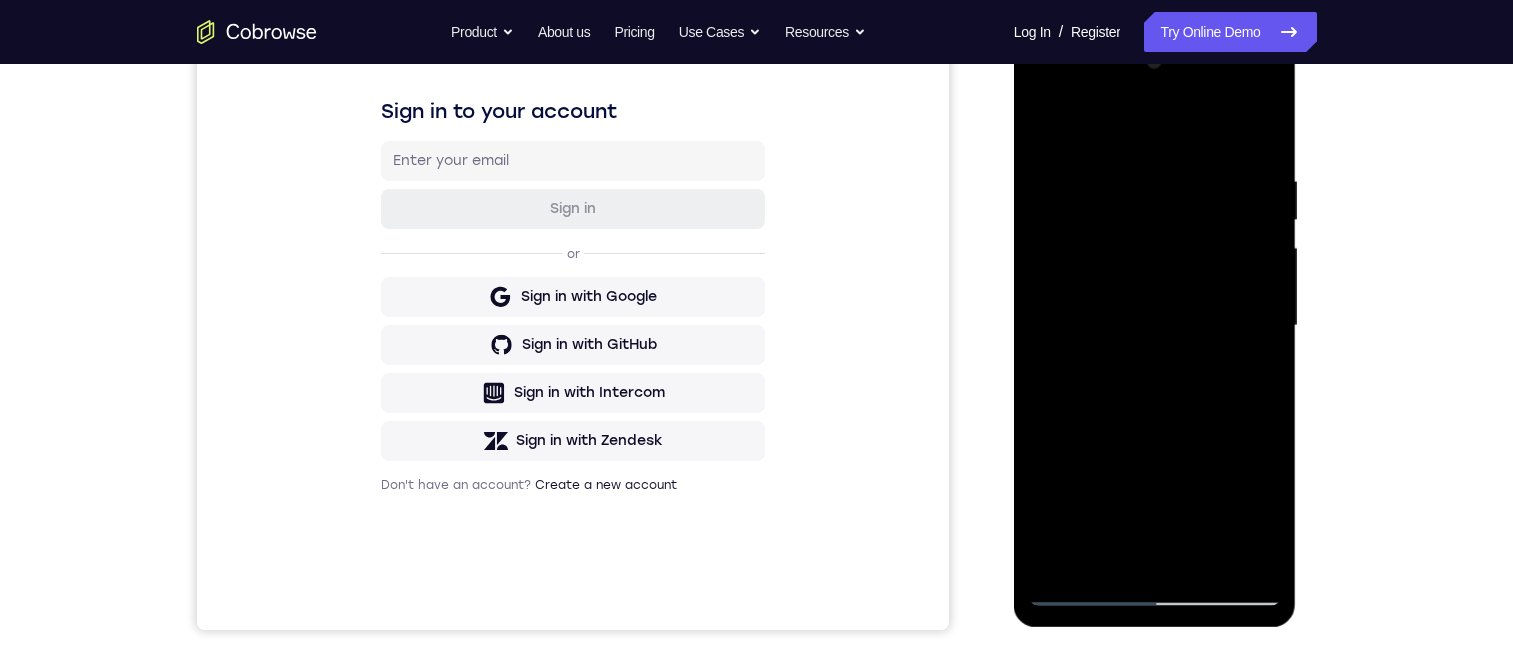 click at bounding box center (1155, 326) 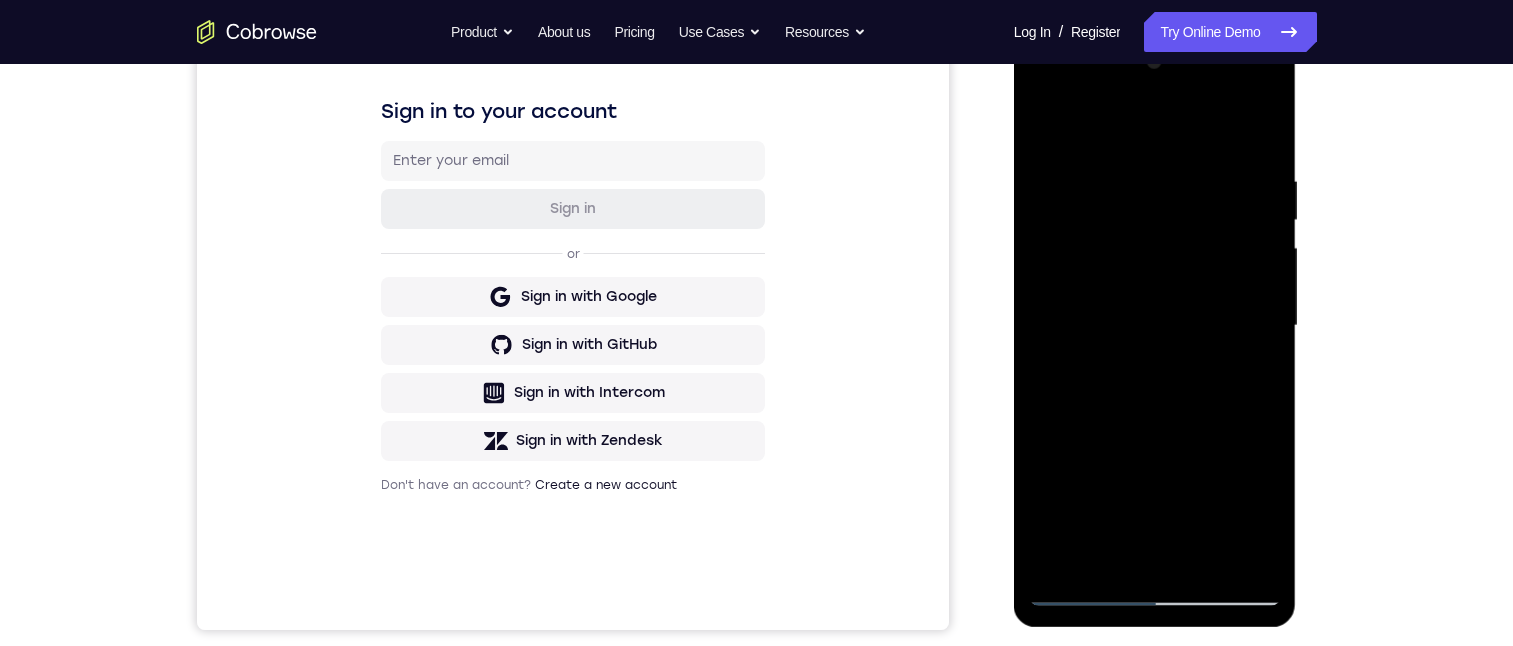 click at bounding box center [1155, 326] 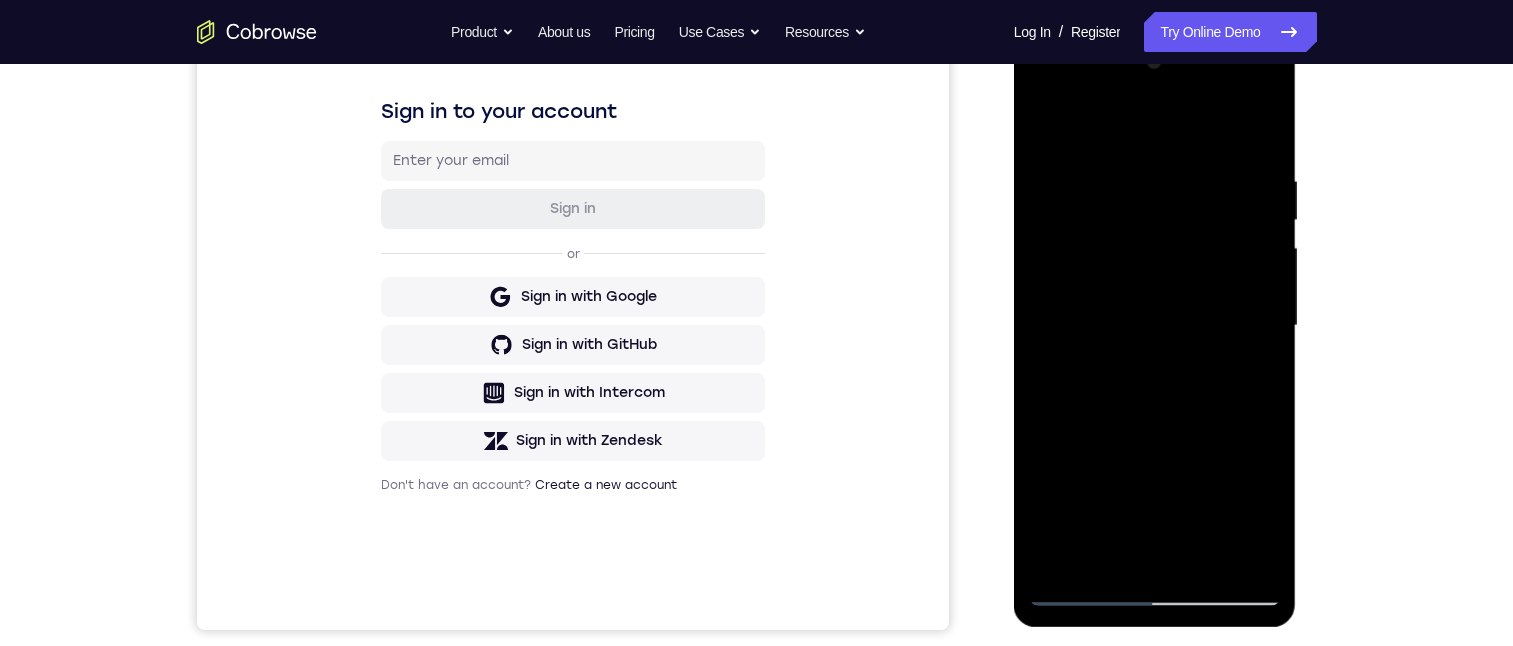 click at bounding box center [1155, 326] 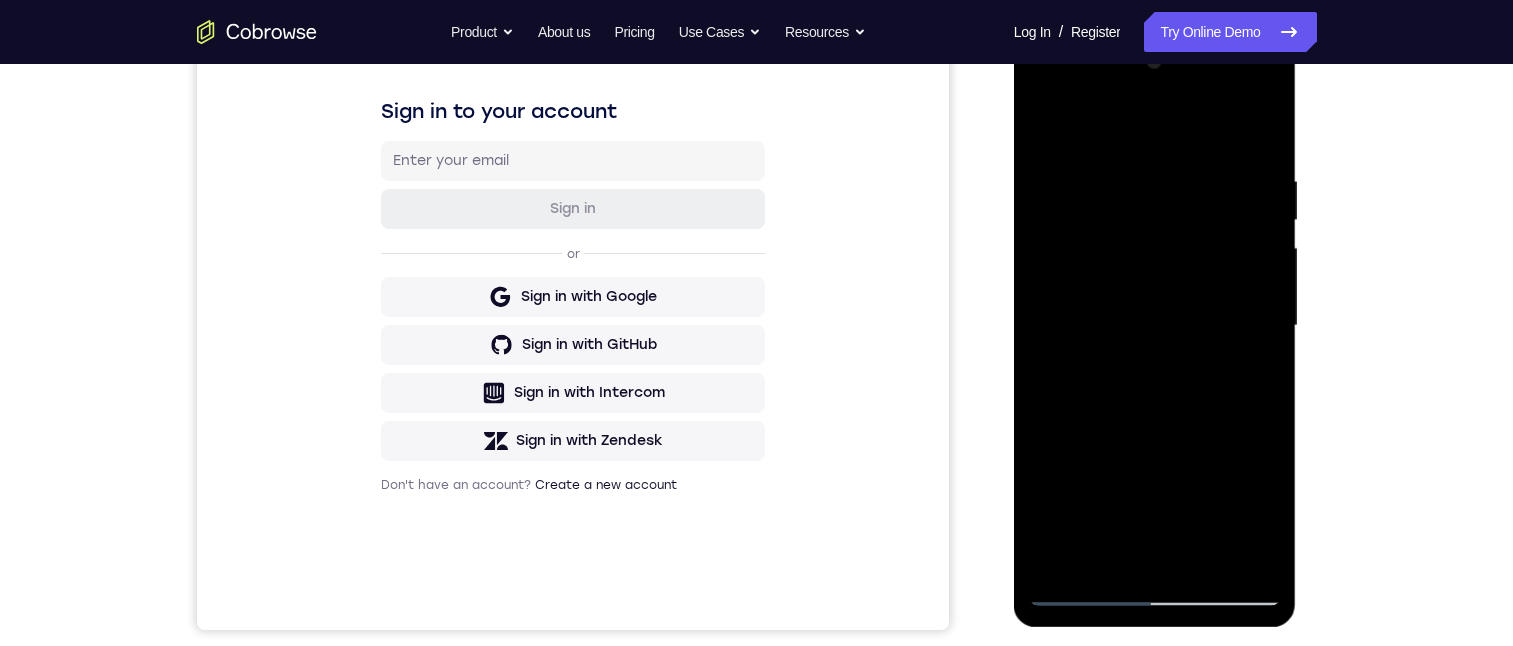 click at bounding box center (1155, 326) 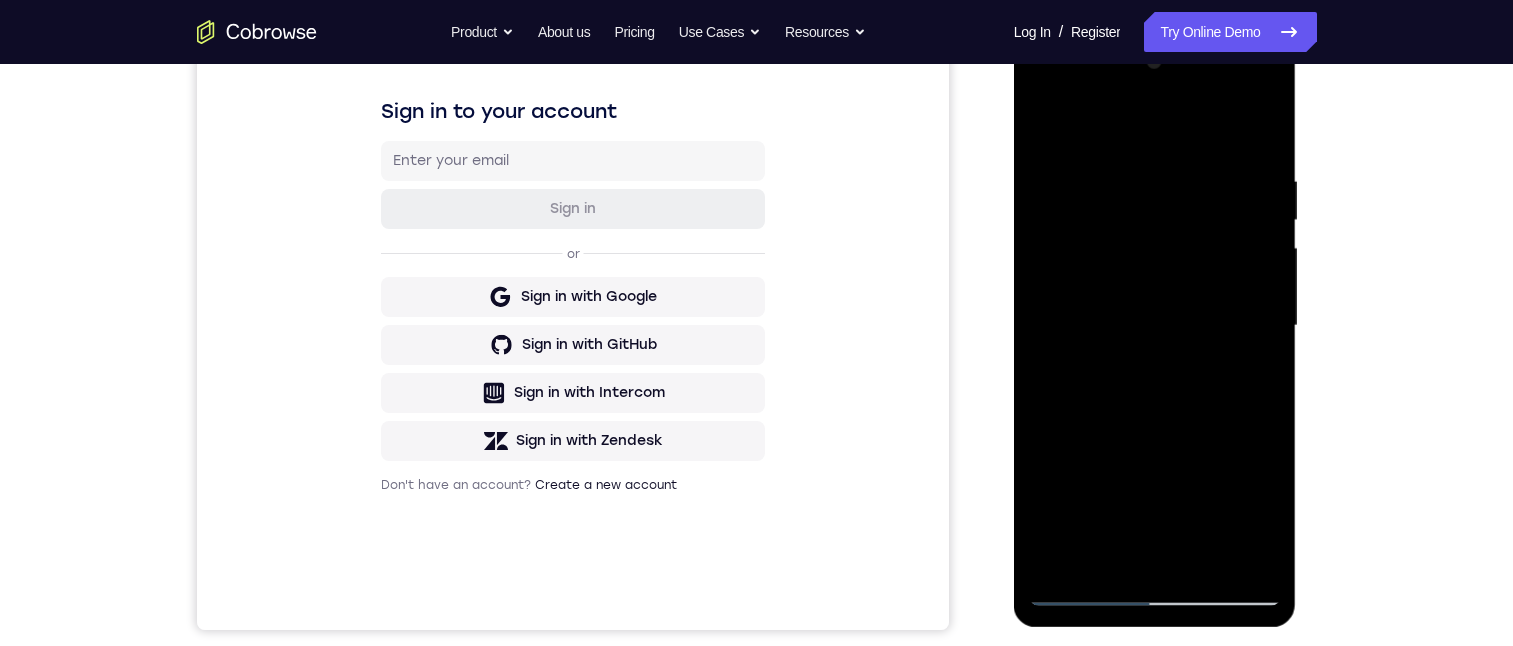 click at bounding box center (1155, 326) 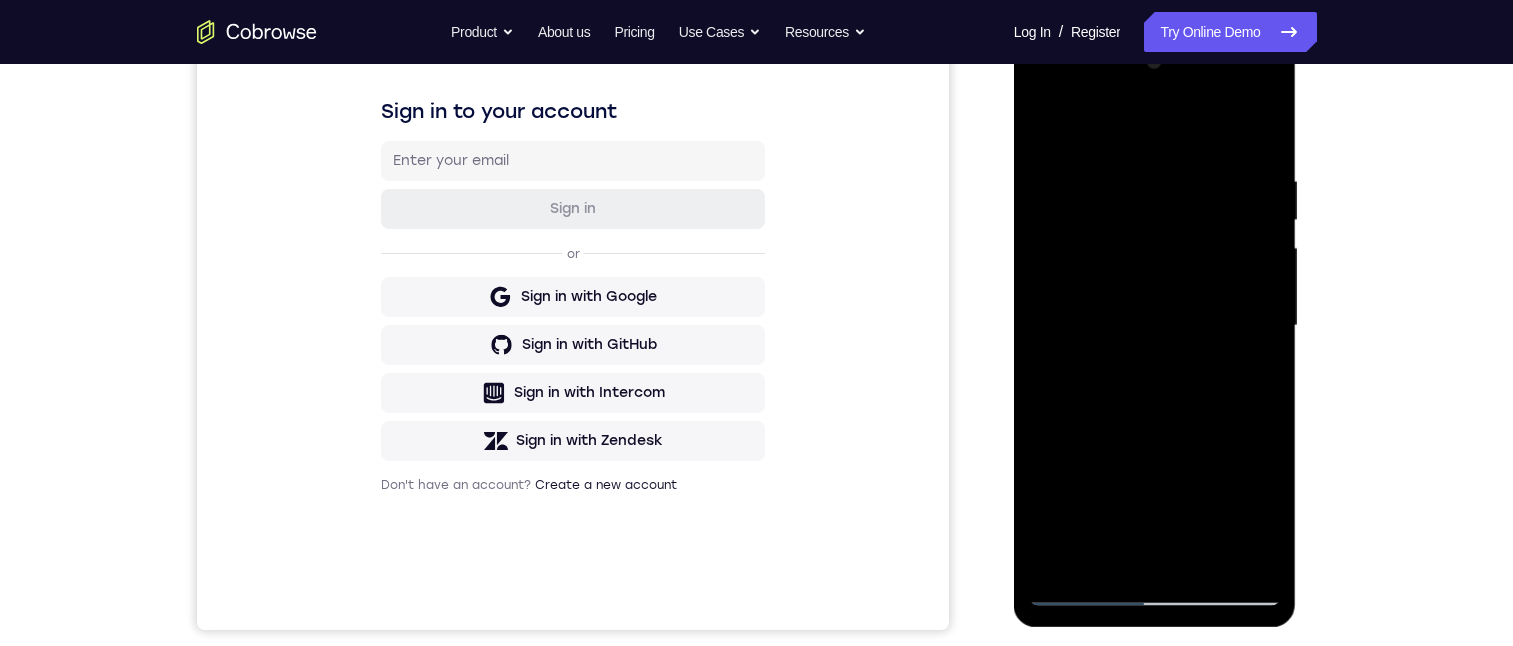 click at bounding box center [1155, 326] 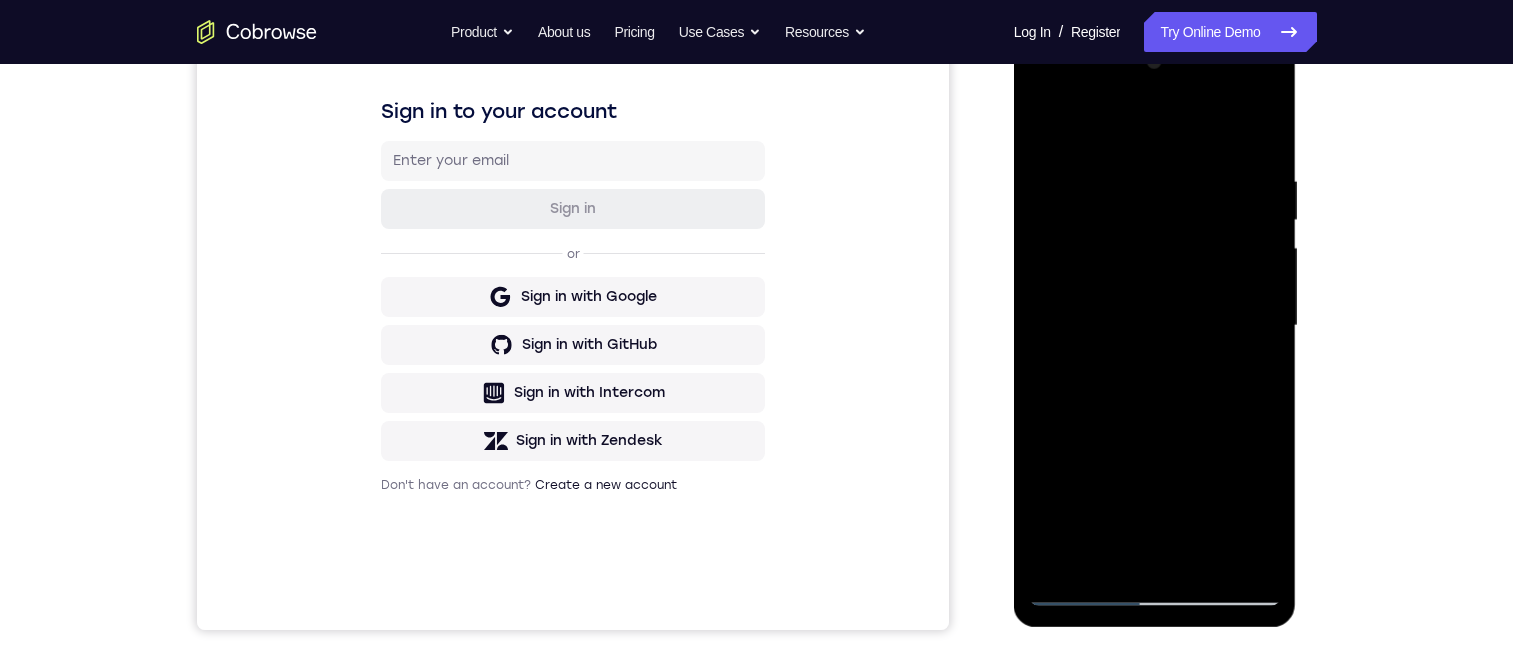 click at bounding box center [1155, 326] 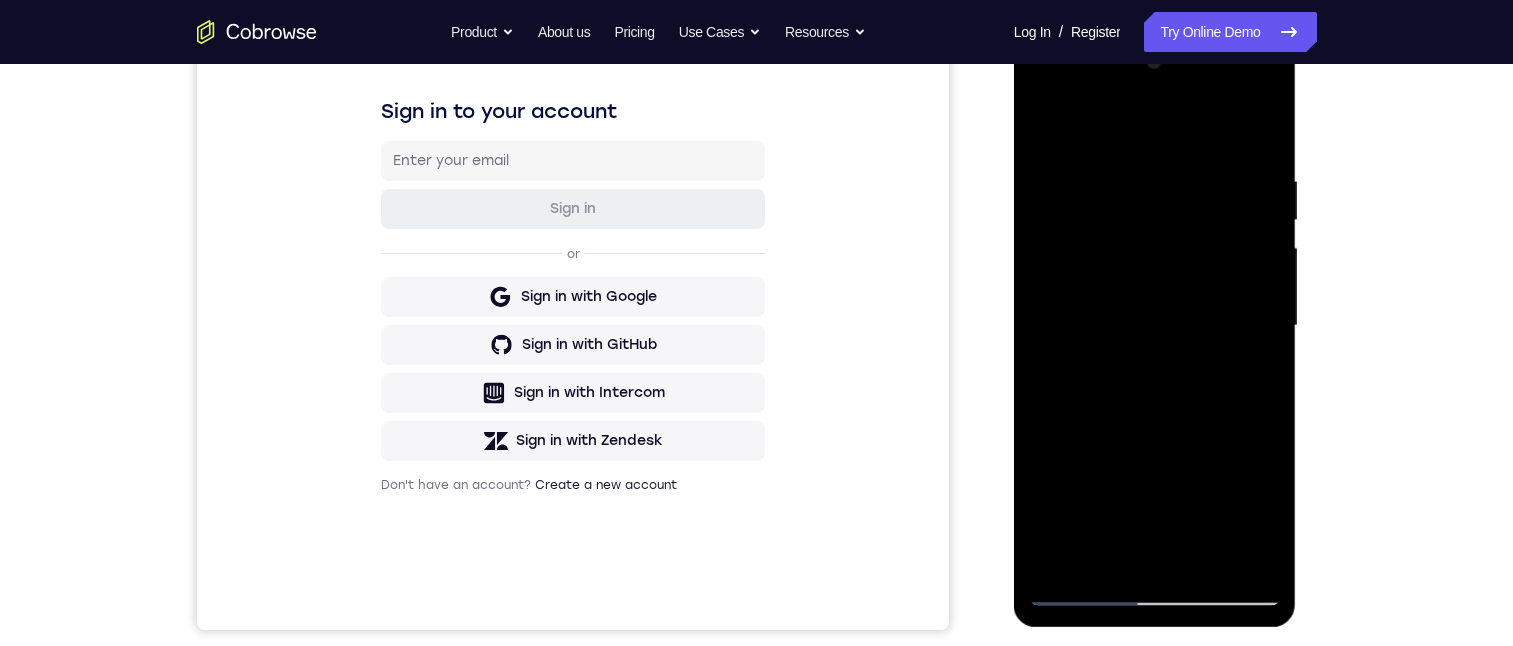 click at bounding box center (1155, 326) 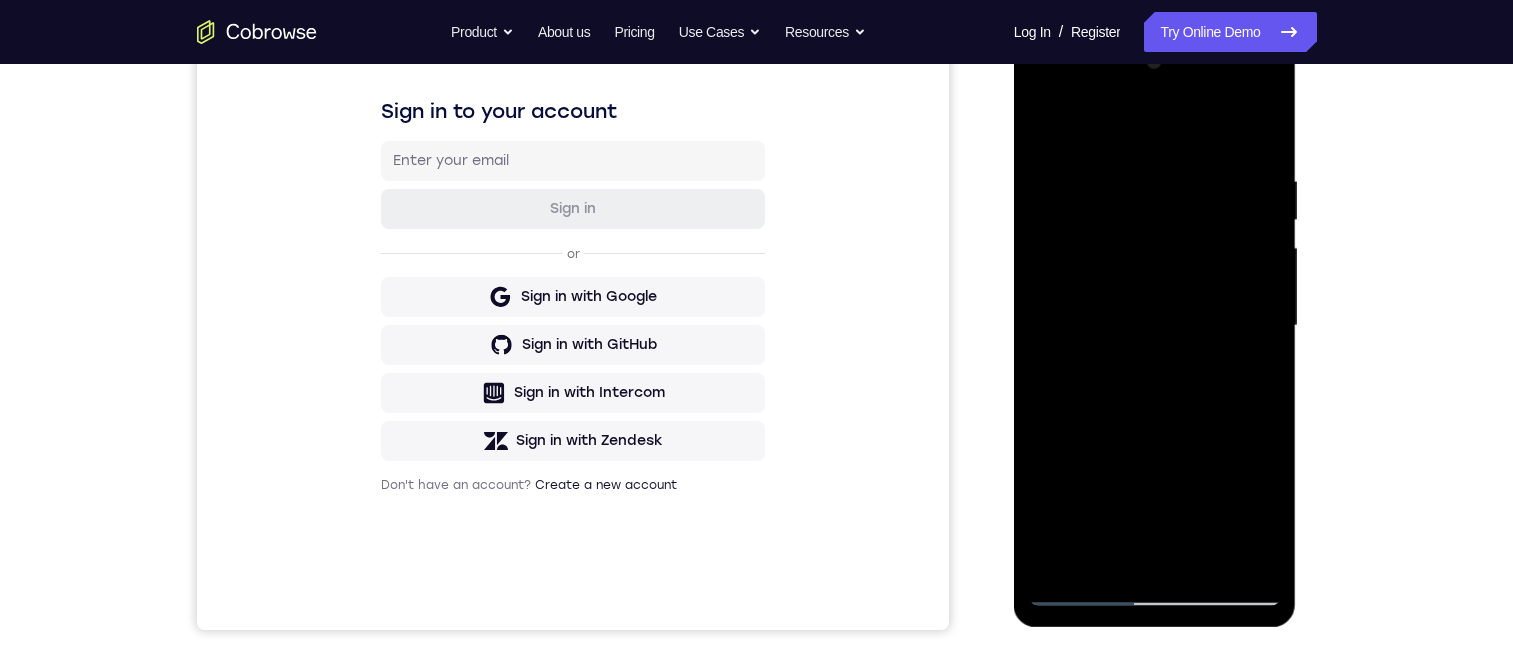 click at bounding box center (1155, 326) 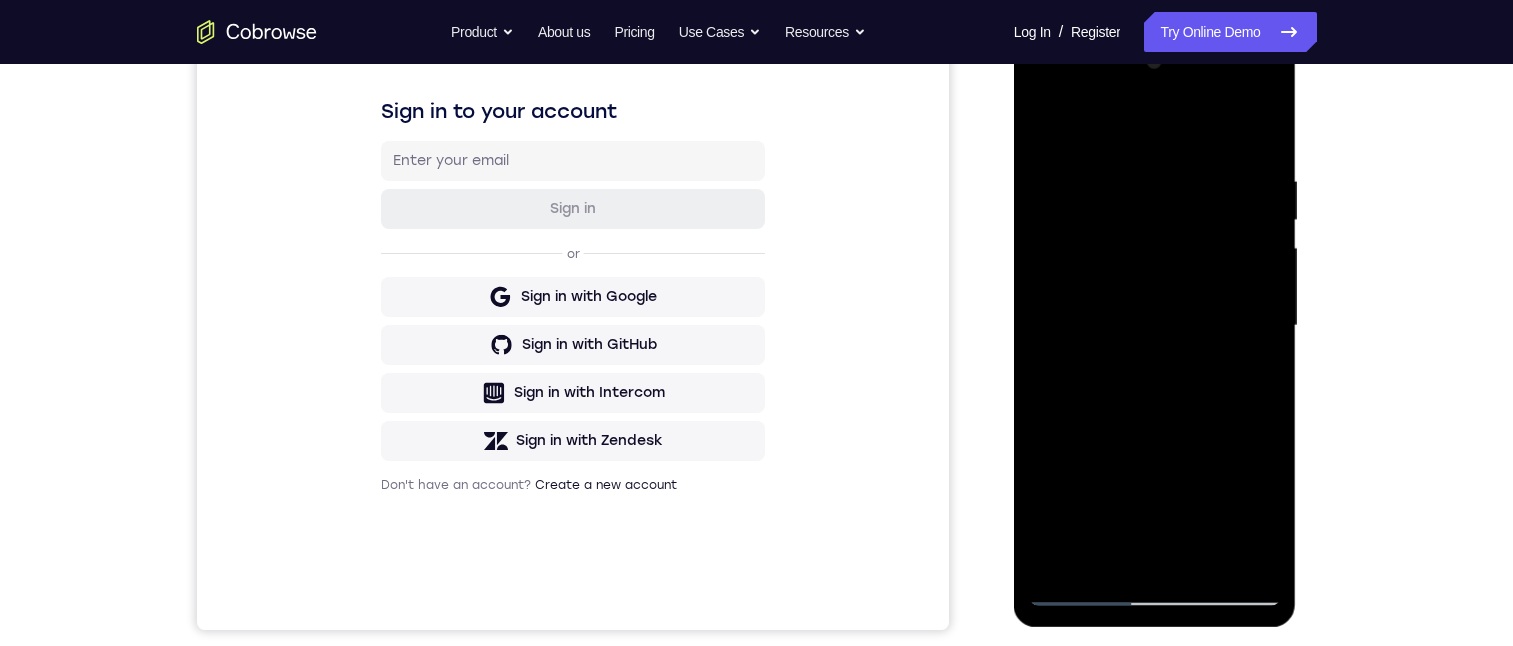 click at bounding box center [1155, 326] 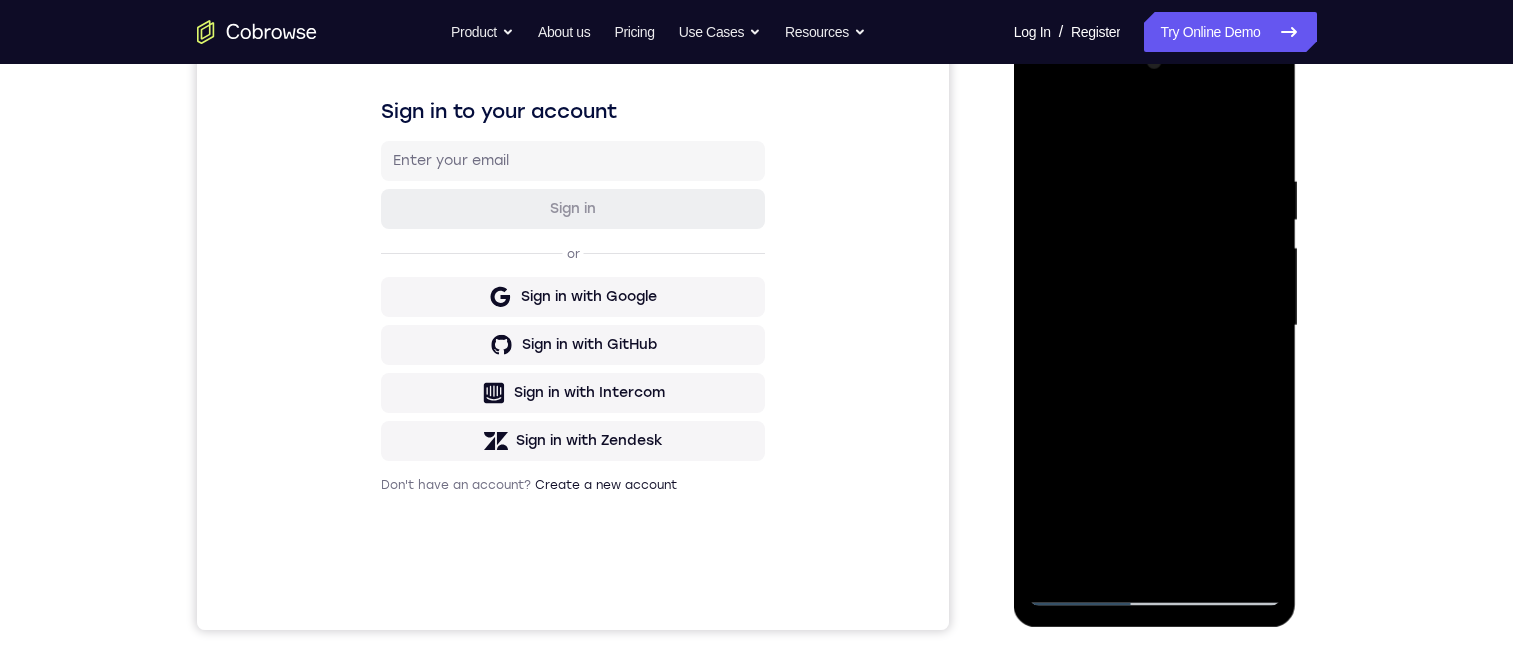 click at bounding box center (1155, 326) 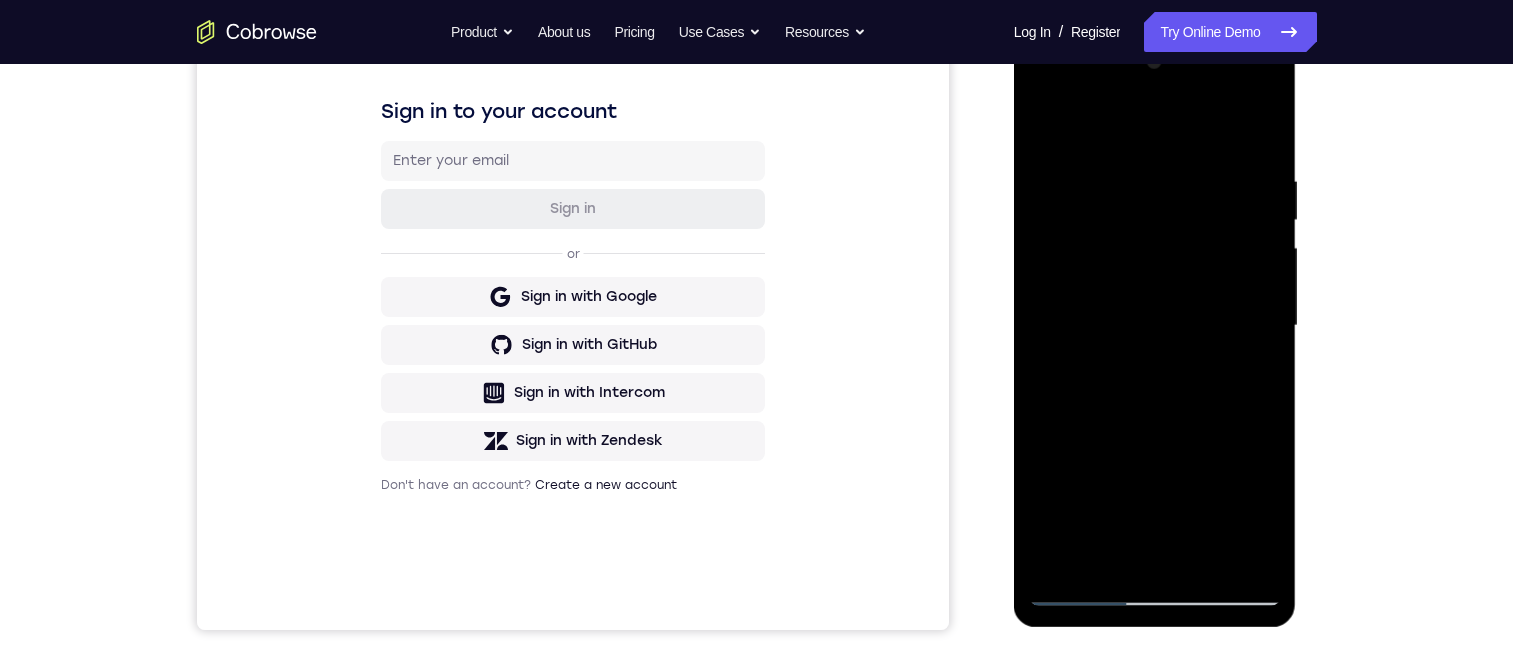 click at bounding box center (1155, 326) 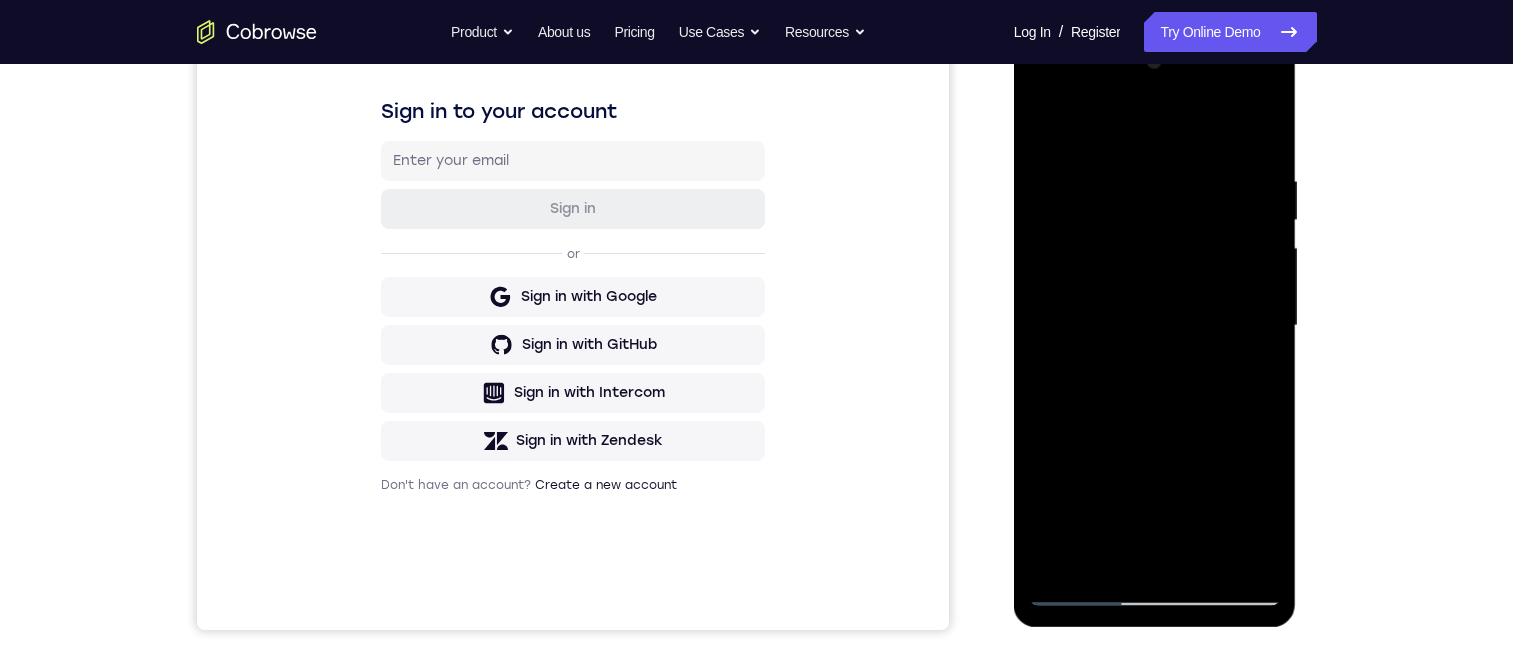 click at bounding box center (1155, 326) 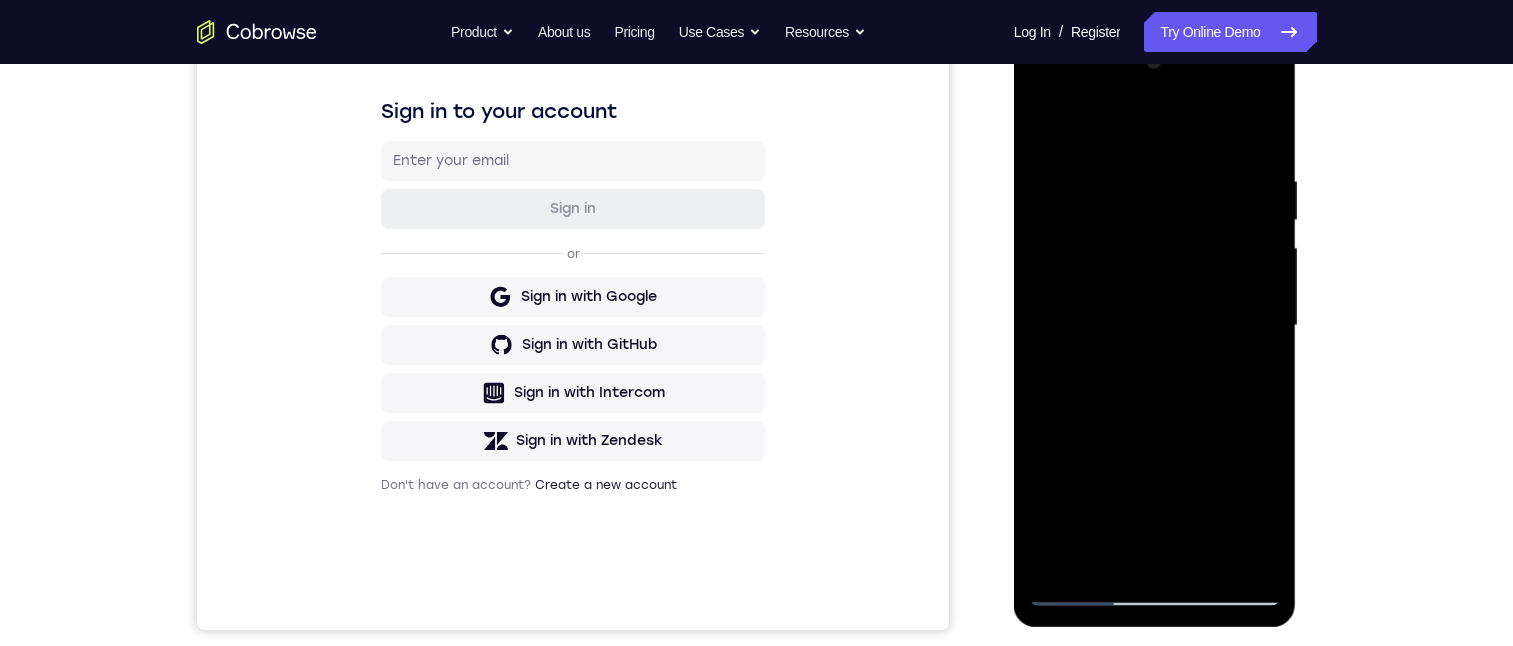 click at bounding box center (1155, 326) 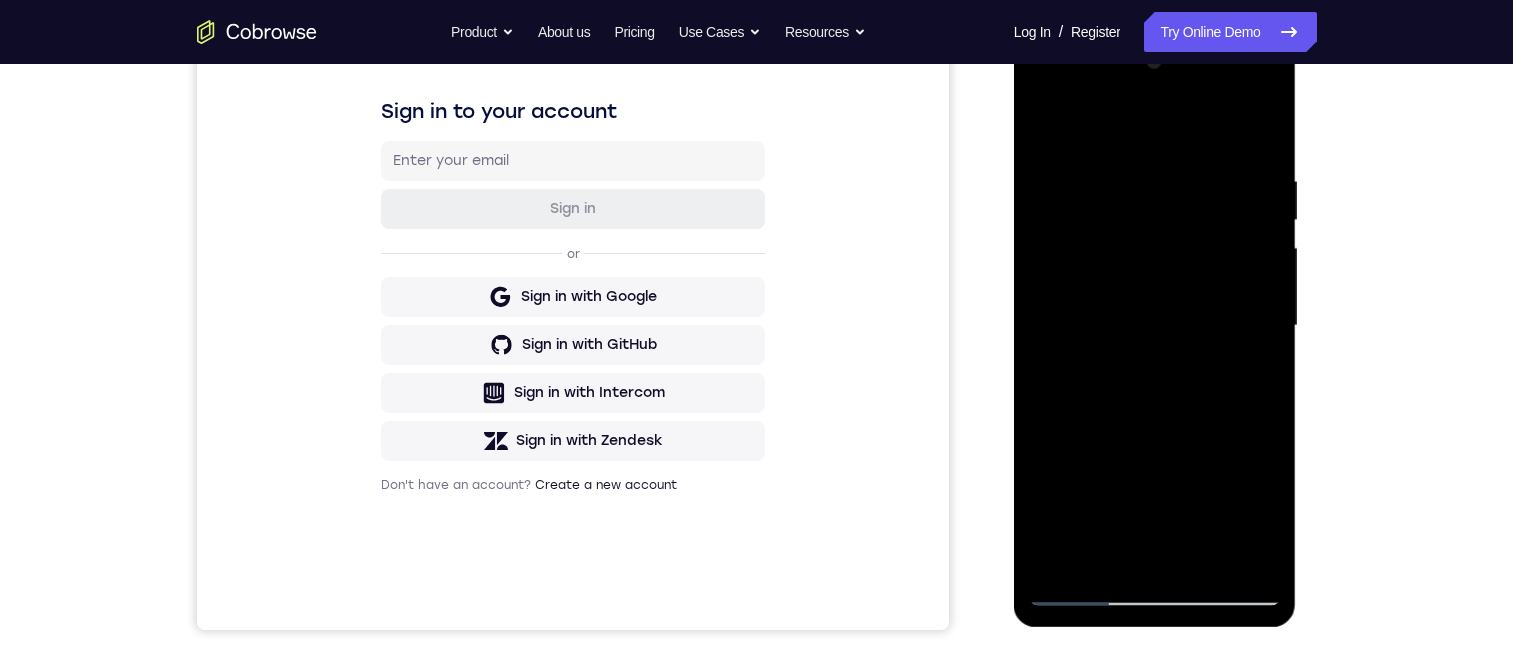 click at bounding box center (1155, 326) 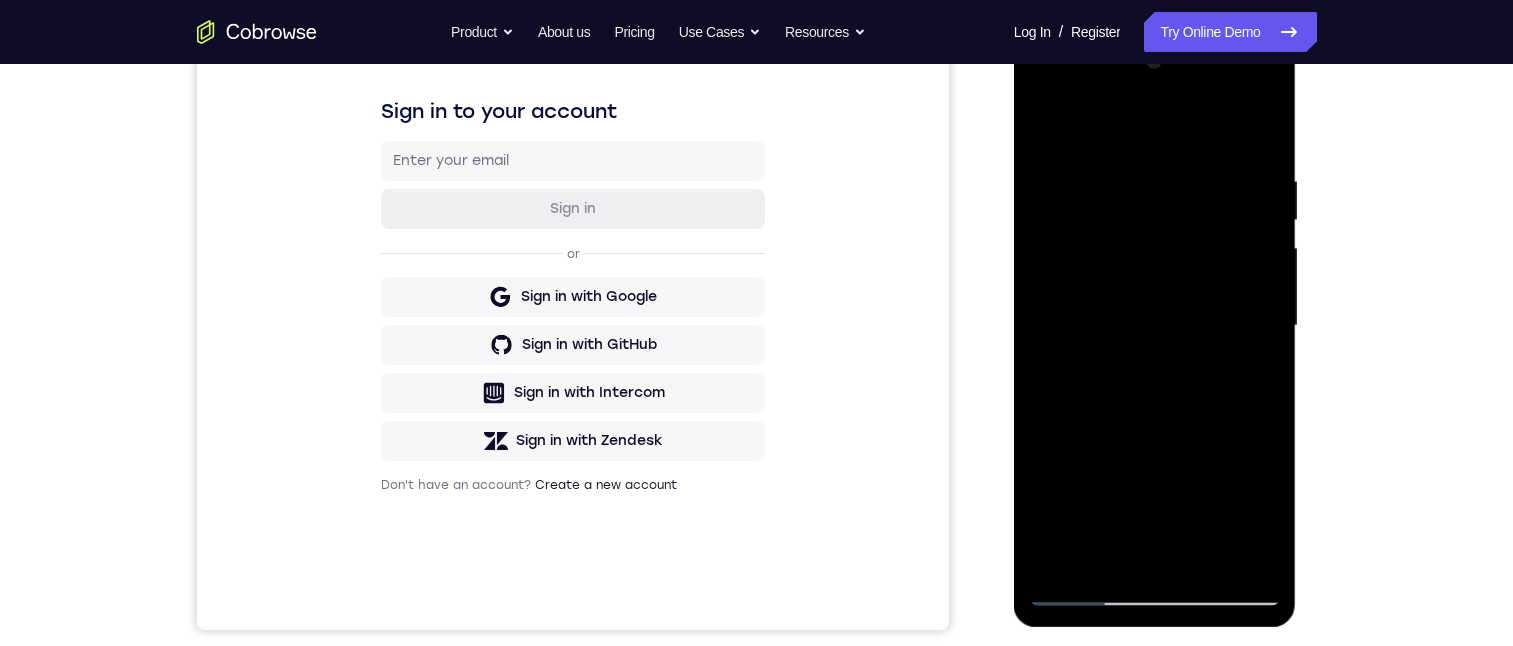 click at bounding box center (1155, 326) 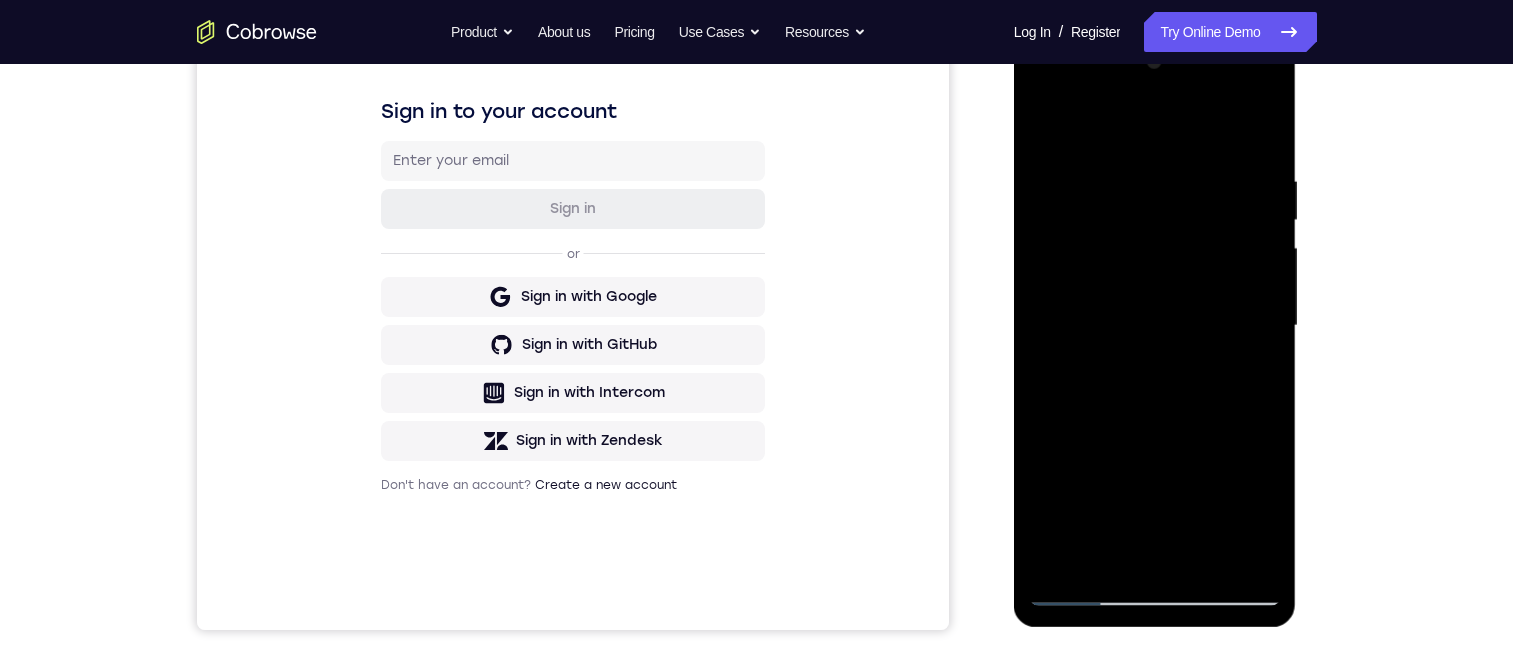 click at bounding box center (1155, 326) 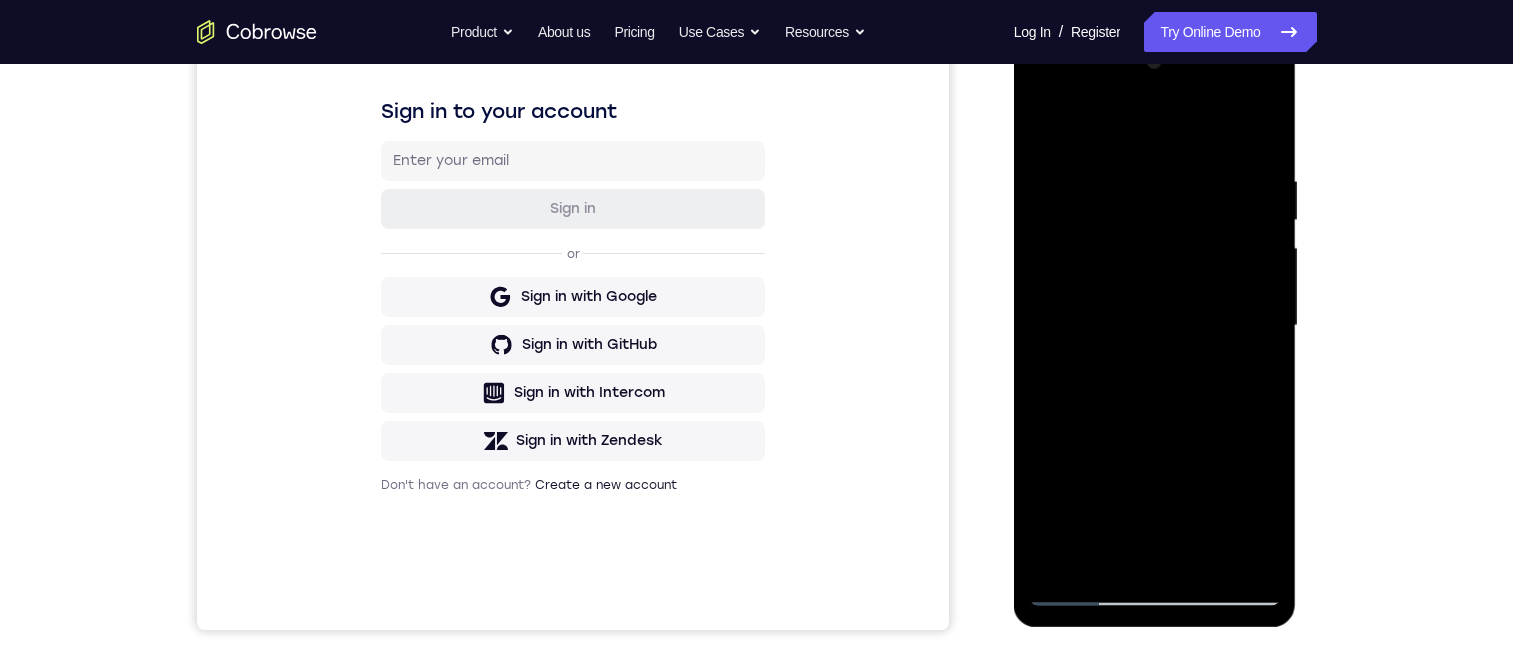 click at bounding box center (1155, 326) 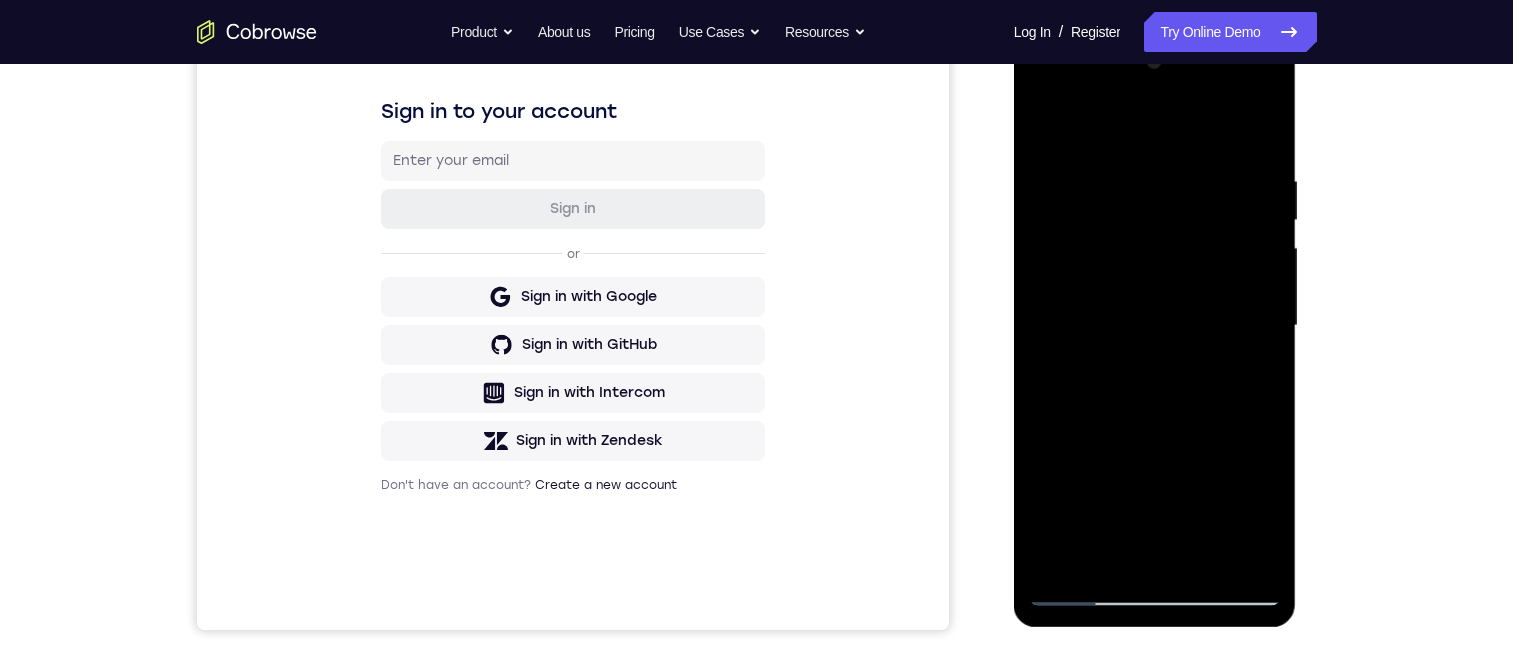 click at bounding box center (1155, 326) 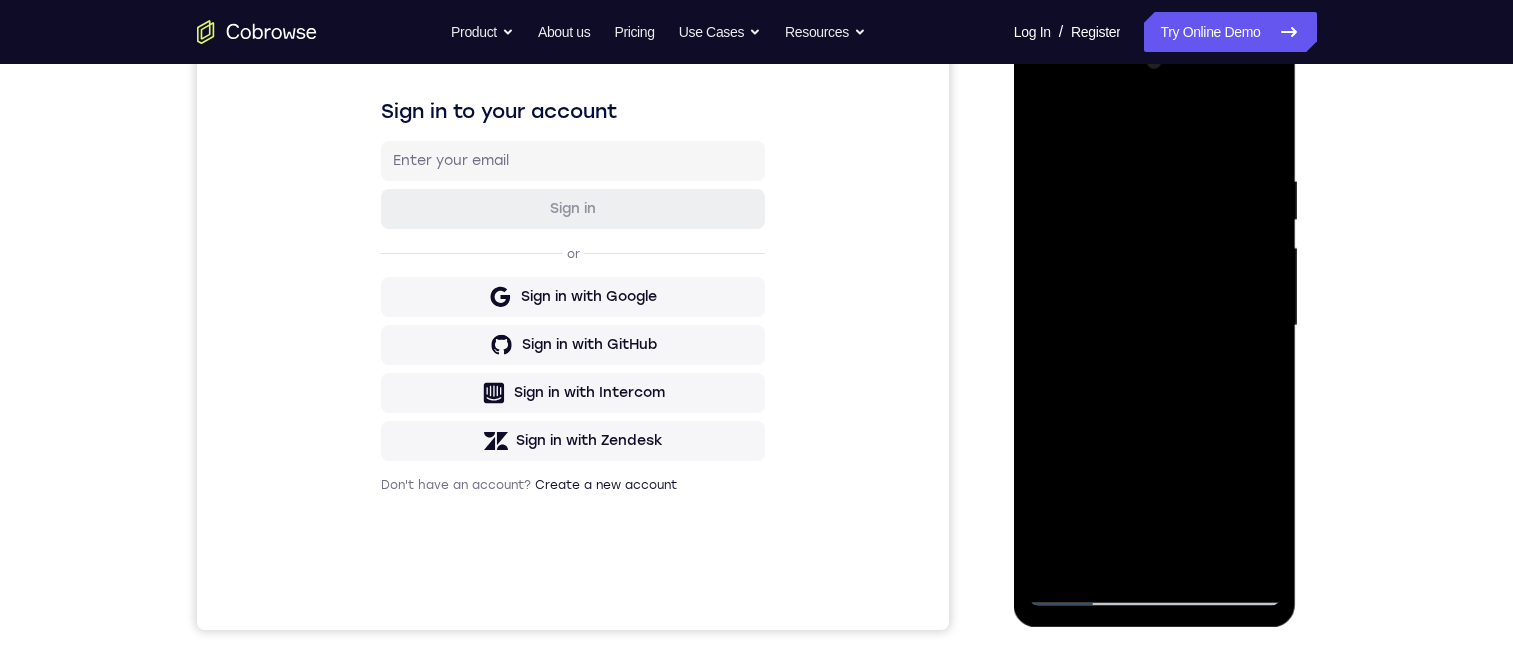 click at bounding box center [1155, 326] 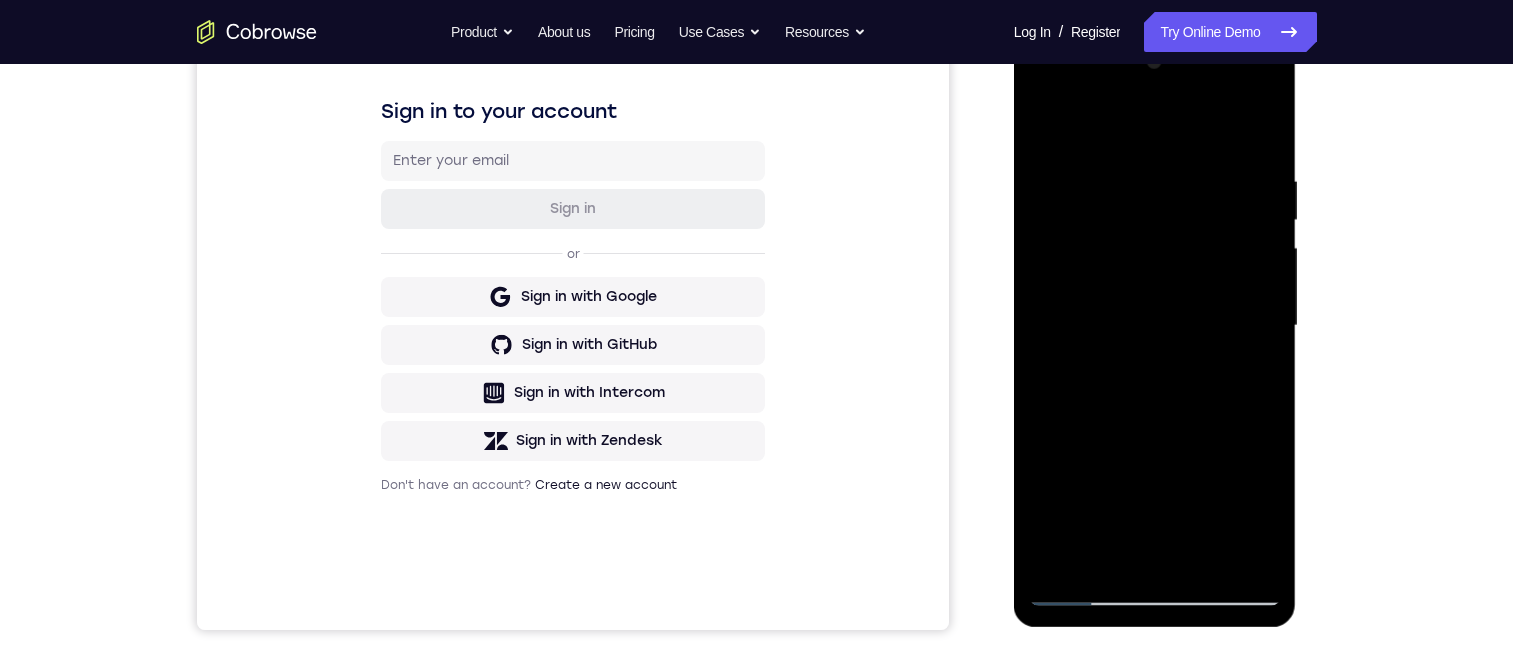 click at bounding box center (1155, 326) 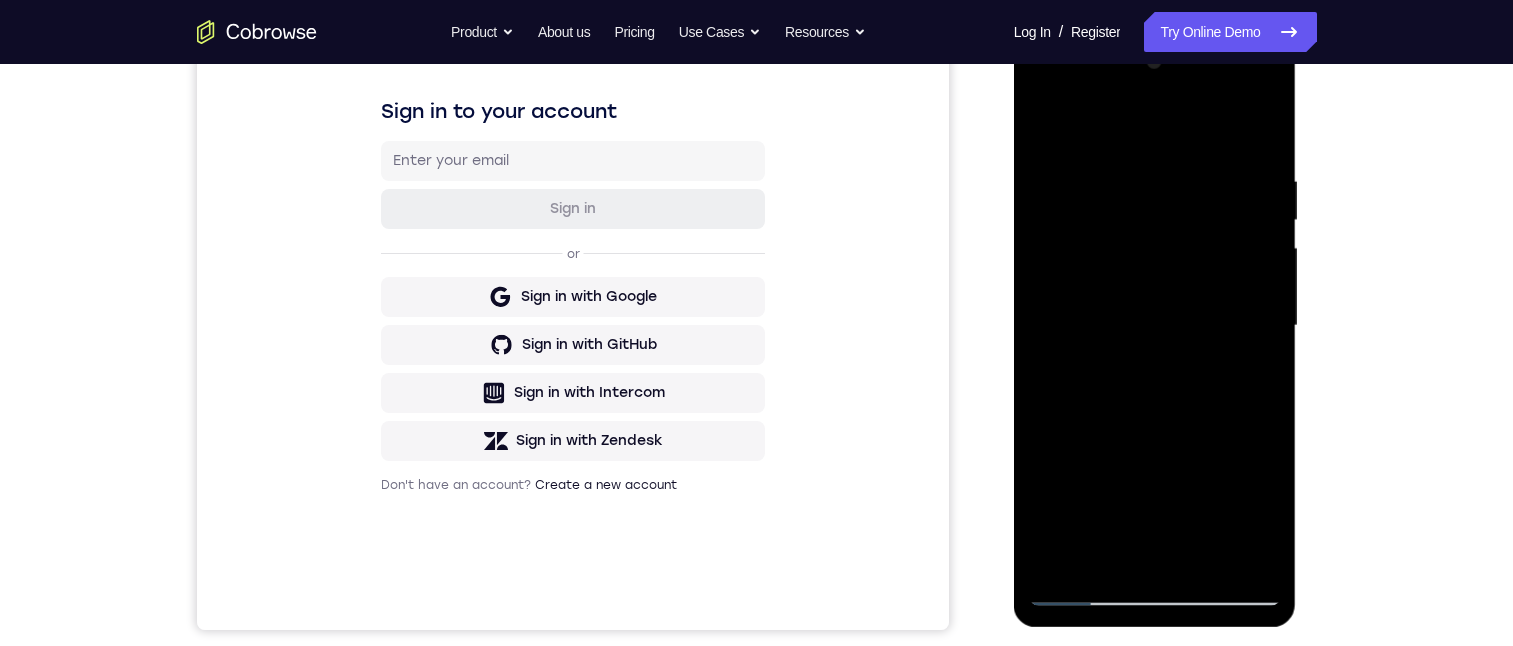 click at bounding box center [1155, 326] 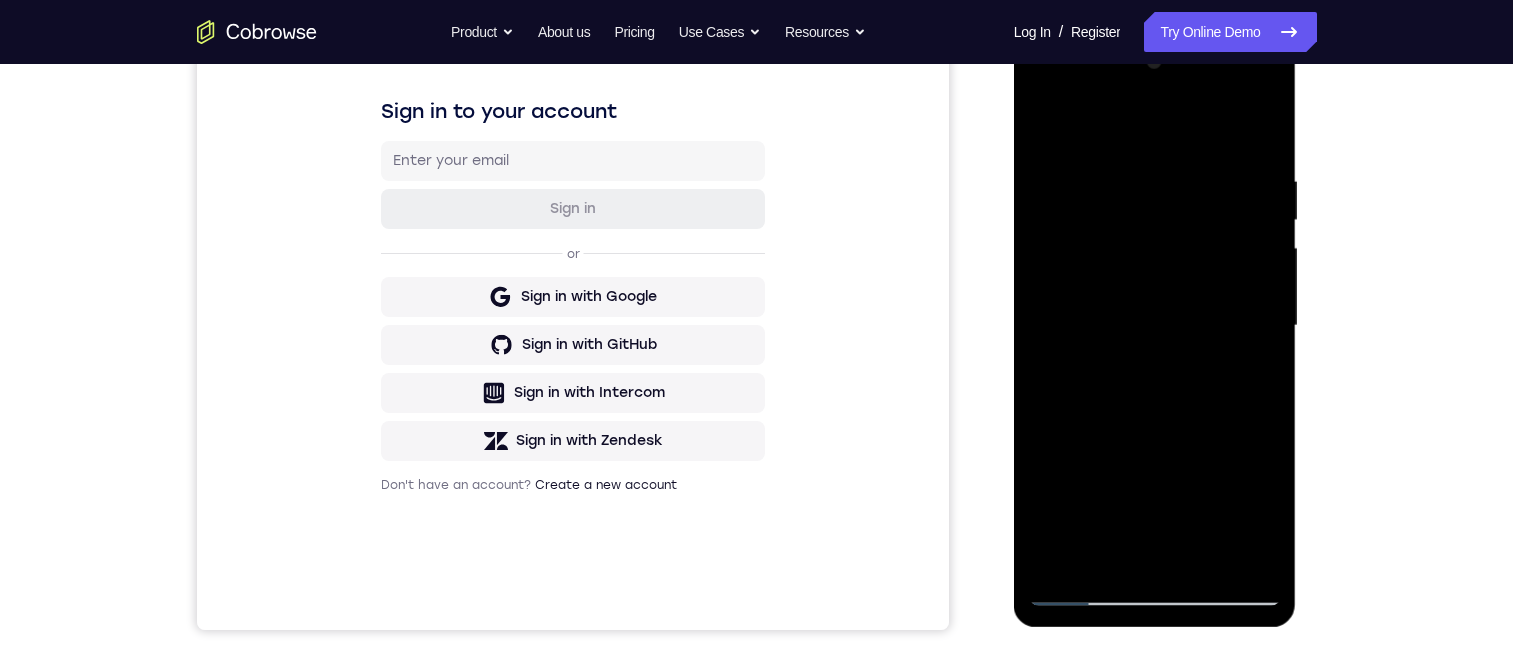 click at bounding box center (1155, 326) 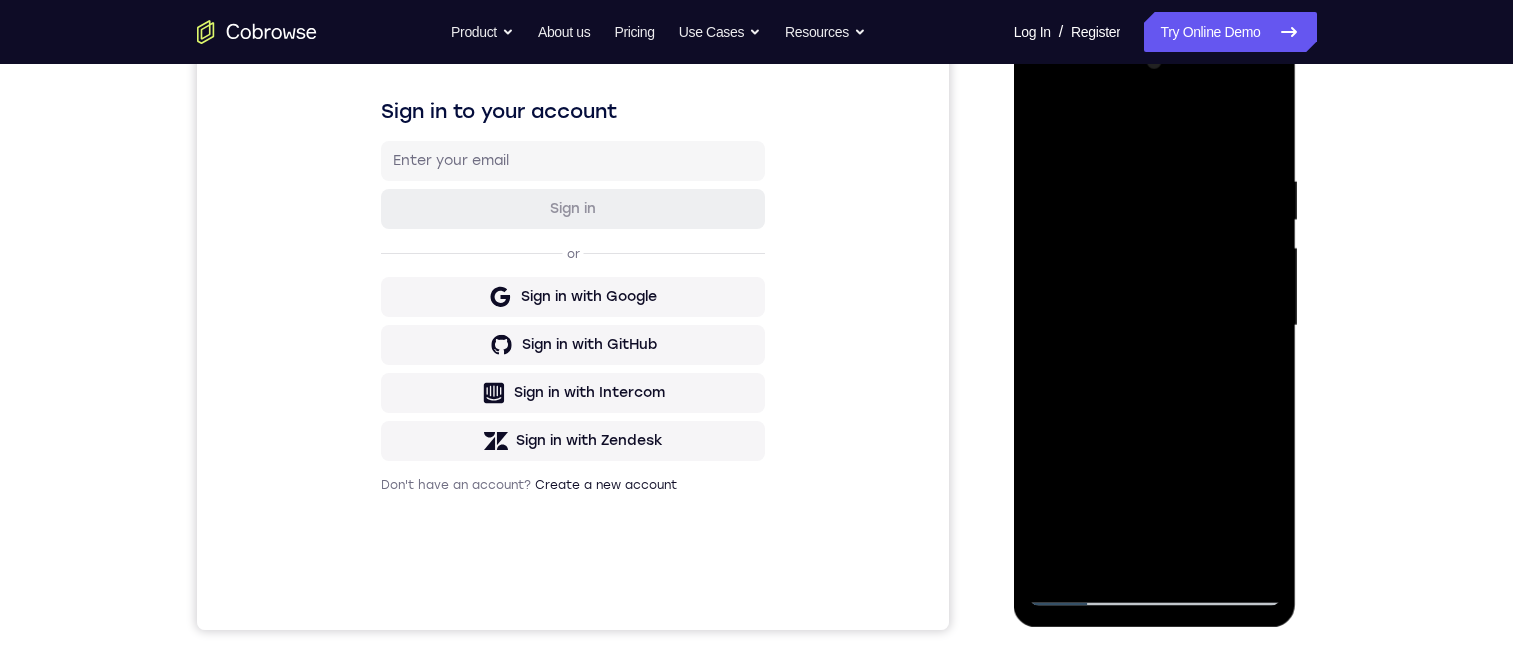 click at bounding box center [1155, 326] 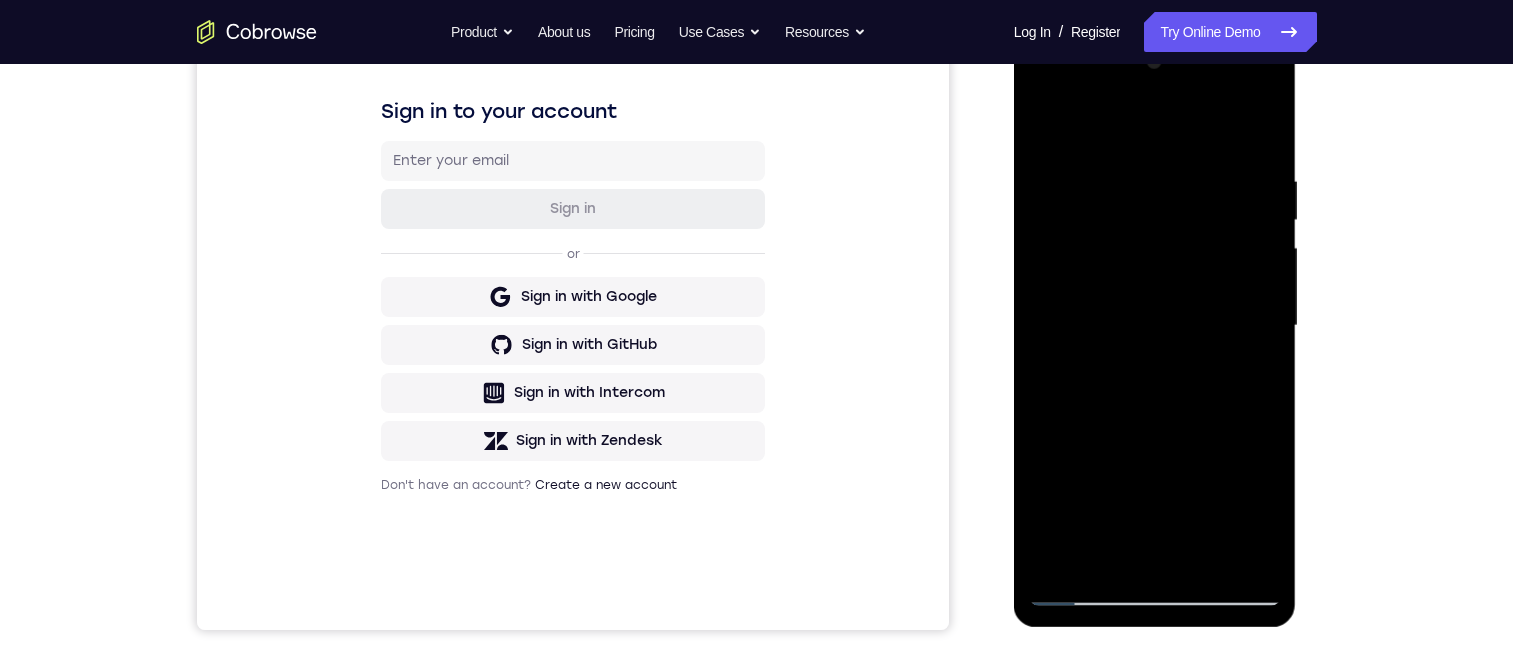 click at bounding box center [1155, 326] 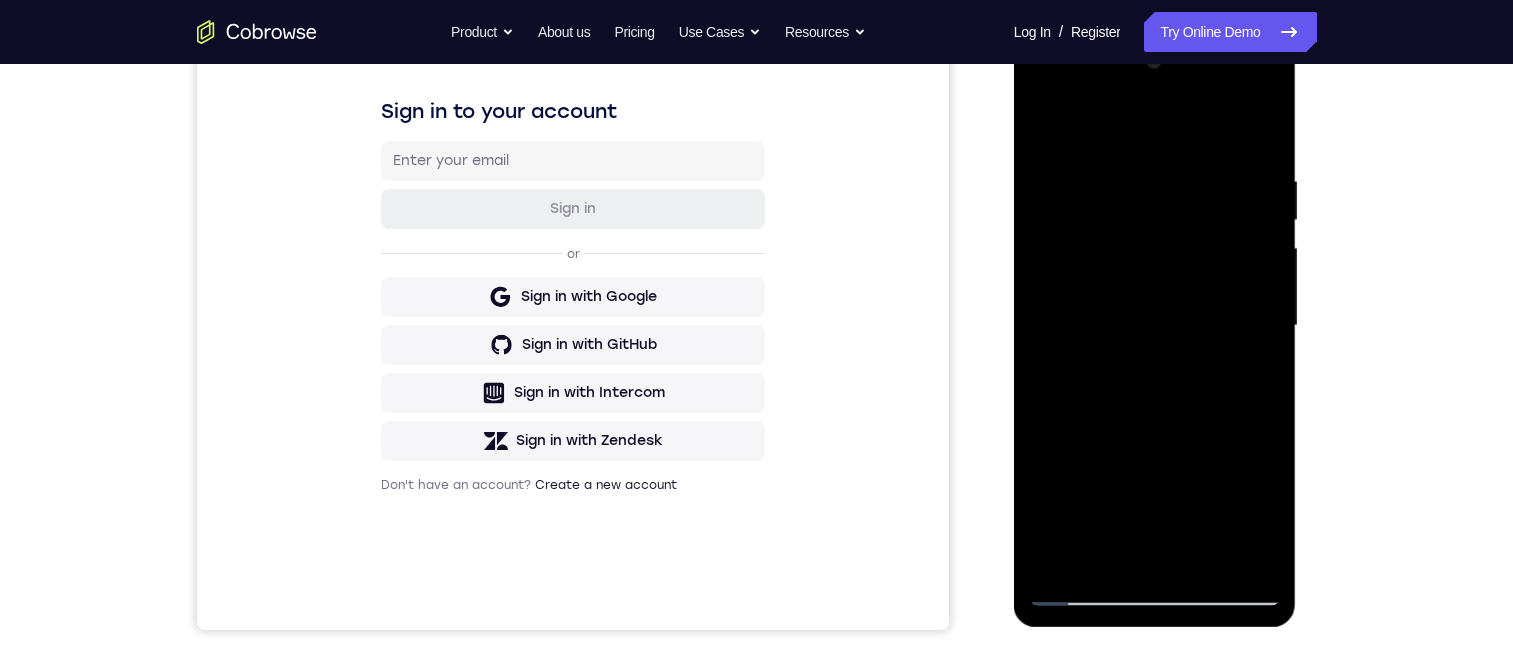 click at bounding box center (1155, 326) 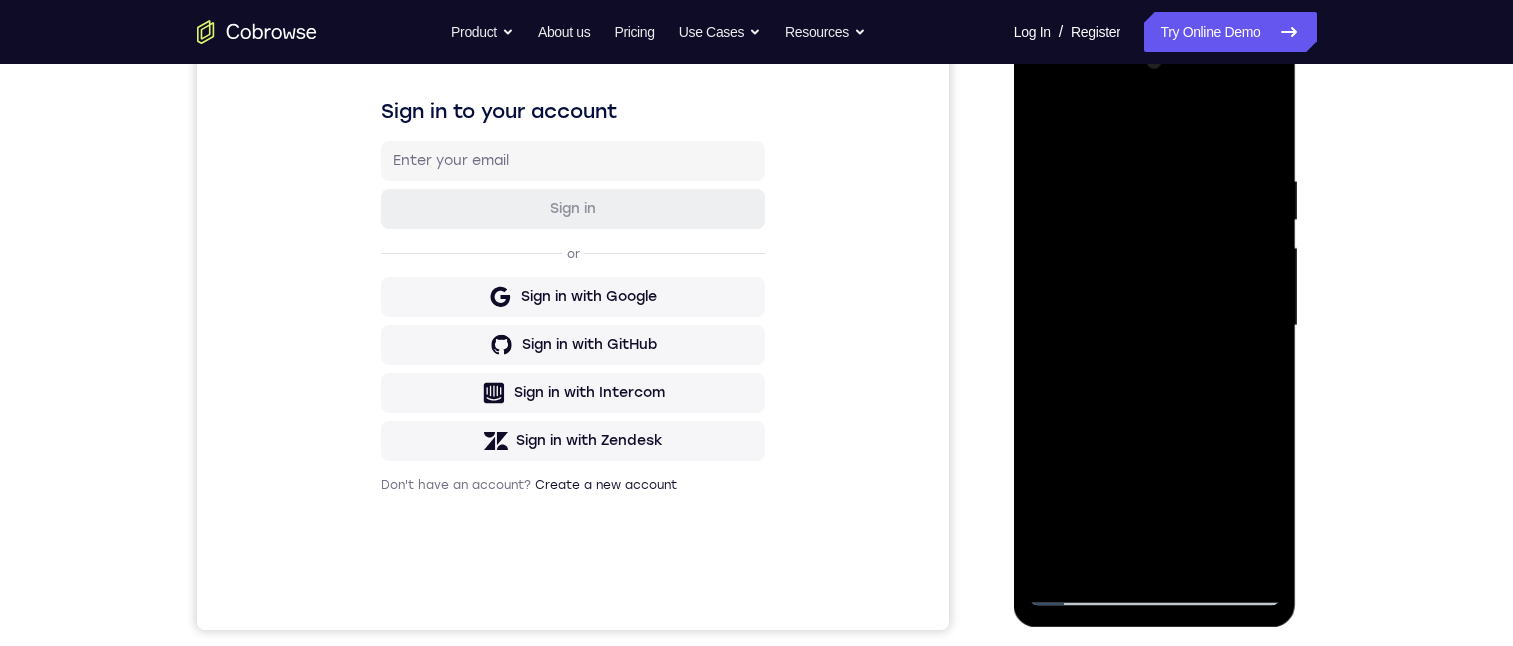 click at bounding box center (1155, 326) 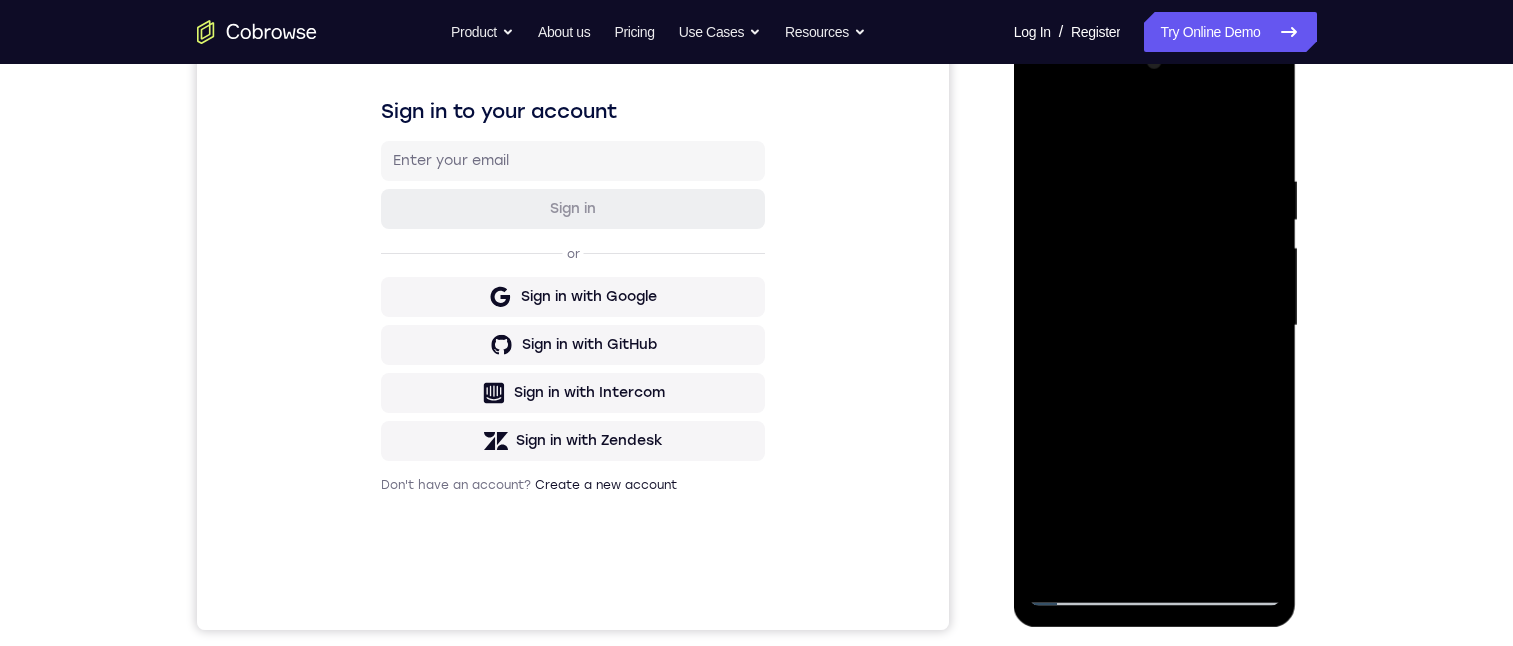 click at bounding box center [1155, 326] 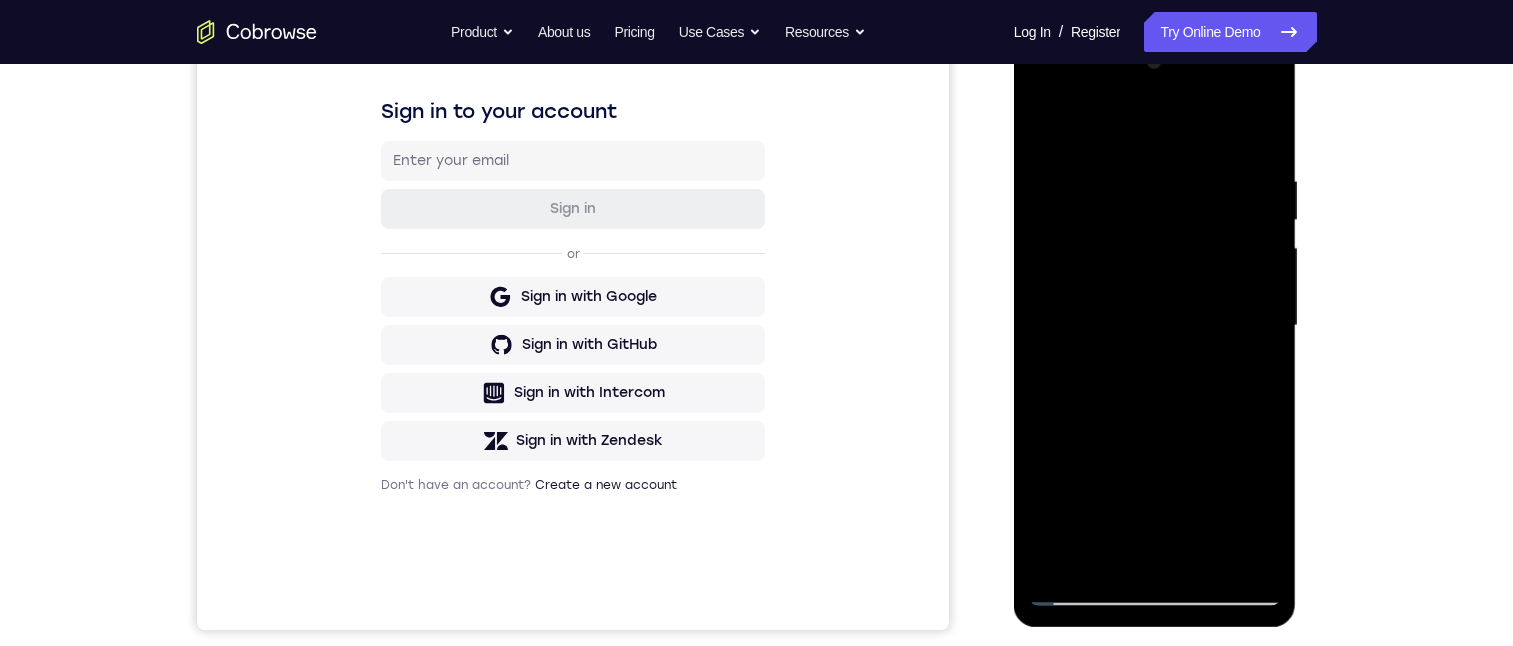 click at bounding box center [1155, 326] 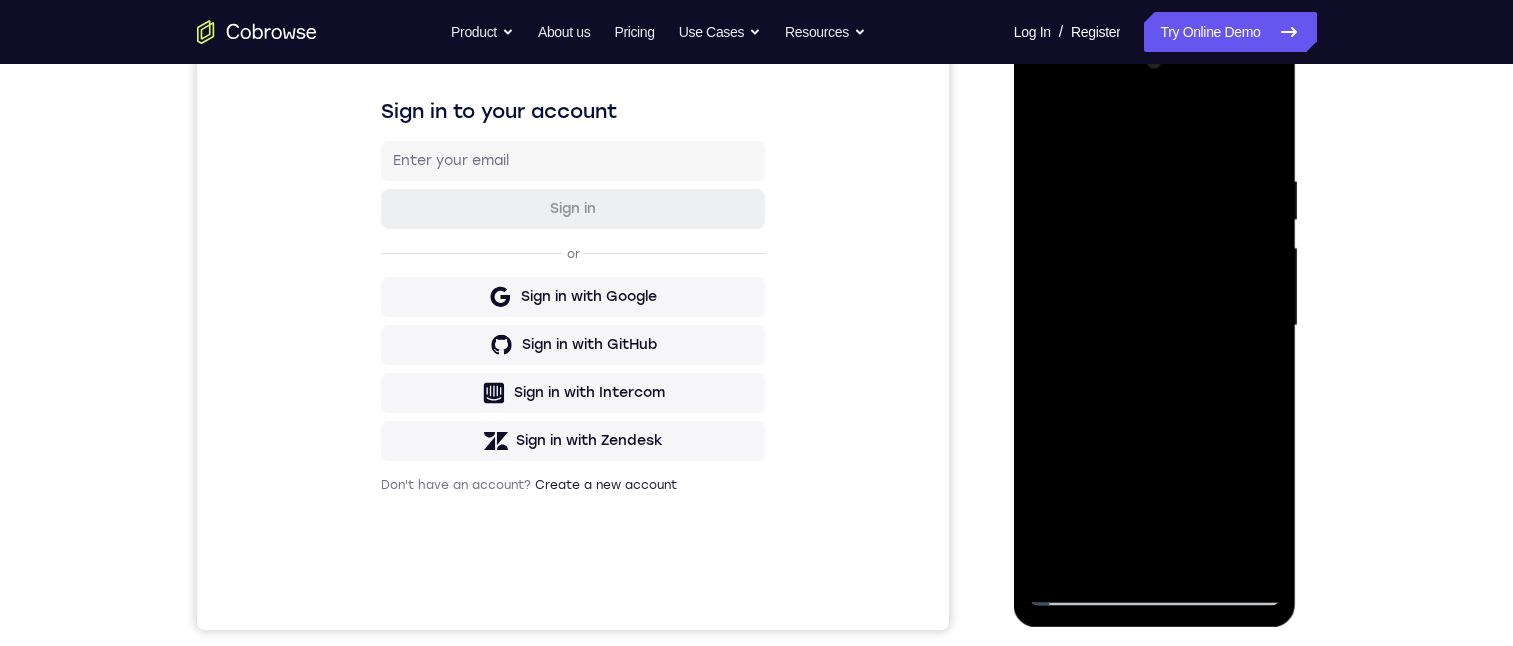 click at bounding box center [1155, 326] 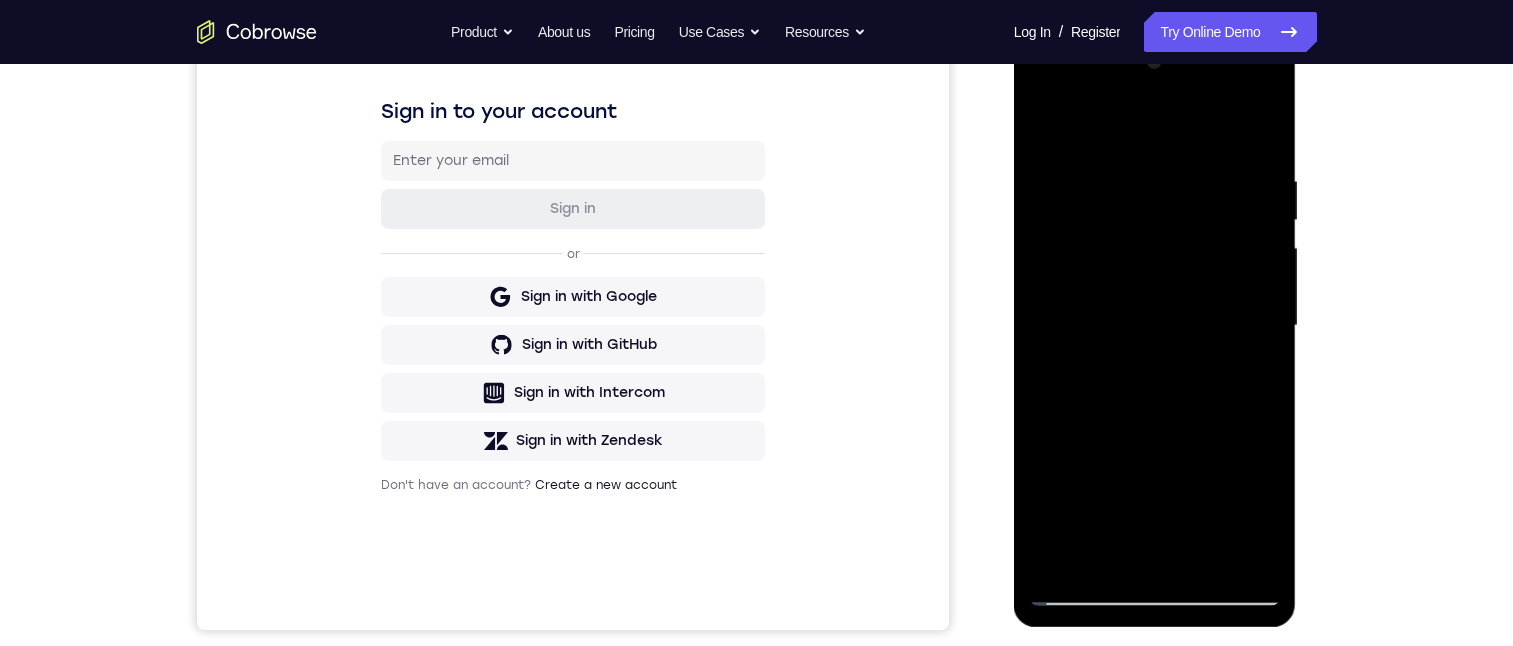 click at bounding box center [1155, 326] 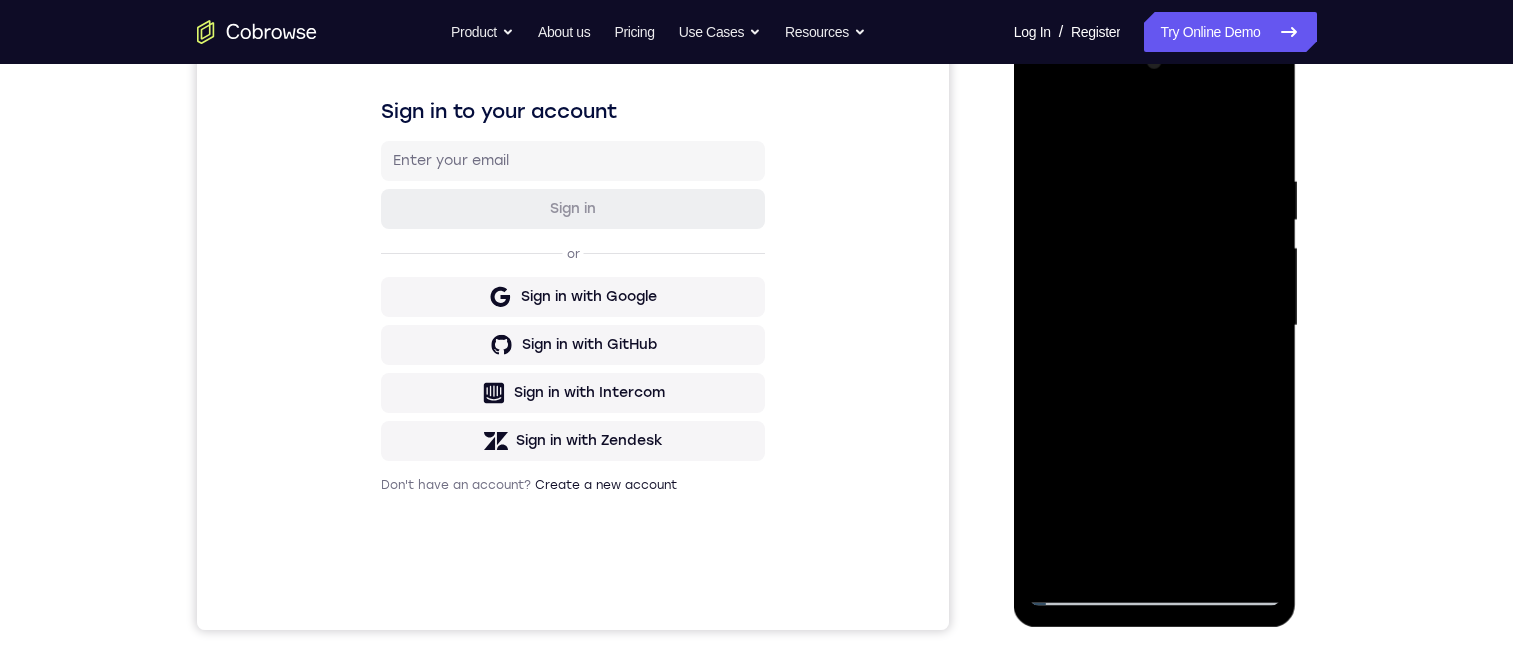 click at bounding box center [1155, 326] 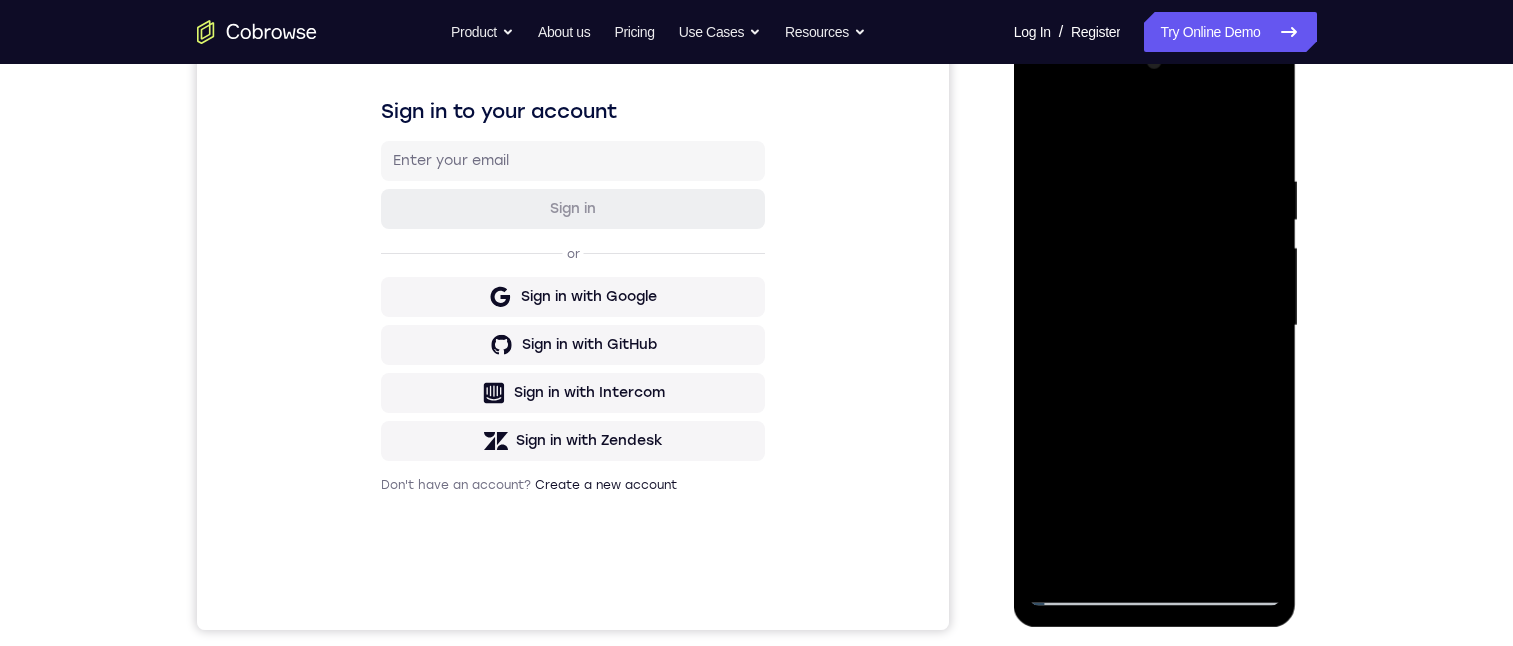 click at bounding box center (1155, 326) 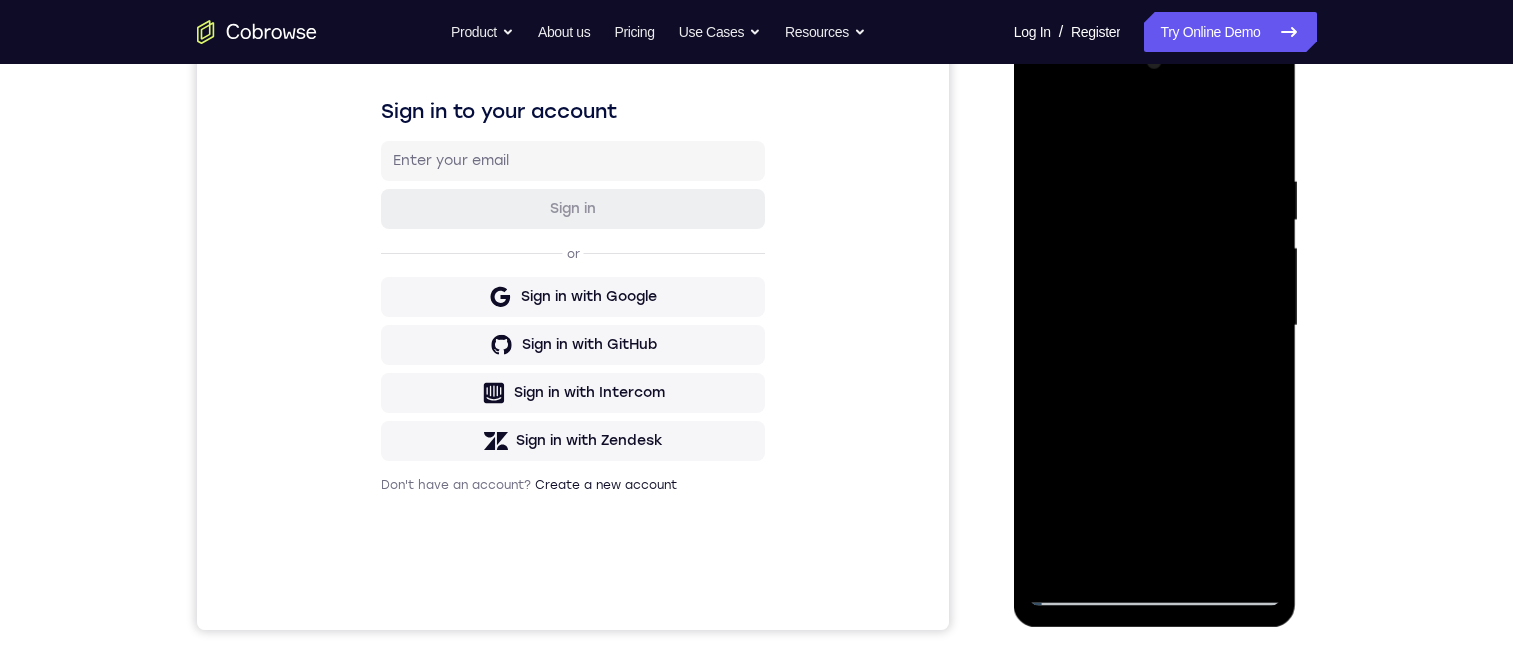 click at bounding box center (1155, 326) 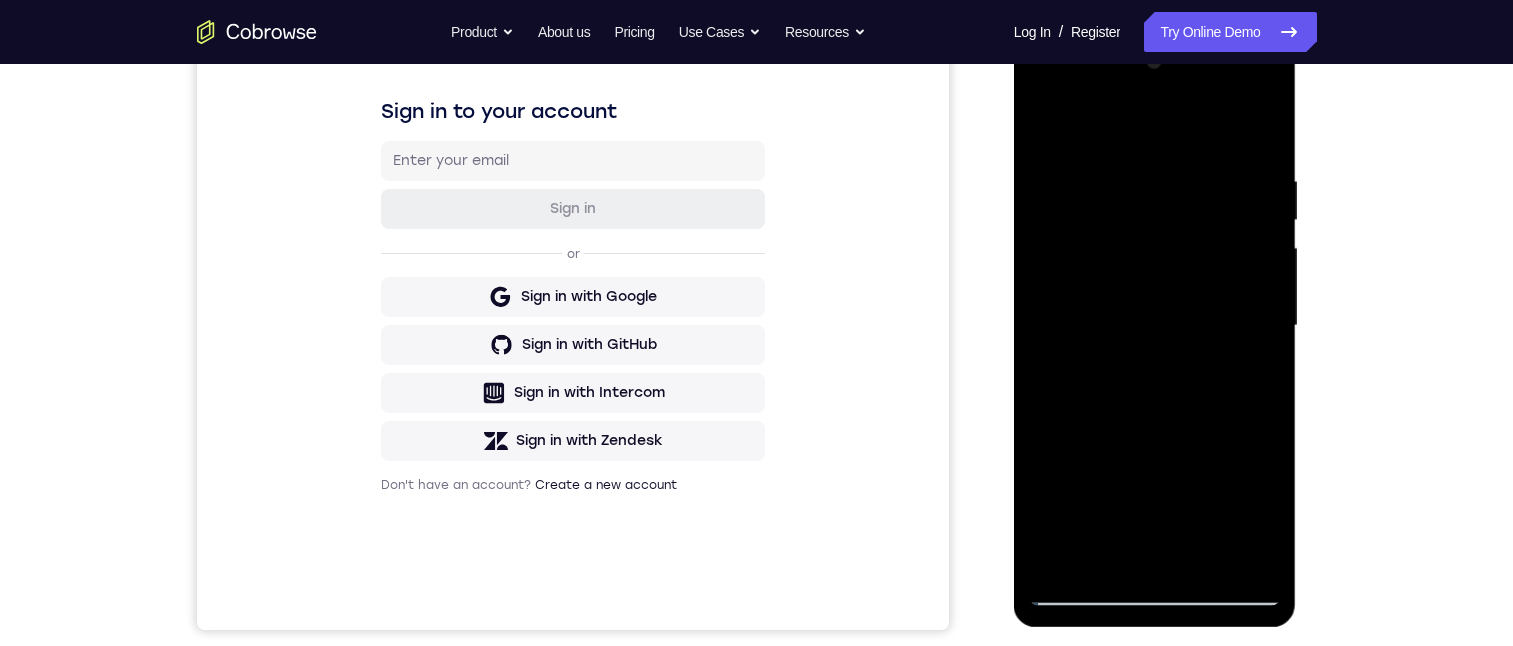 click at bounding box center (1155, 326) 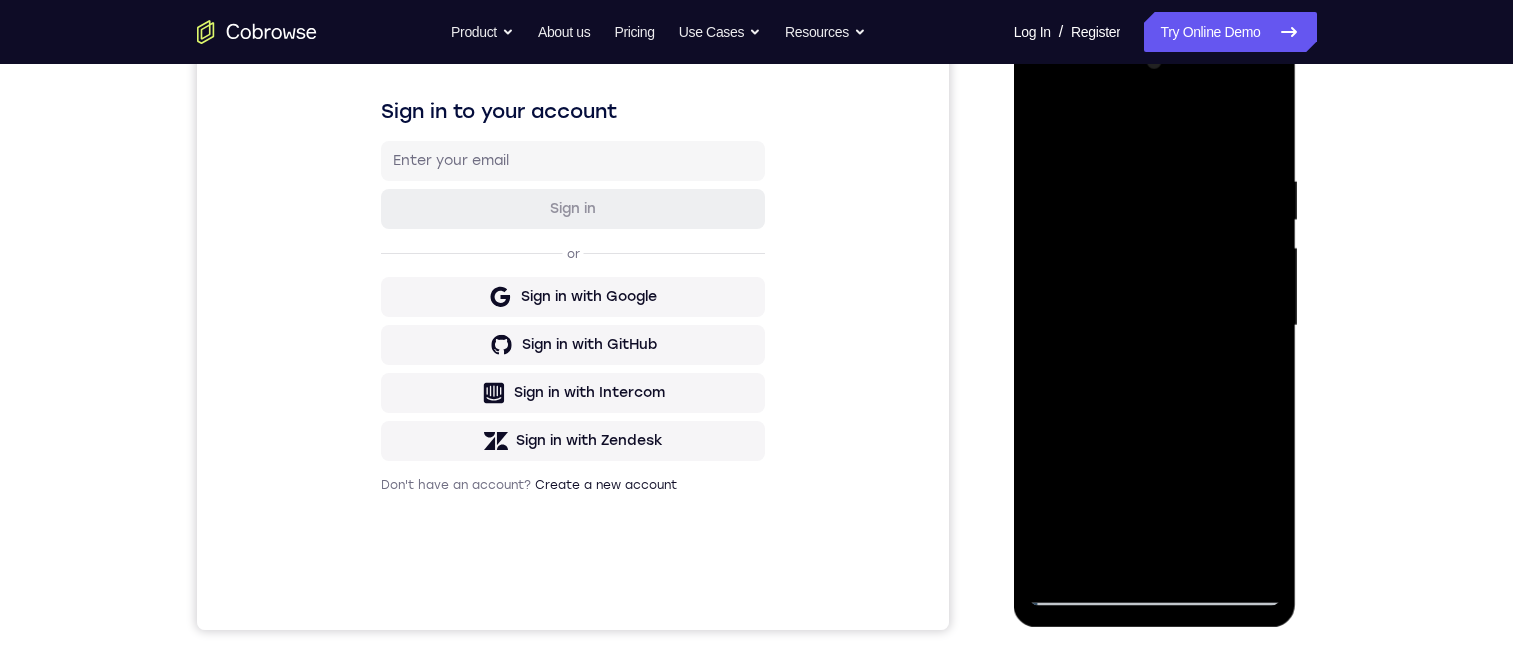 click at bounding box center (1155, 326) 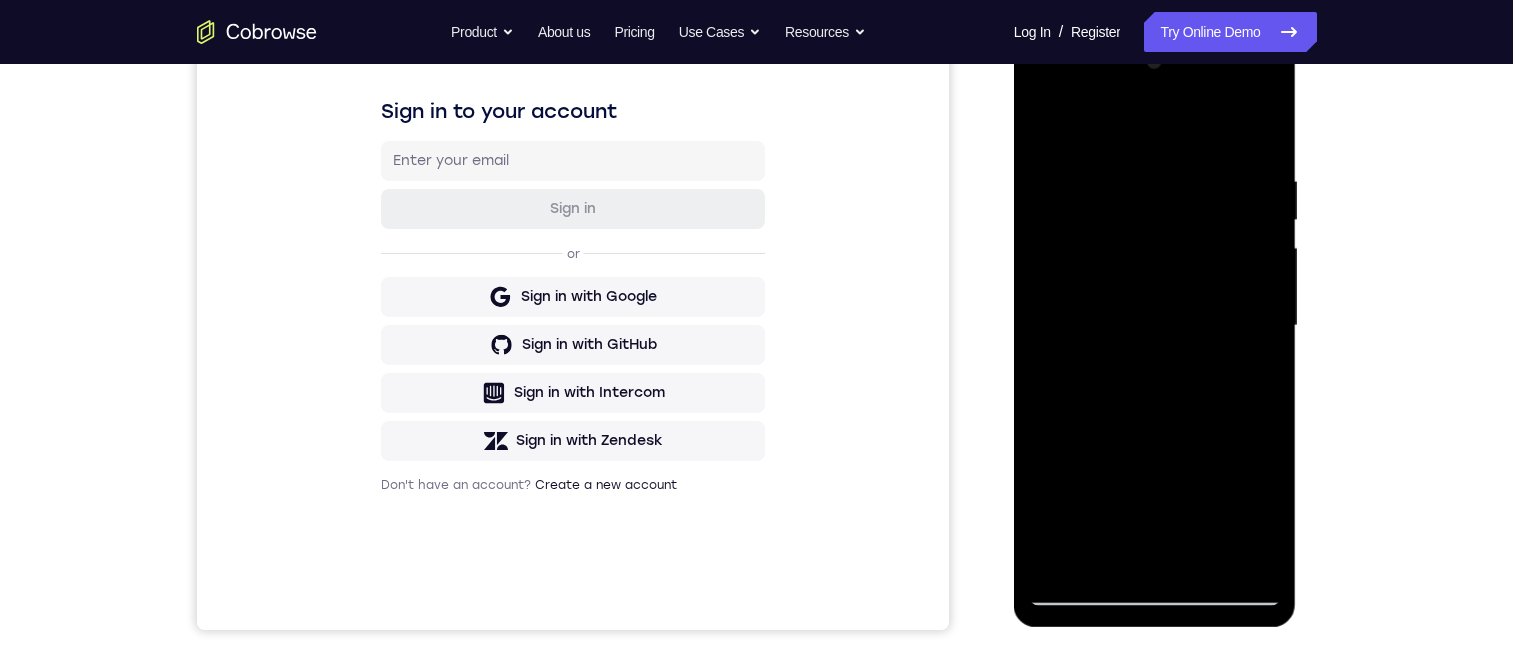 click at bounding box center [1155, 326] 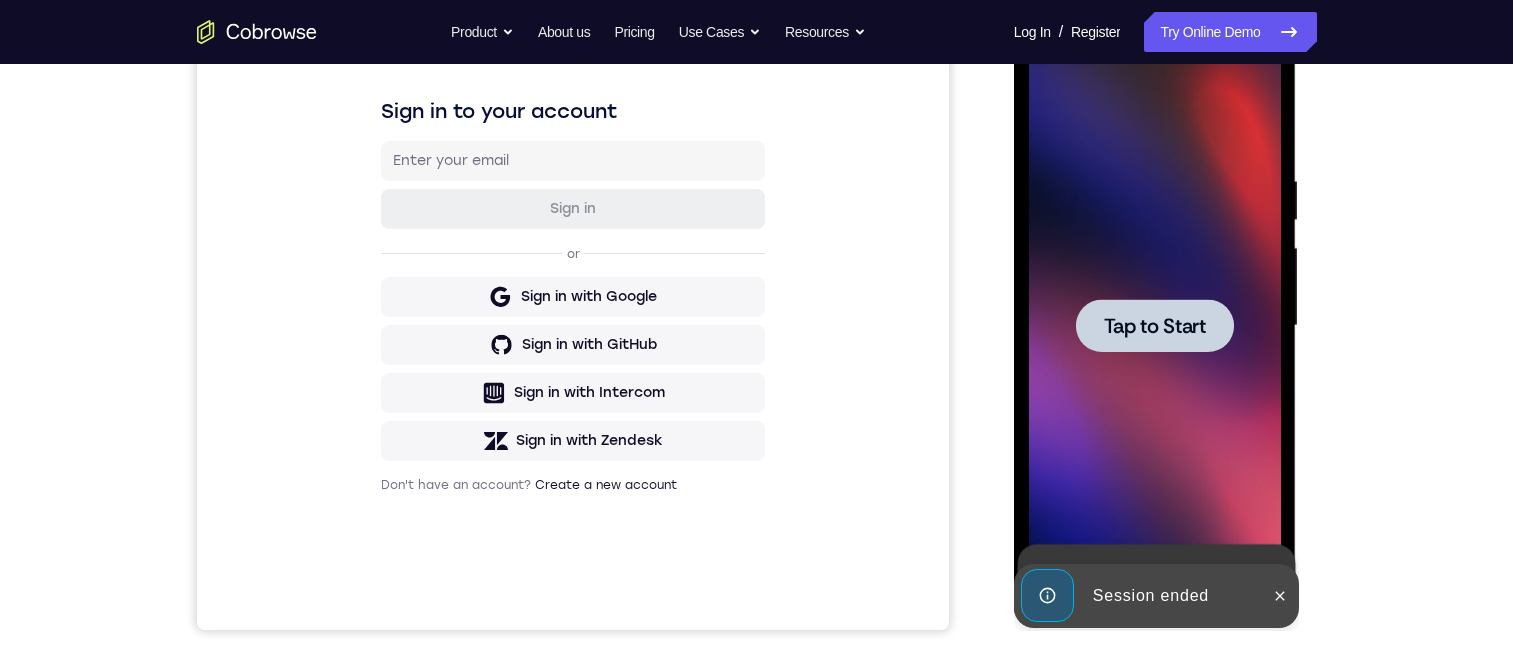 click at bounding box center (1155, 326) 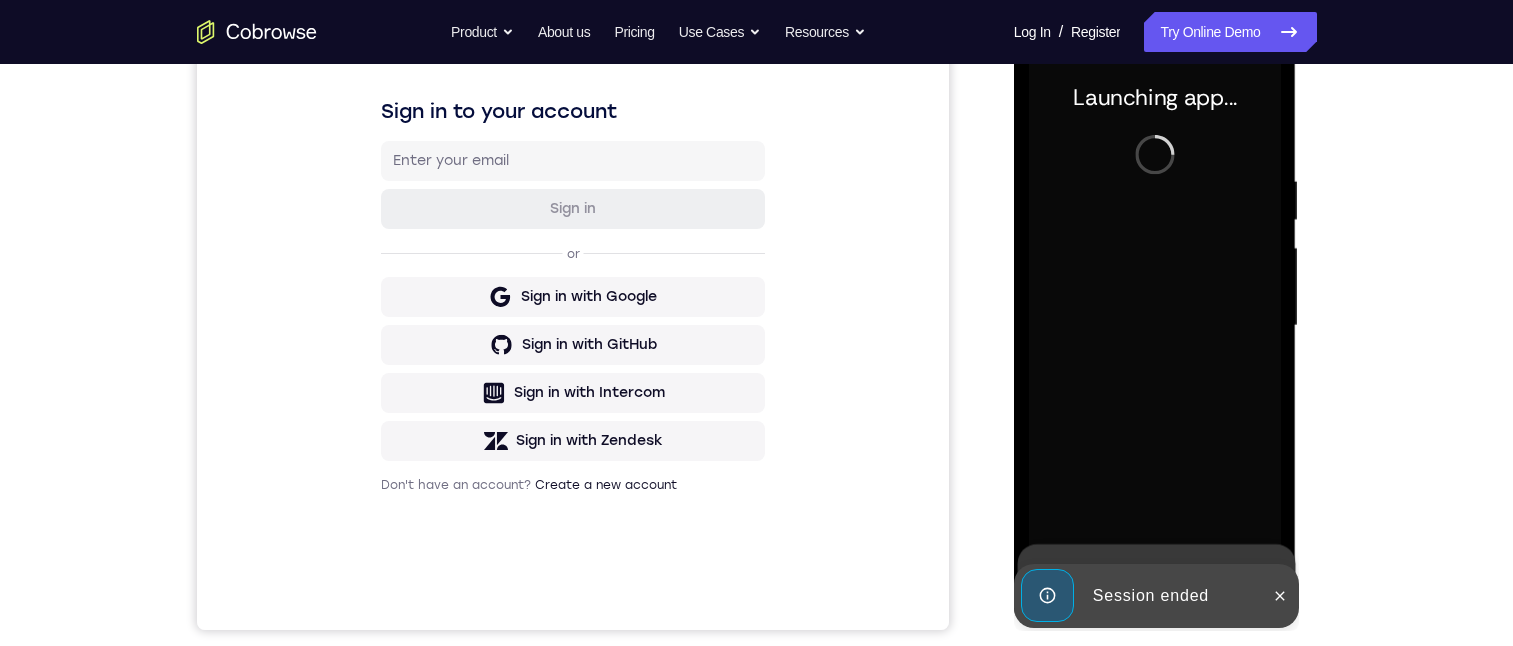 scroll, scrollTop: 339, scrollLeft: 0, axis: vertical 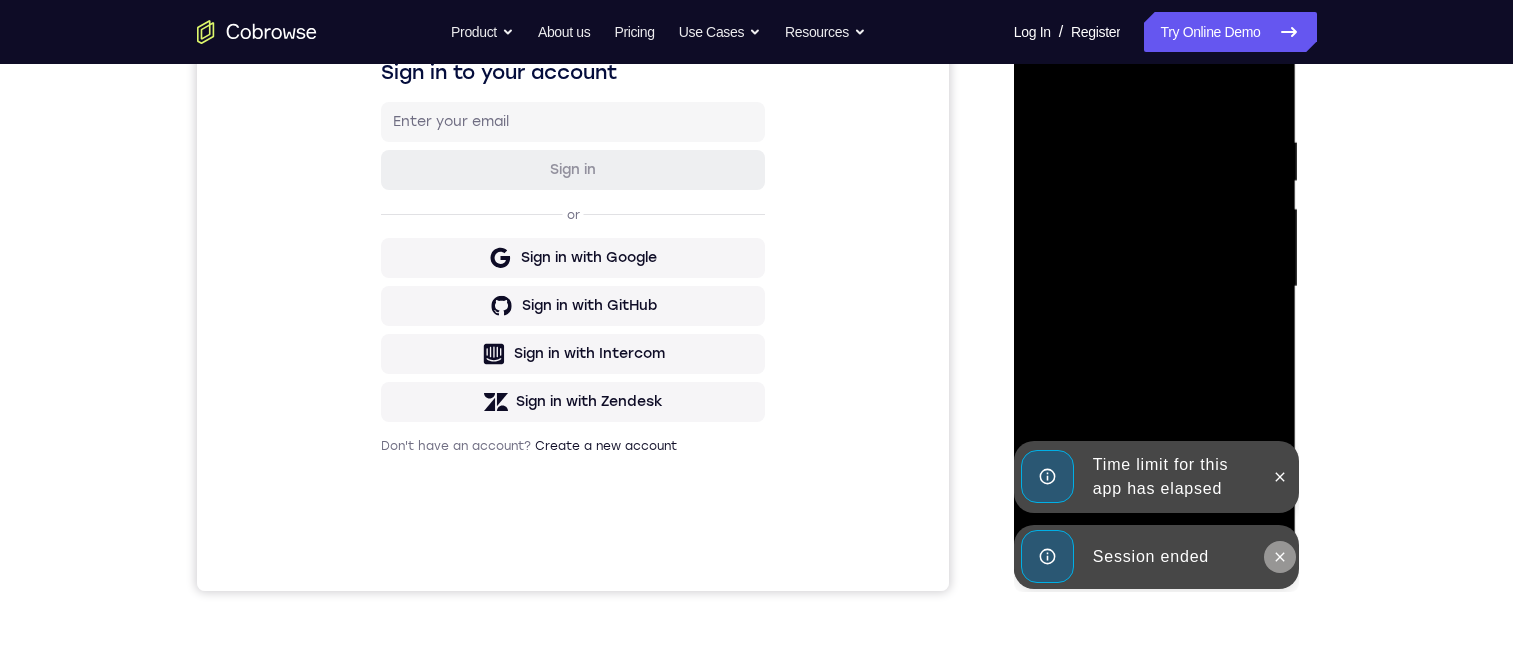 click at bounding box center [1280, 557] 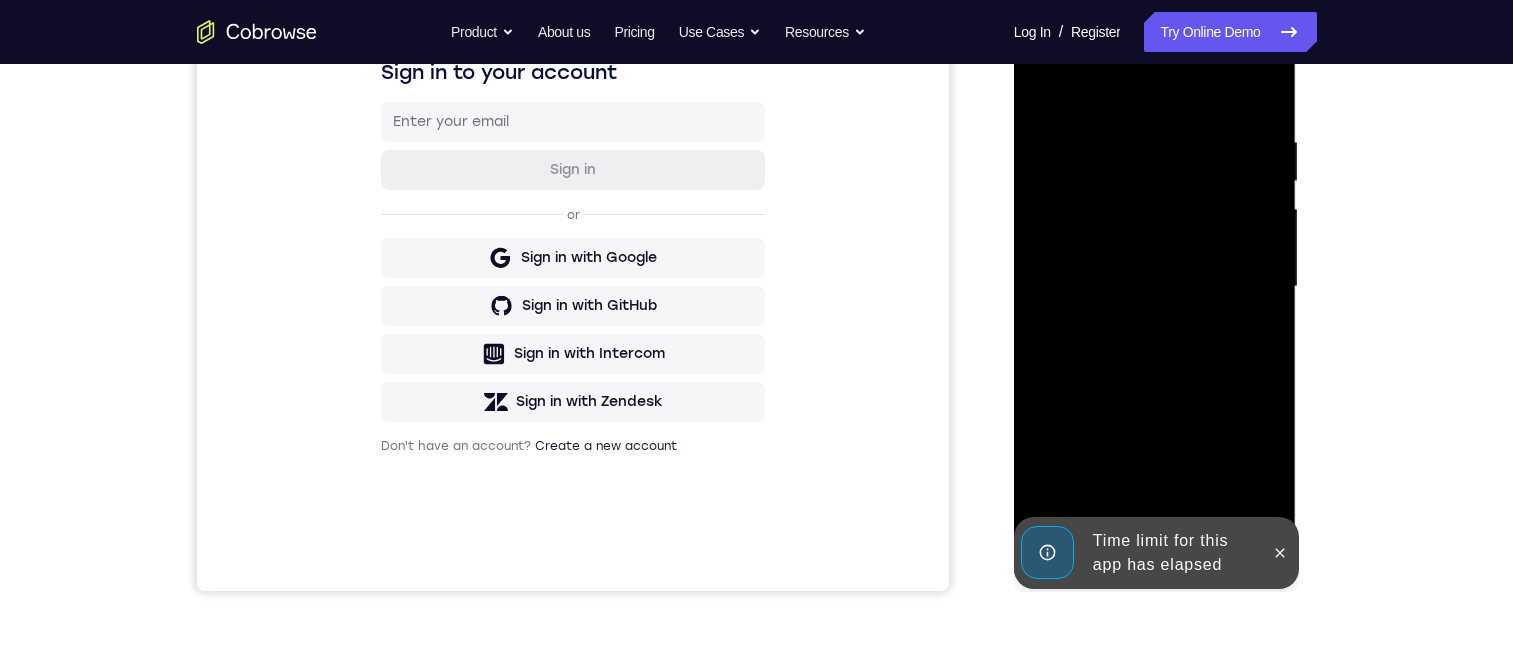 click at bounding box center [1280, 553] 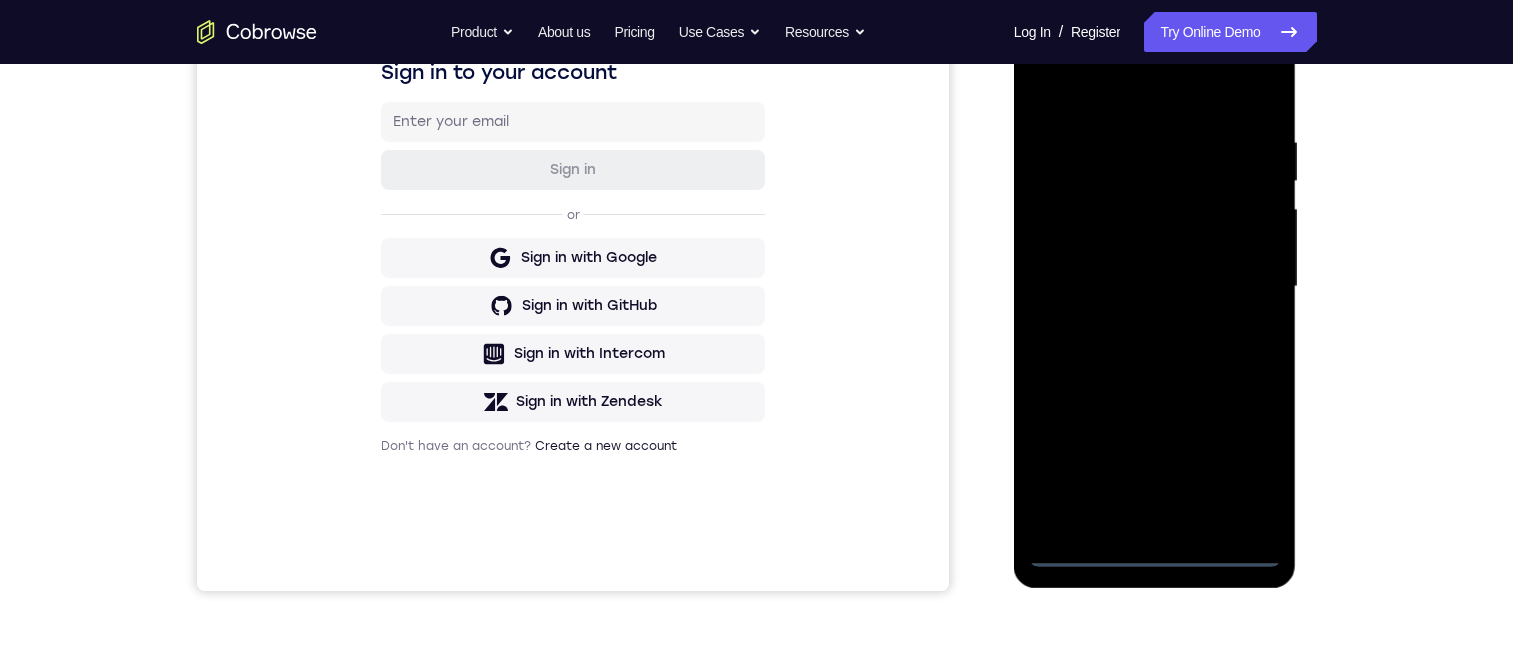 click at bounding box center [1155, 287] 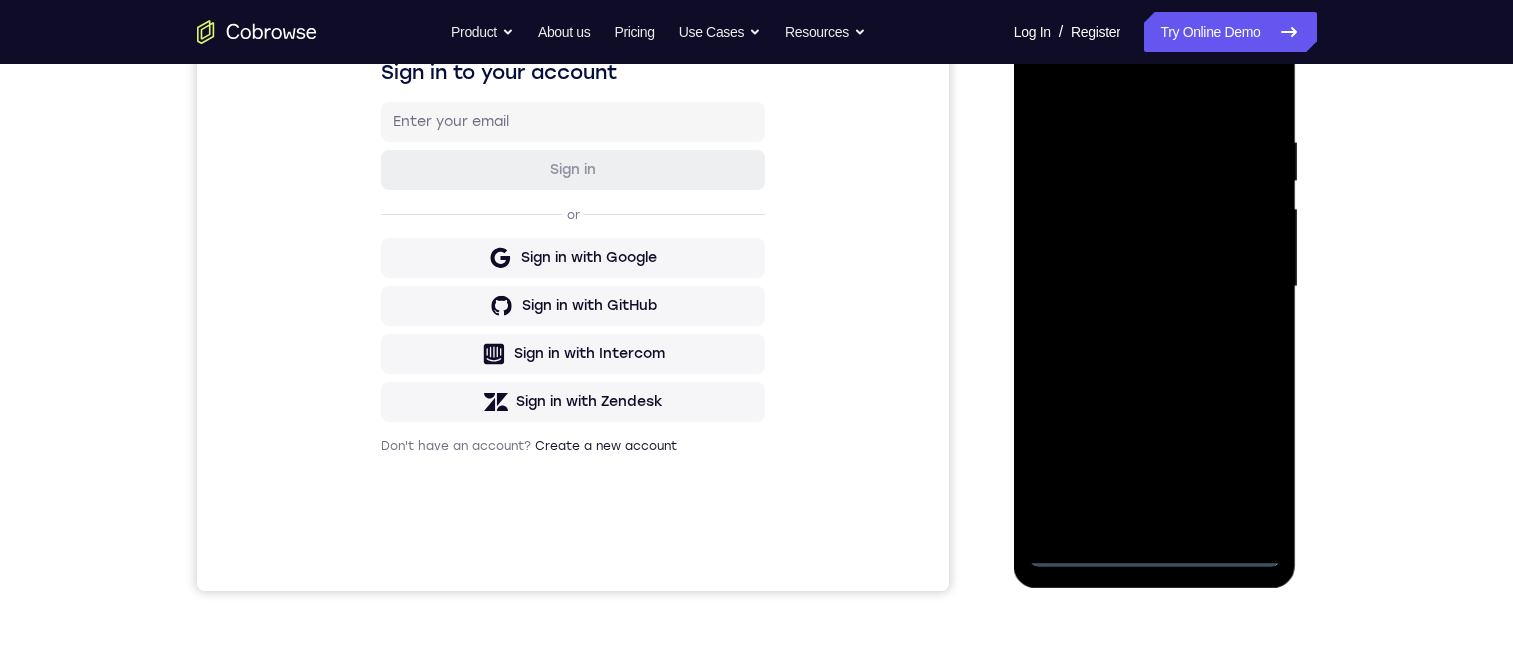 click at bounding box center [1155, 287] 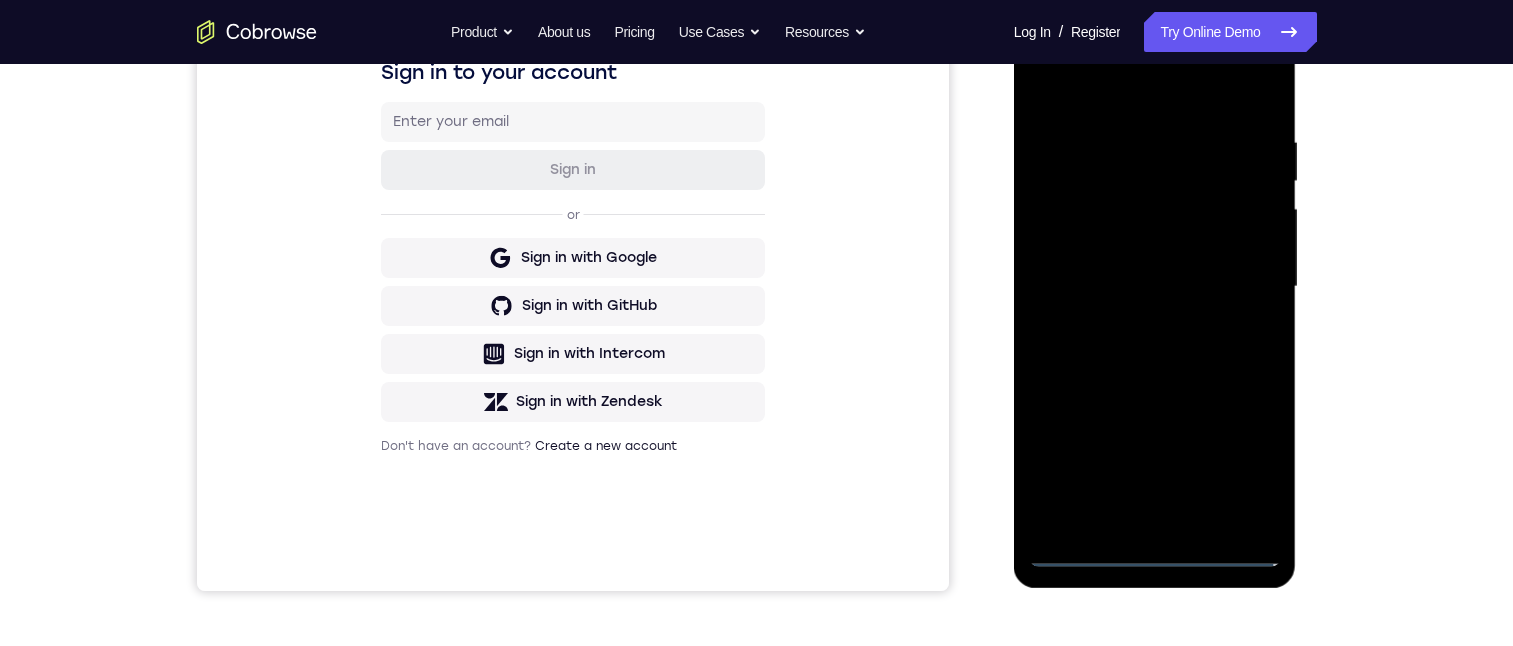click at bounding box center (1155, 290) 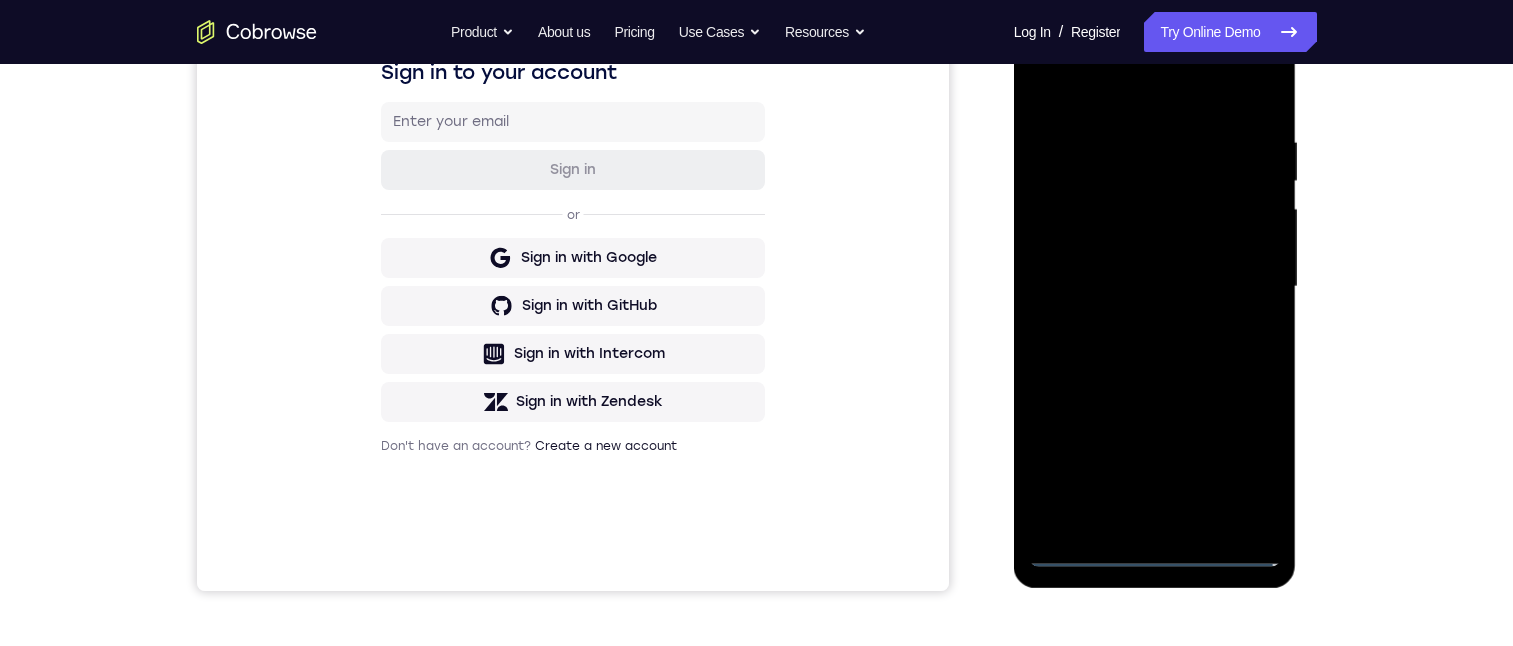 click at bounding box center (1155, 287) 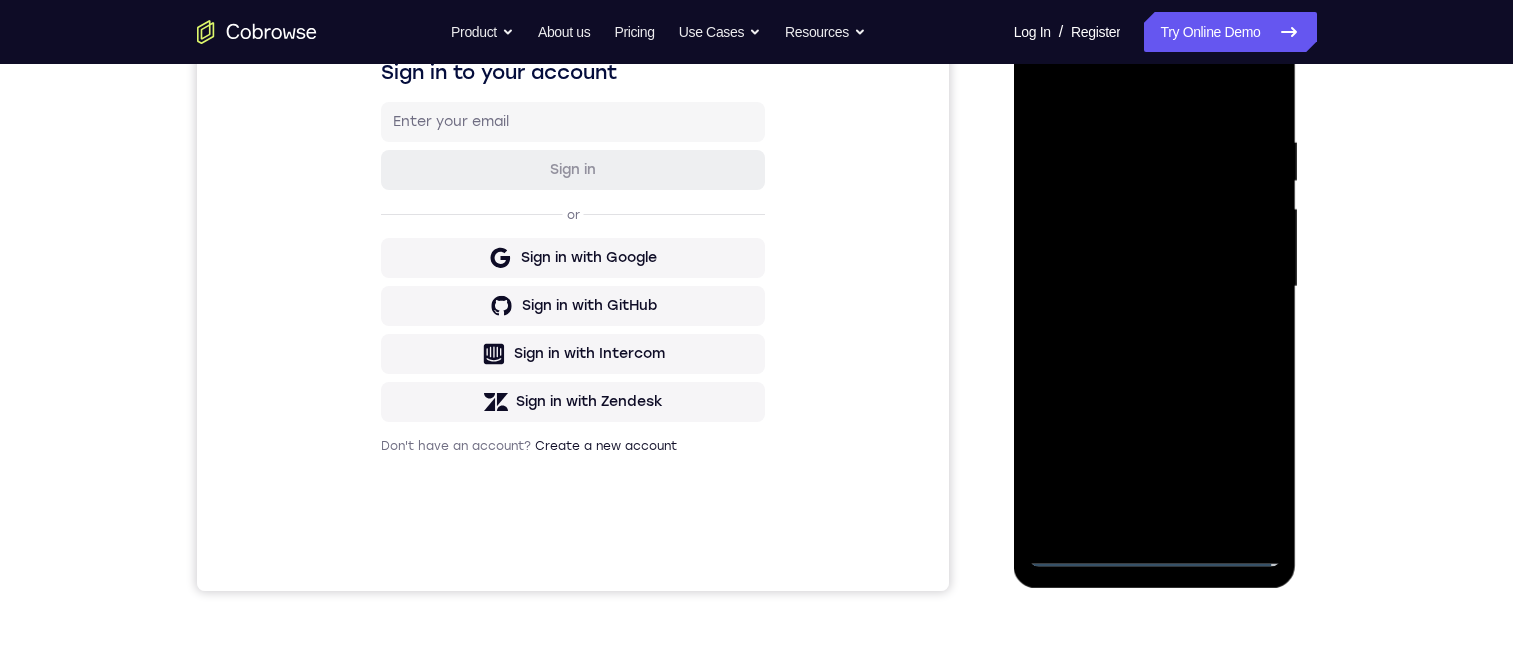 click at bounding box center [1155, 287] 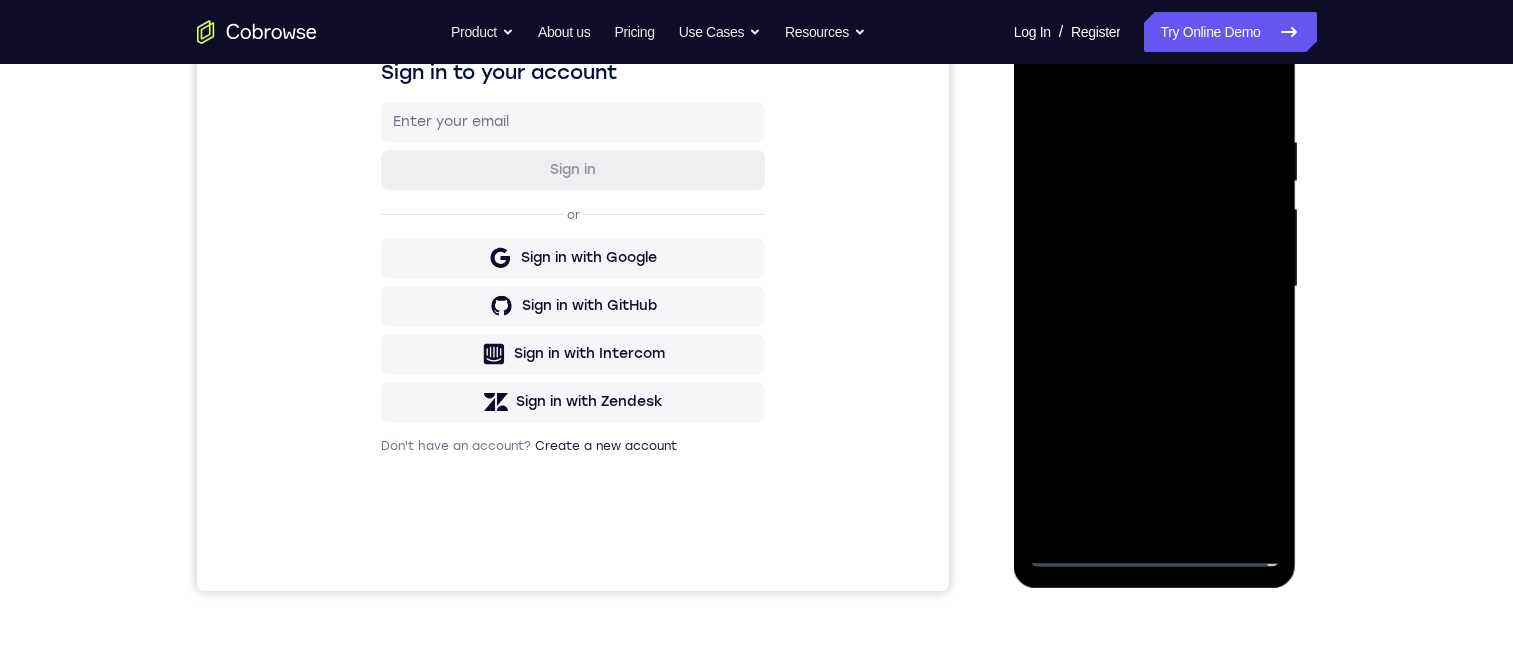 drag, startPoint x: 1172, startPoint y: 284, endPoint x: 1210, endPoint y: 140, distance: 148.92952 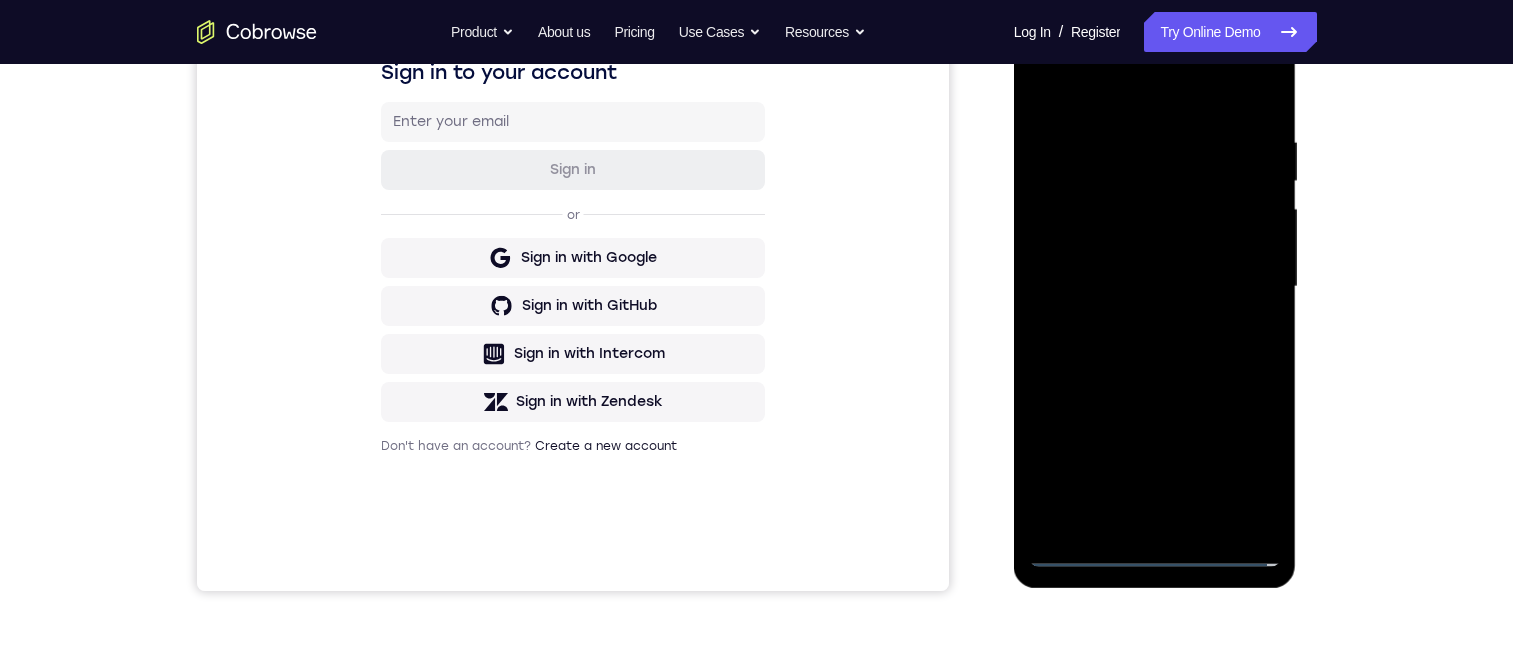 click on "Online web based iOS Simulators and Android Emulators. Run iPhone, iPad, Mobile Safari, APK, mobile apps in your browser with HTML5 and Javascript. For mobile app customer support, training, app previews, testing, and much more." at bounding box center [1156, 292] 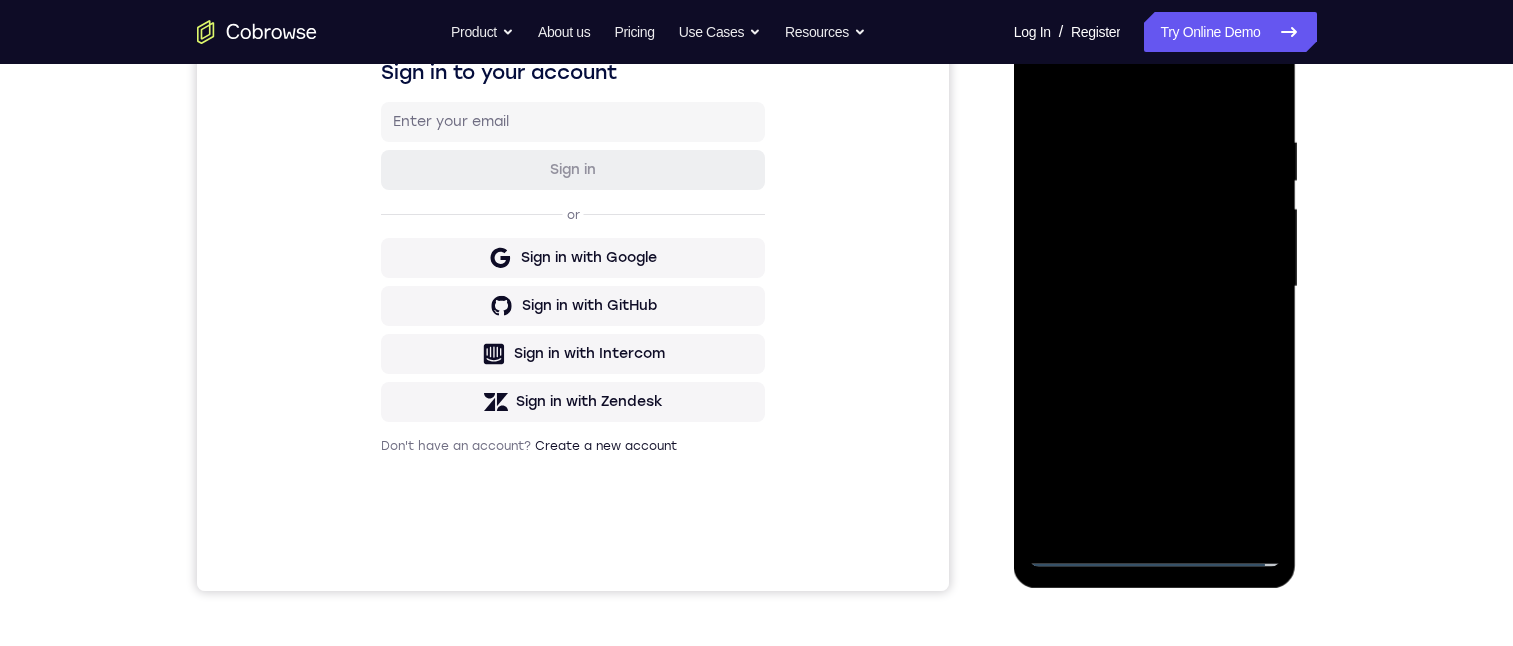 click at bounding box center (1155, 287) 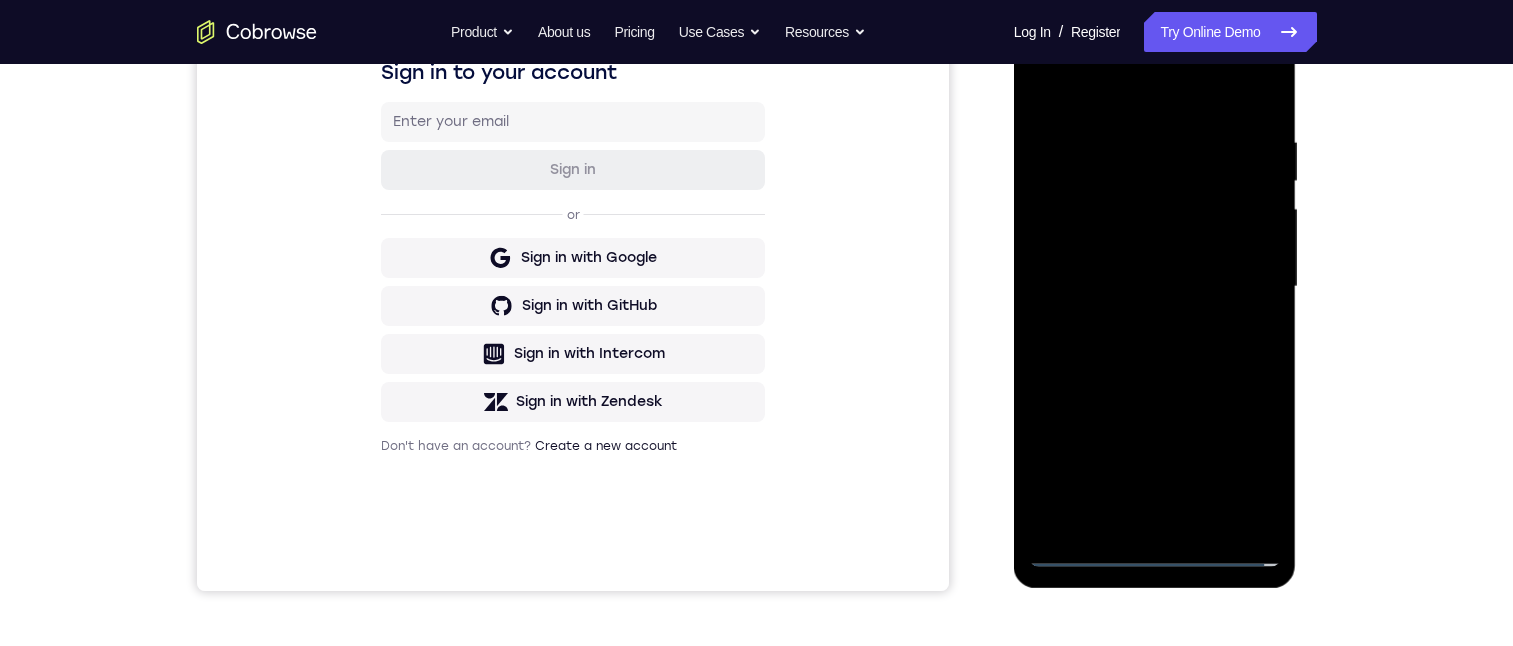 click at bounding box center (1155, 287) 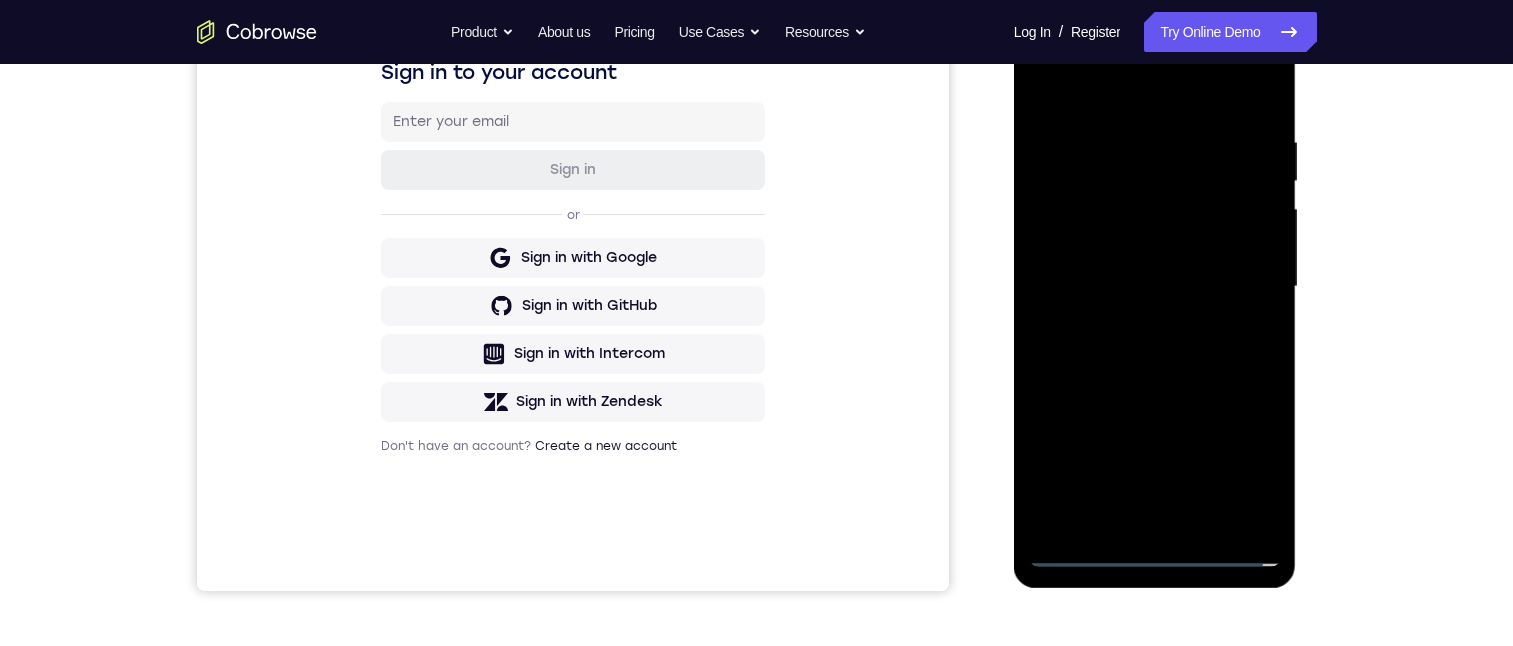 click at bounding box center [1155, 287] 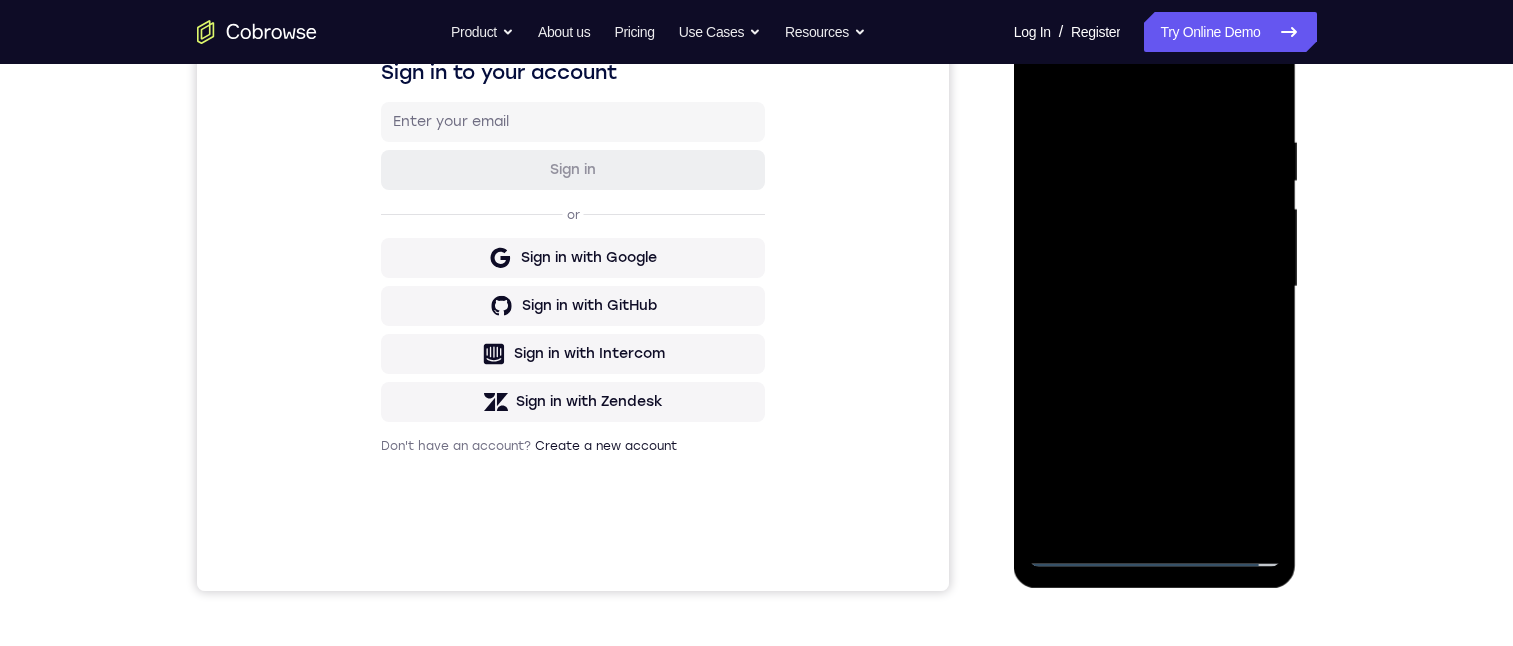 click at bounding box center [1155, 287] 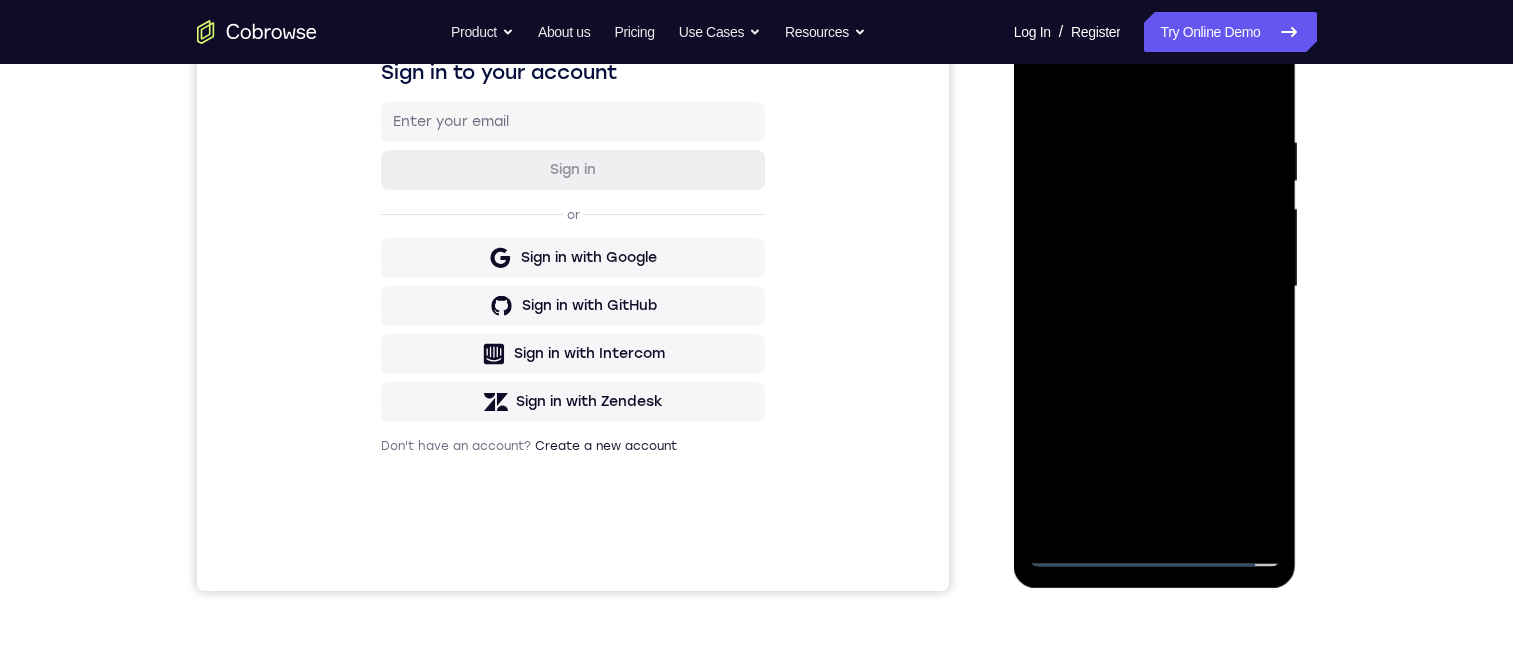 click at bounding box center [1155, 287] 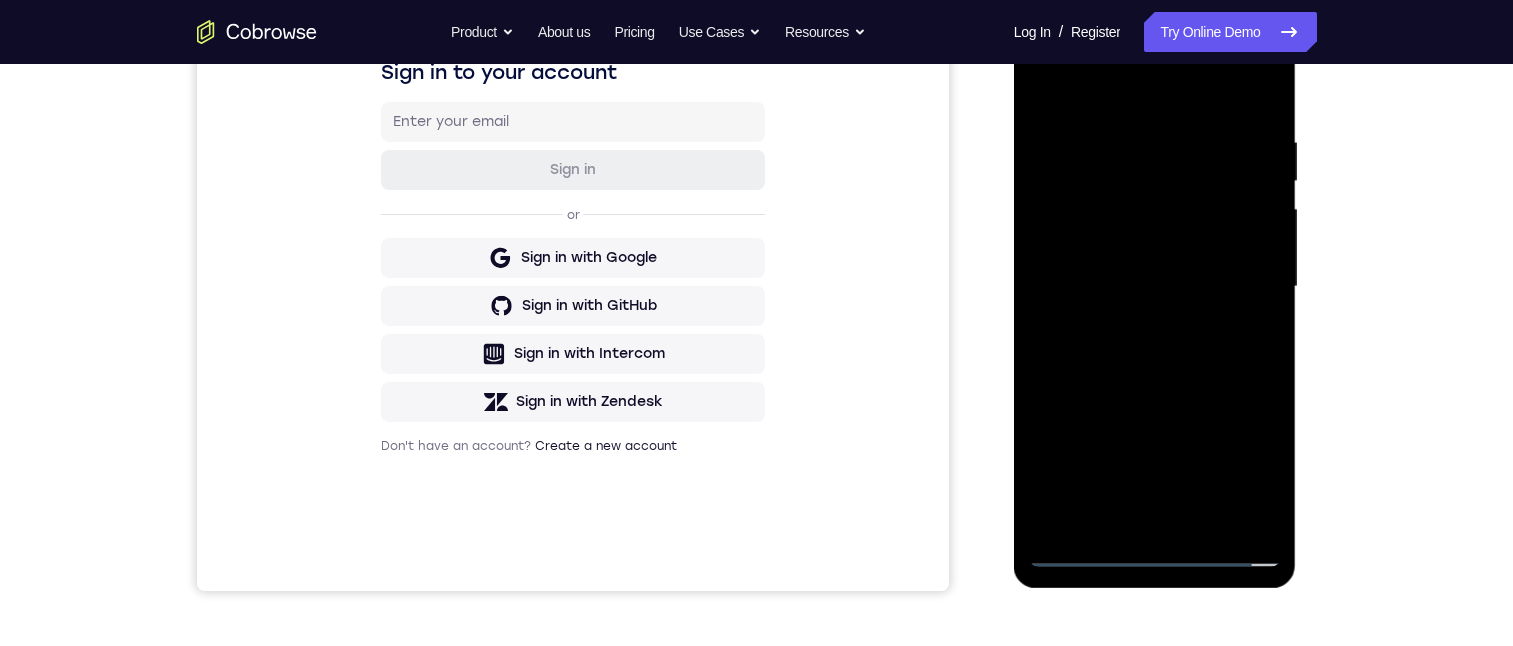 click at bounding box center (1155, 287) 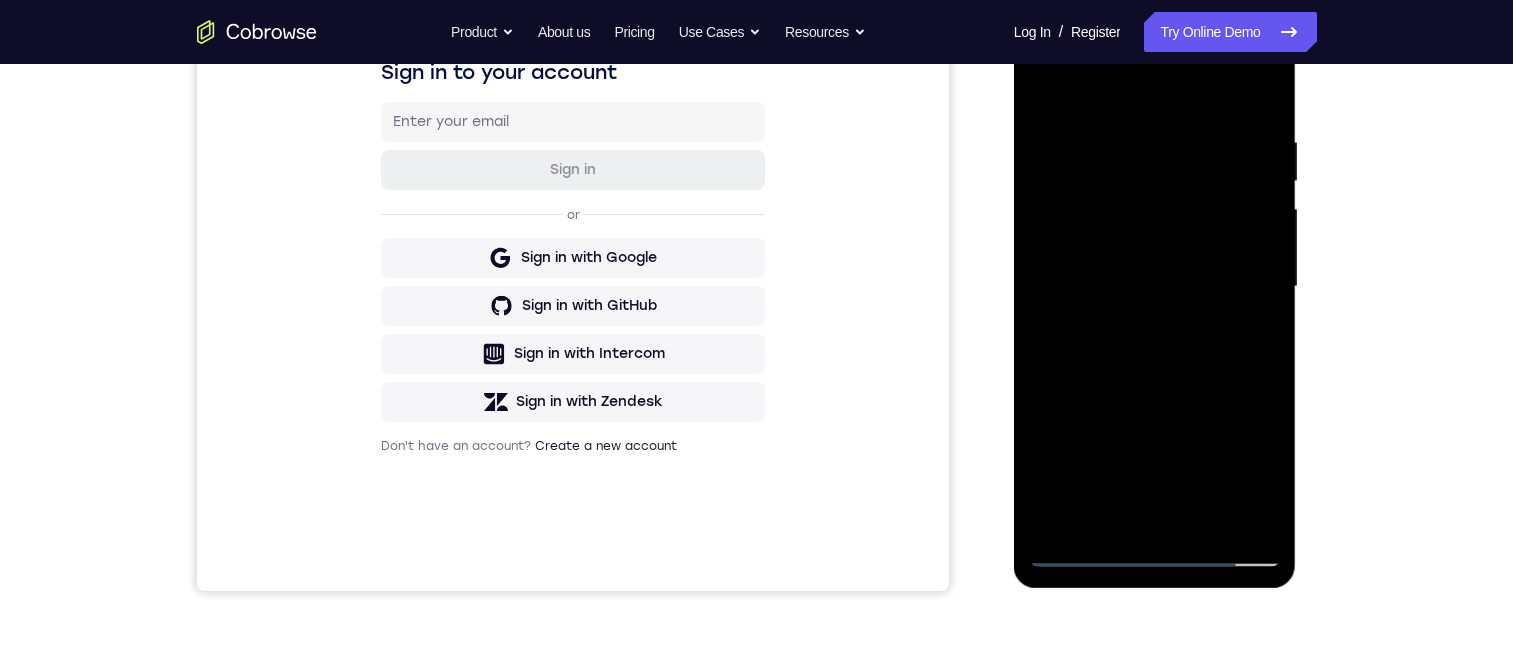 click at bounding box center [1155, 287] 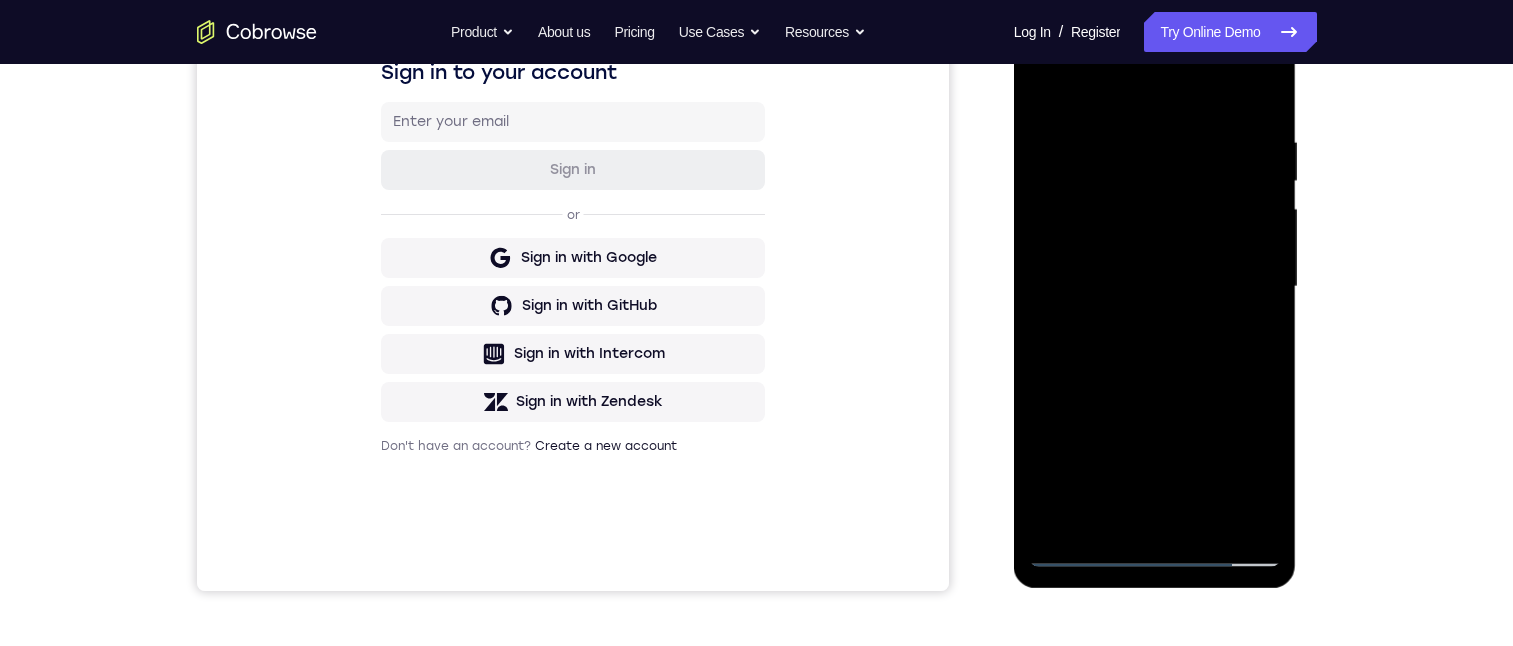 click at bounding box center (1155, 287) 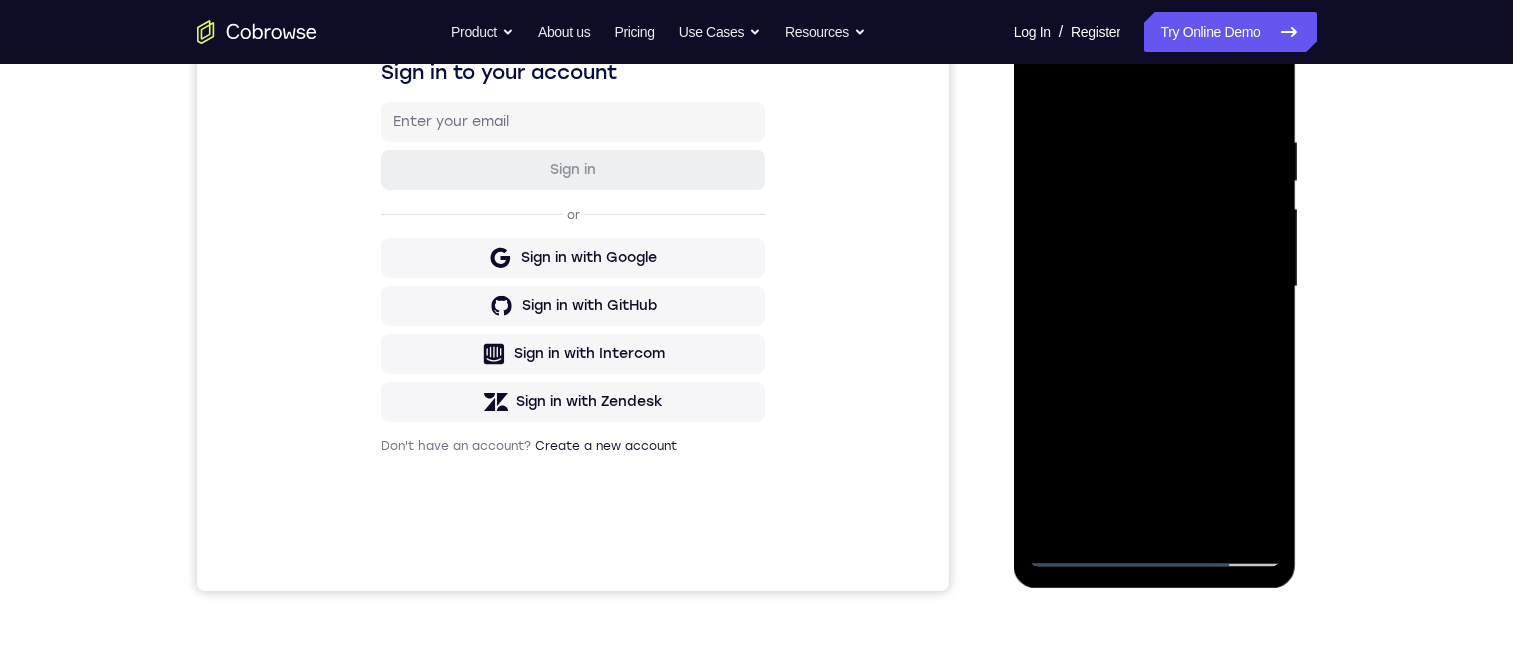 click at bounding box center (1155, 287) 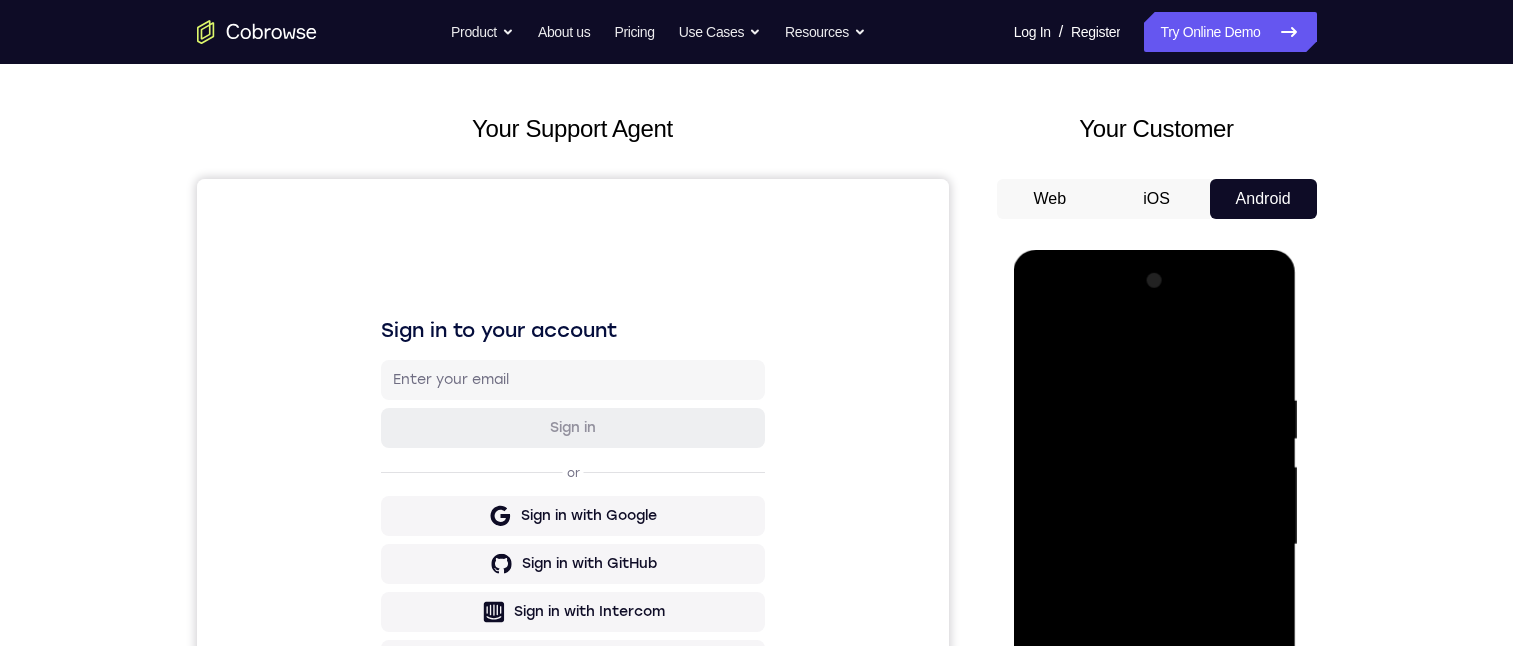 scroll, scrollTop: 339, scrollLeft: 0, axis: vertical 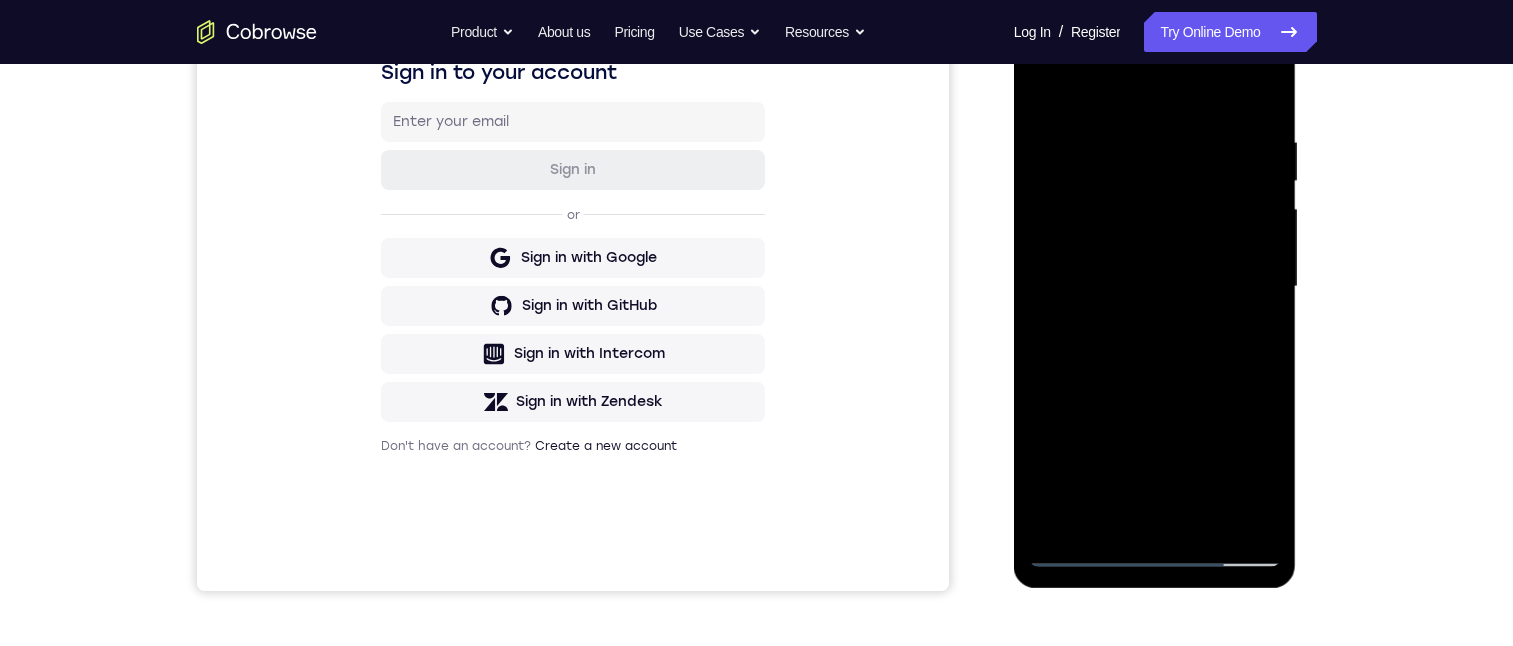 click at bounding box center [1155, 287] 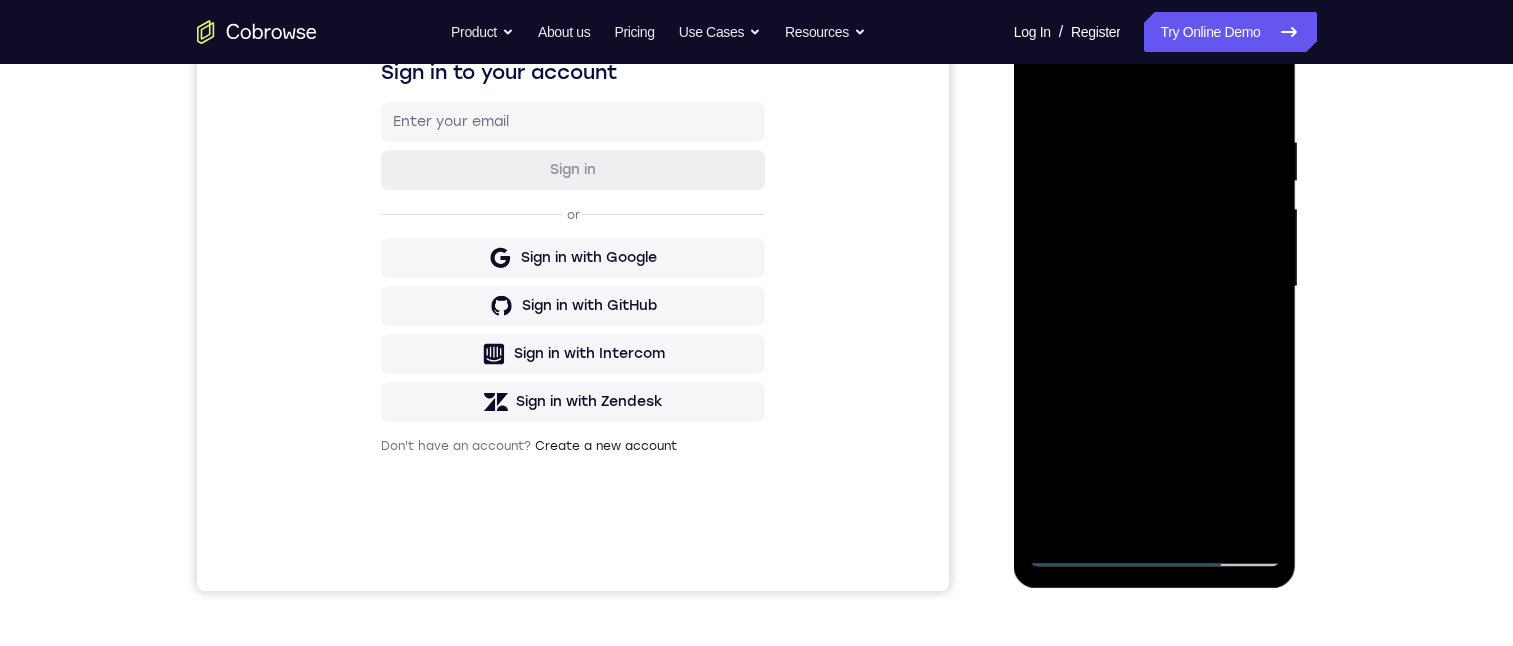 click at bounding box center [1155, 287] 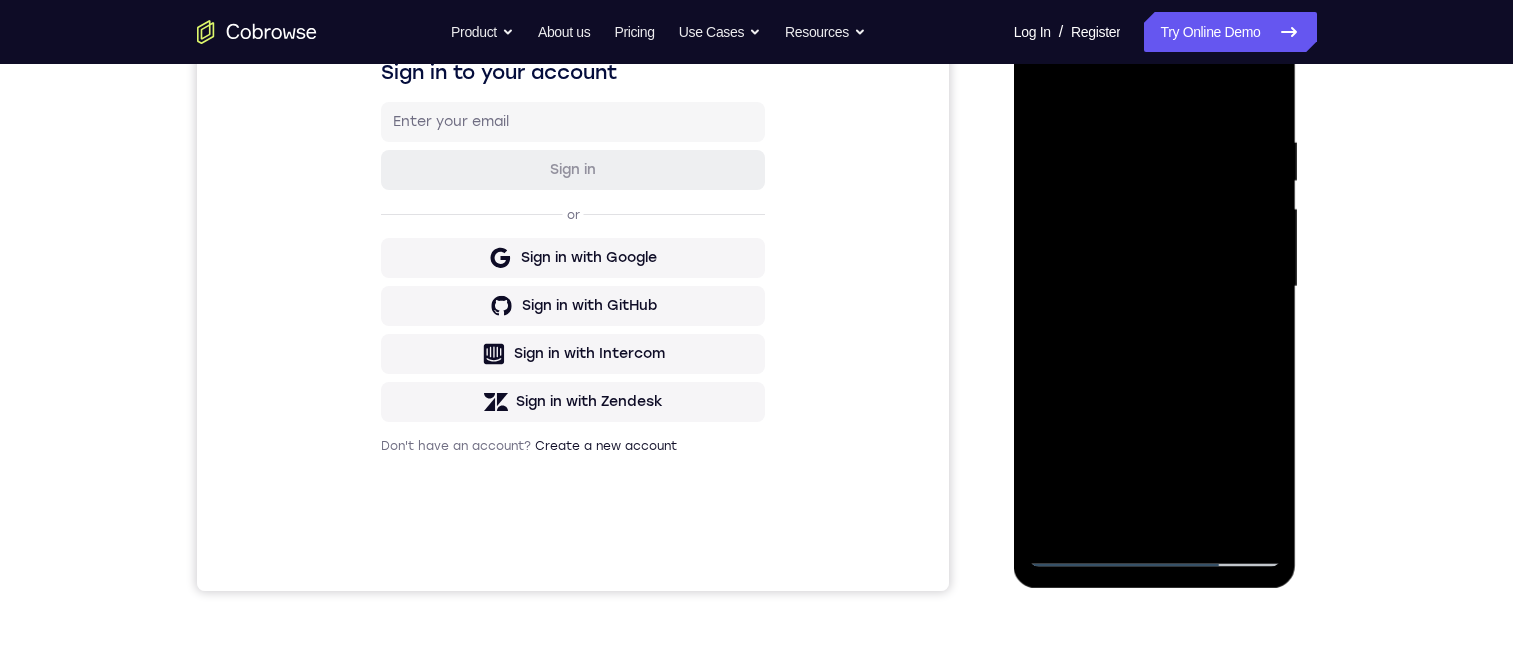 click at bounding box center [1155, 287] 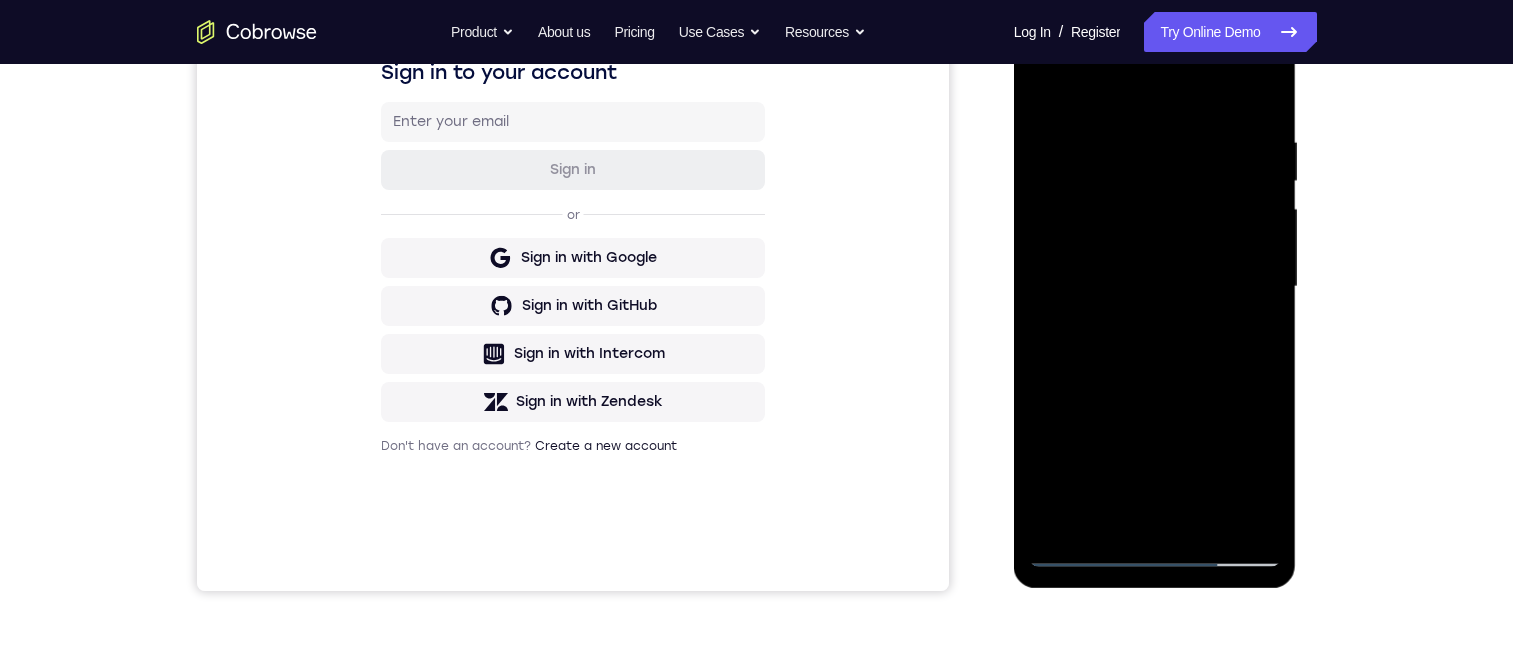 click at bounding box center (1155, 287) 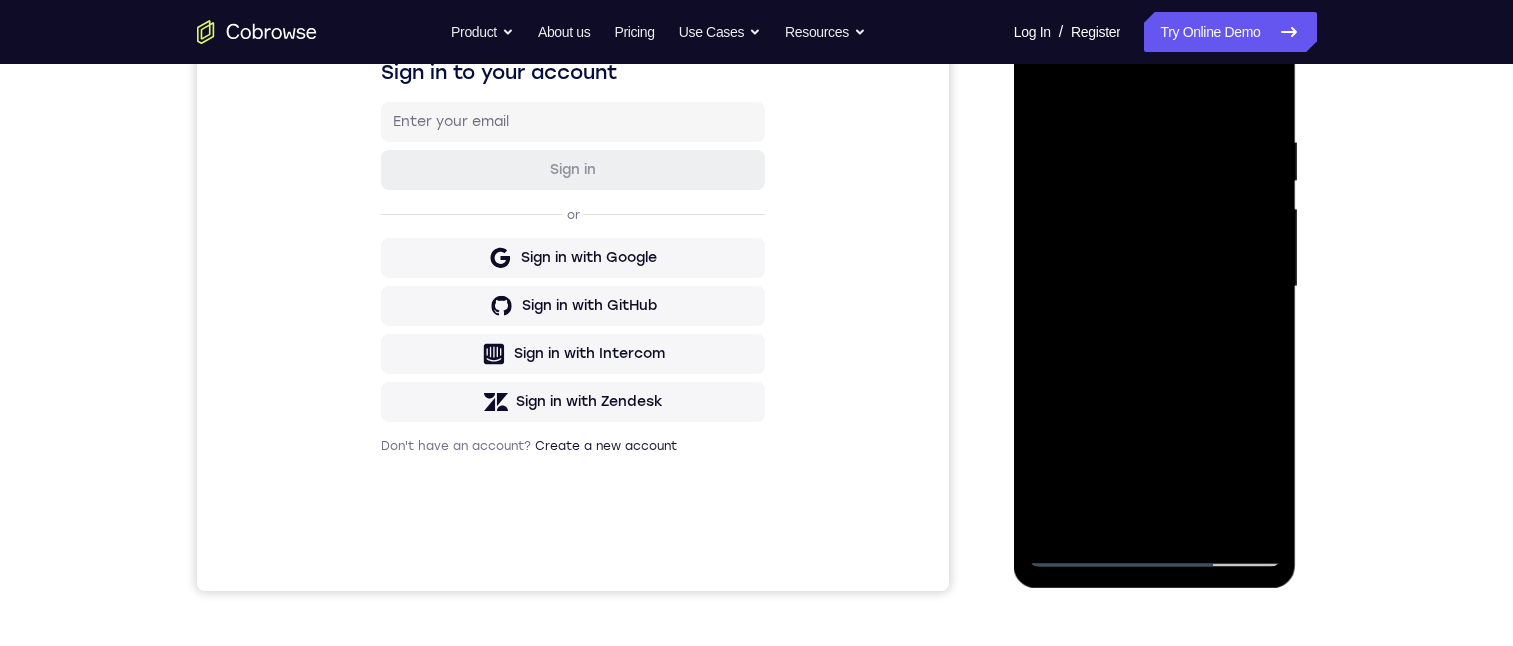 click at bounding box center (1155, 287) 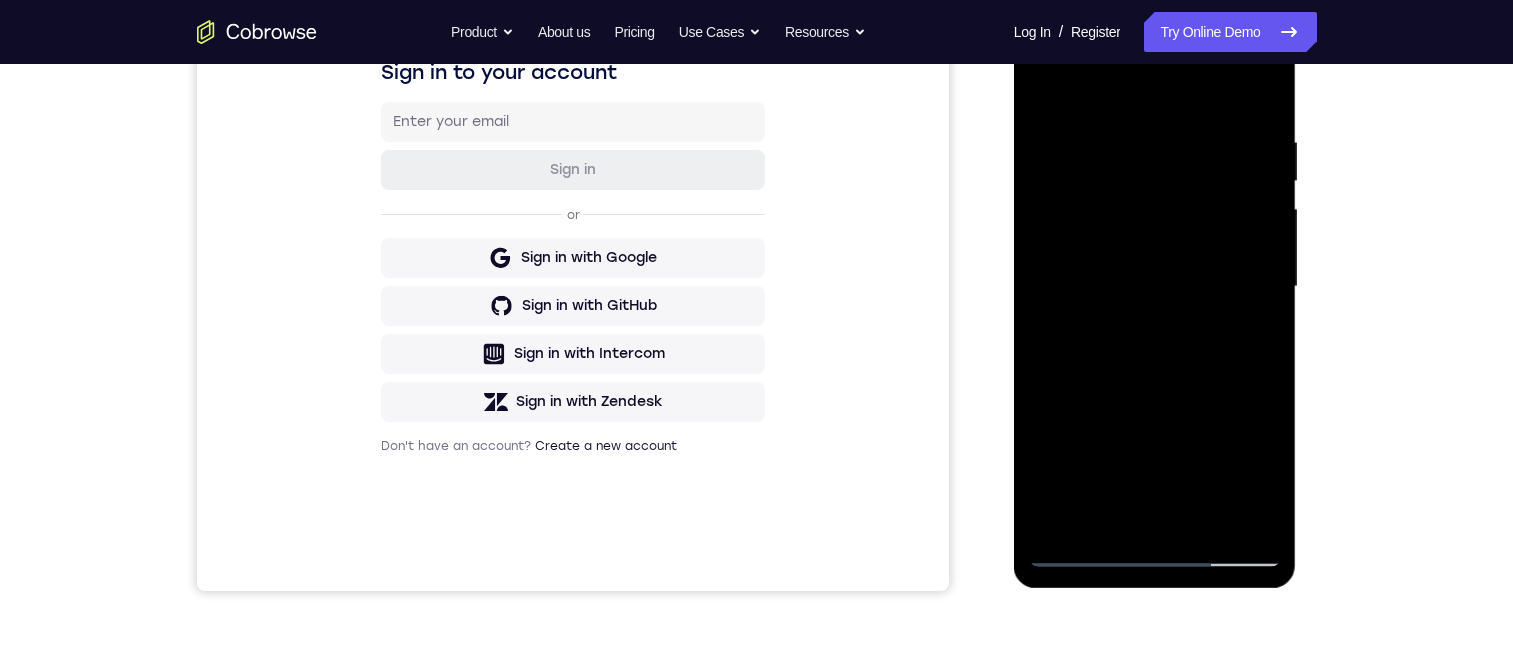 click at bounding box center [1155, 287] 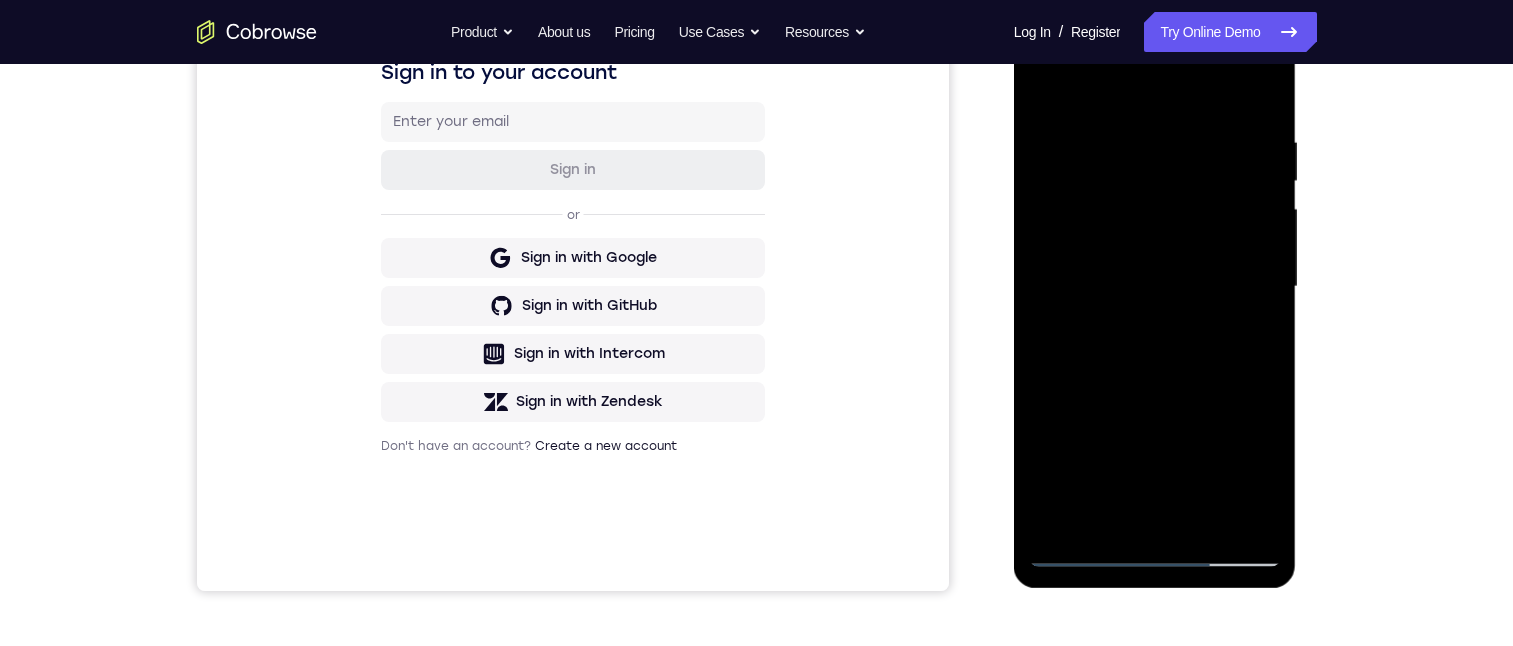 click at bounding box center (1155, 287) 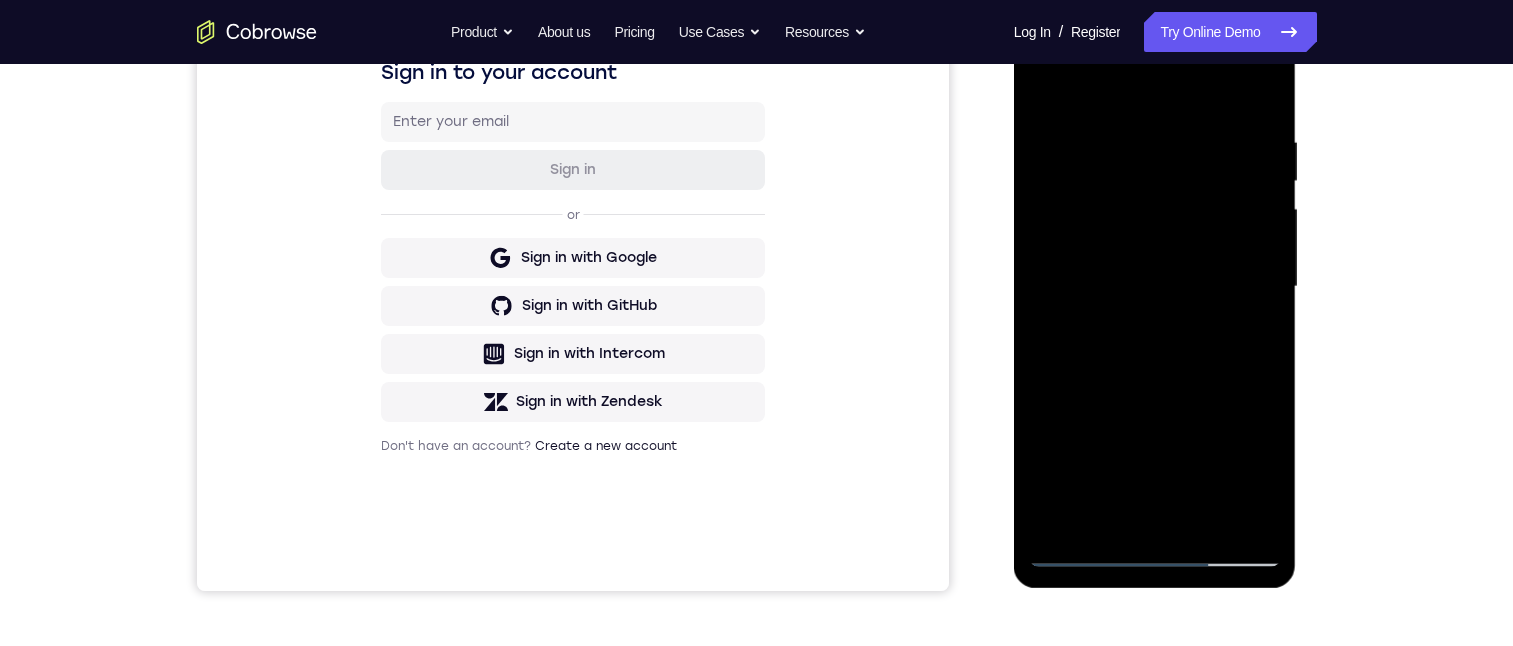 click at bounding box center [1155, 287] 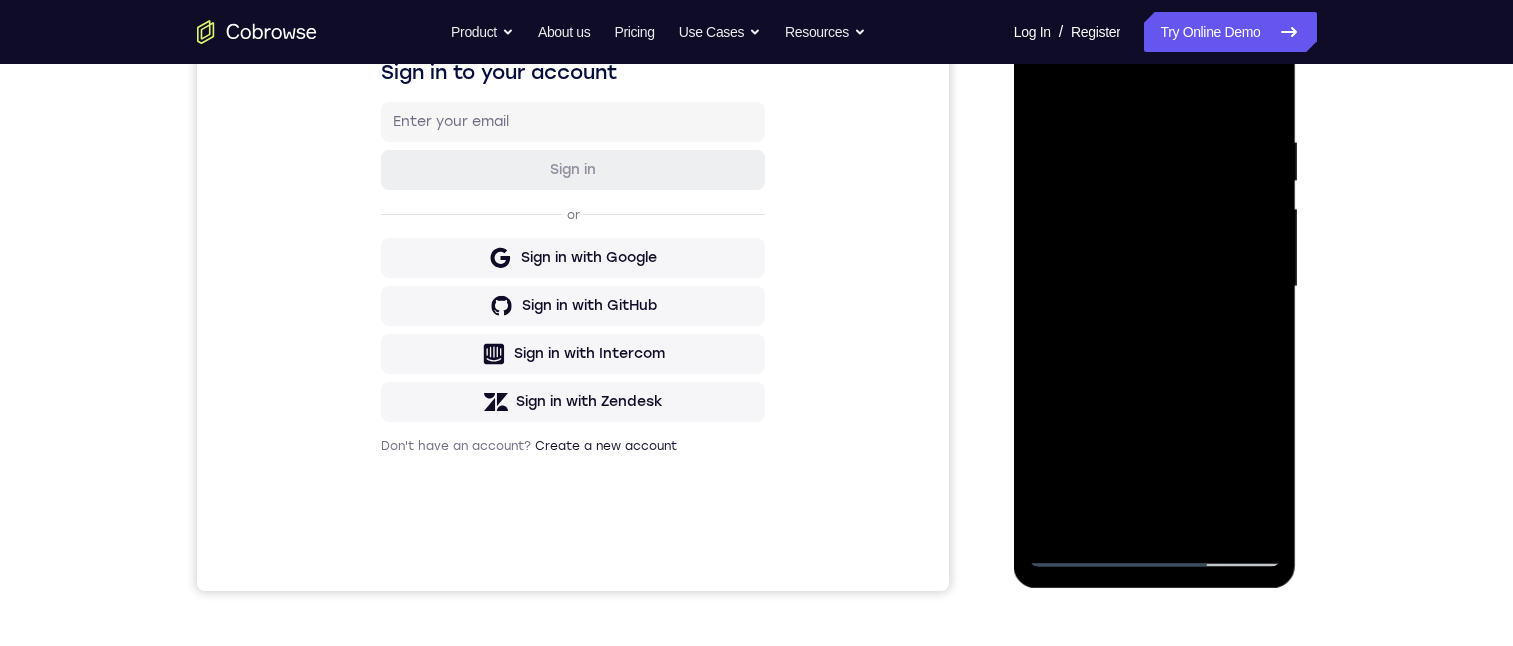 click at bounding box center (1155, 287) 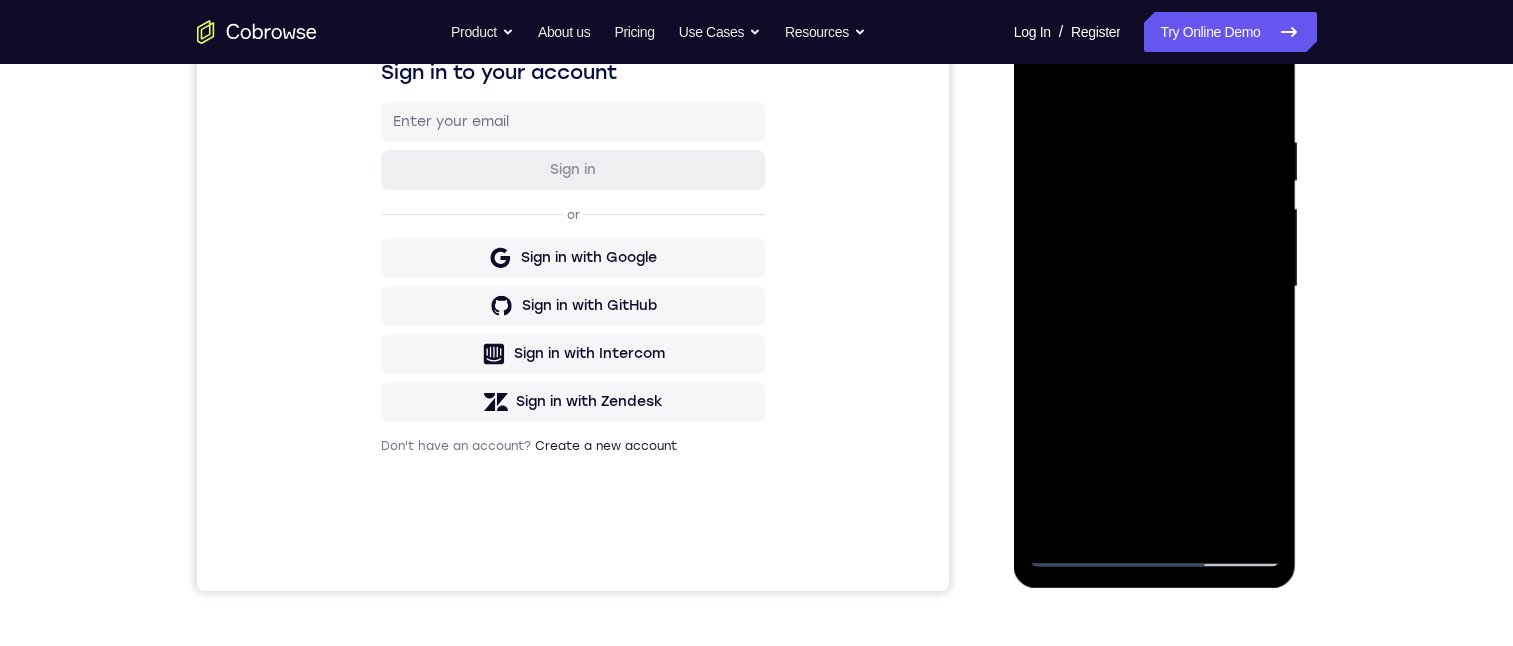 drag, startPoint x: 1209, startPoint y: 411, endPoint x: 1235, endPoint y: 237, distance: 175.93181 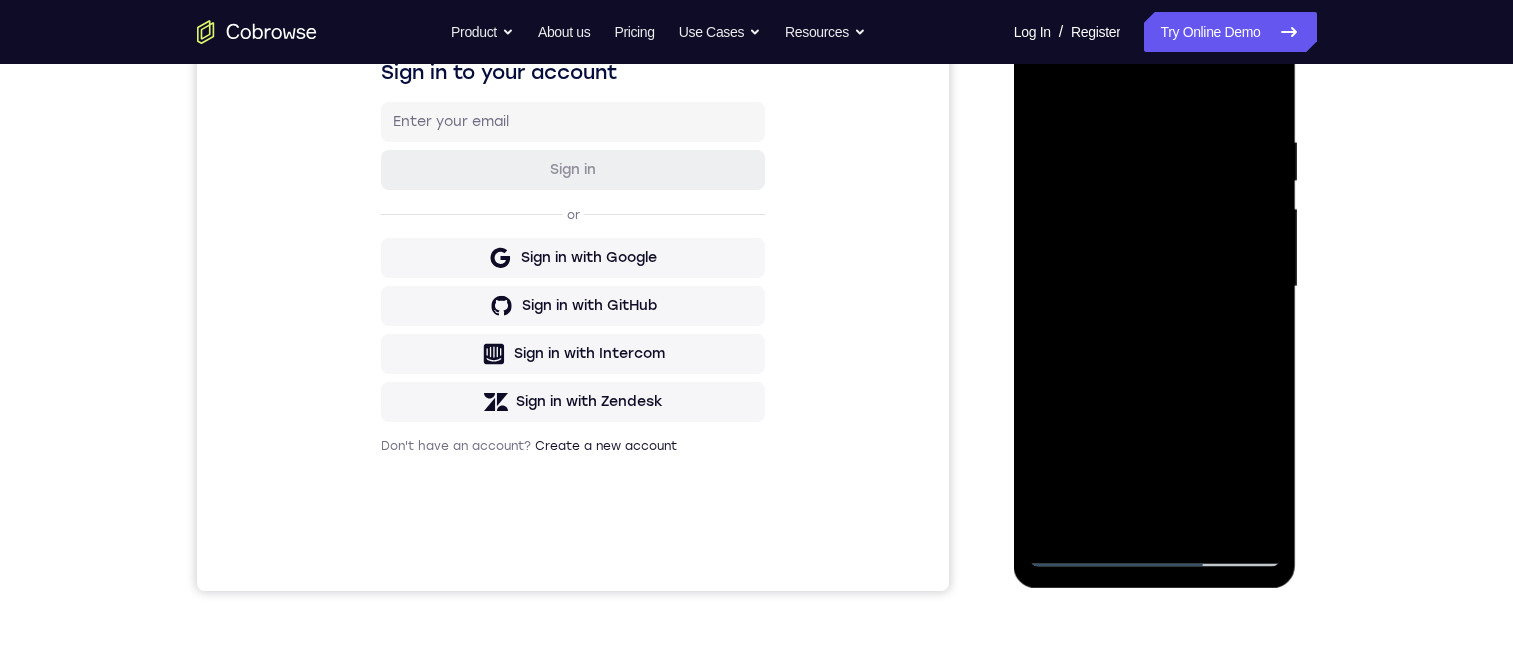 click at bounding box center (1155, 287) 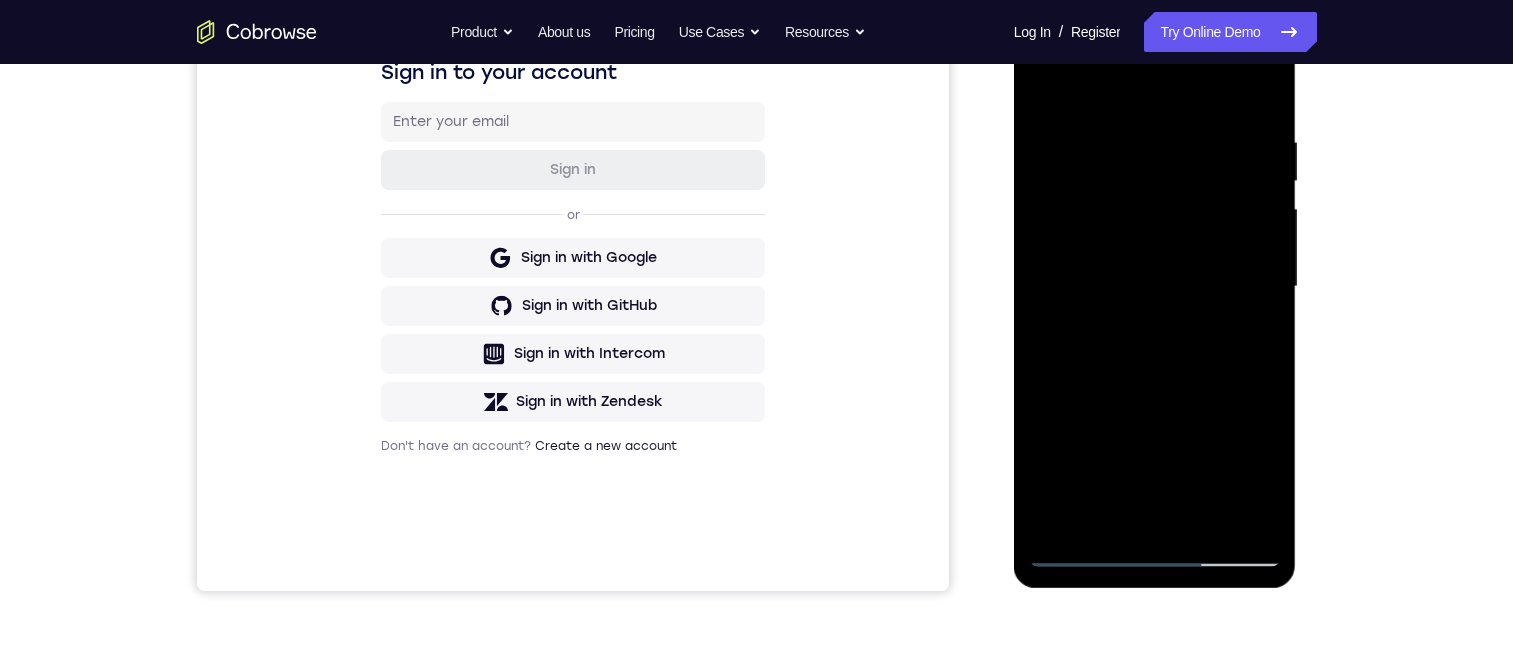 click at bounding box center (1155, 287) 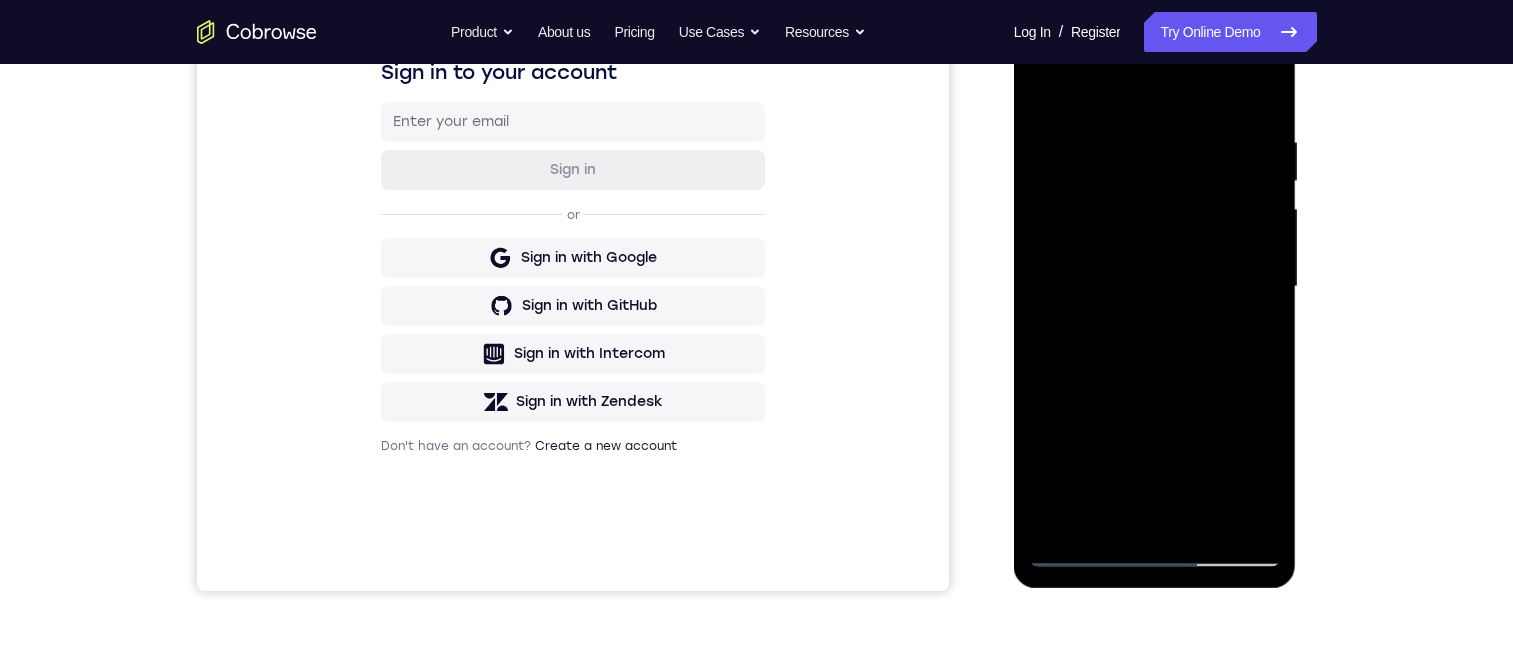 scroll, scrollTop: 239, scrollLeft: 0, axis: vertical 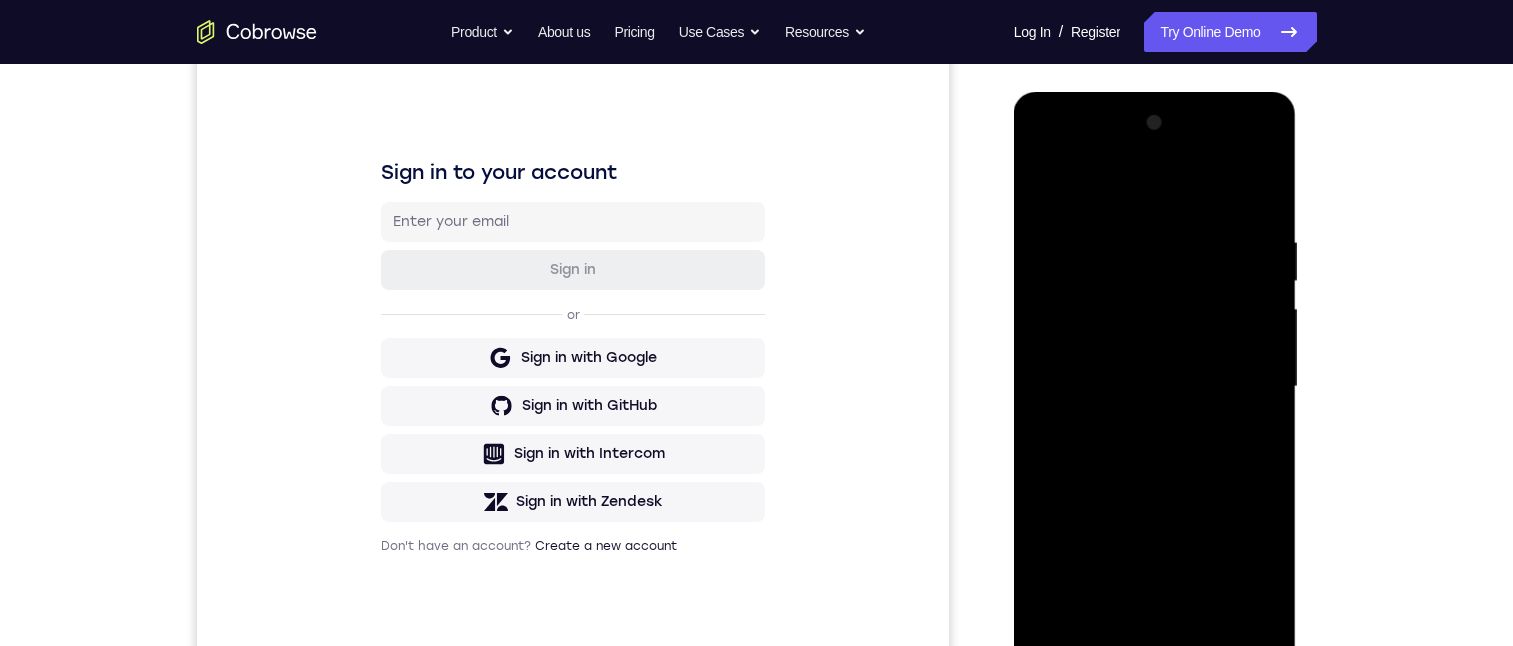 click at bounding box center (1155, 387) 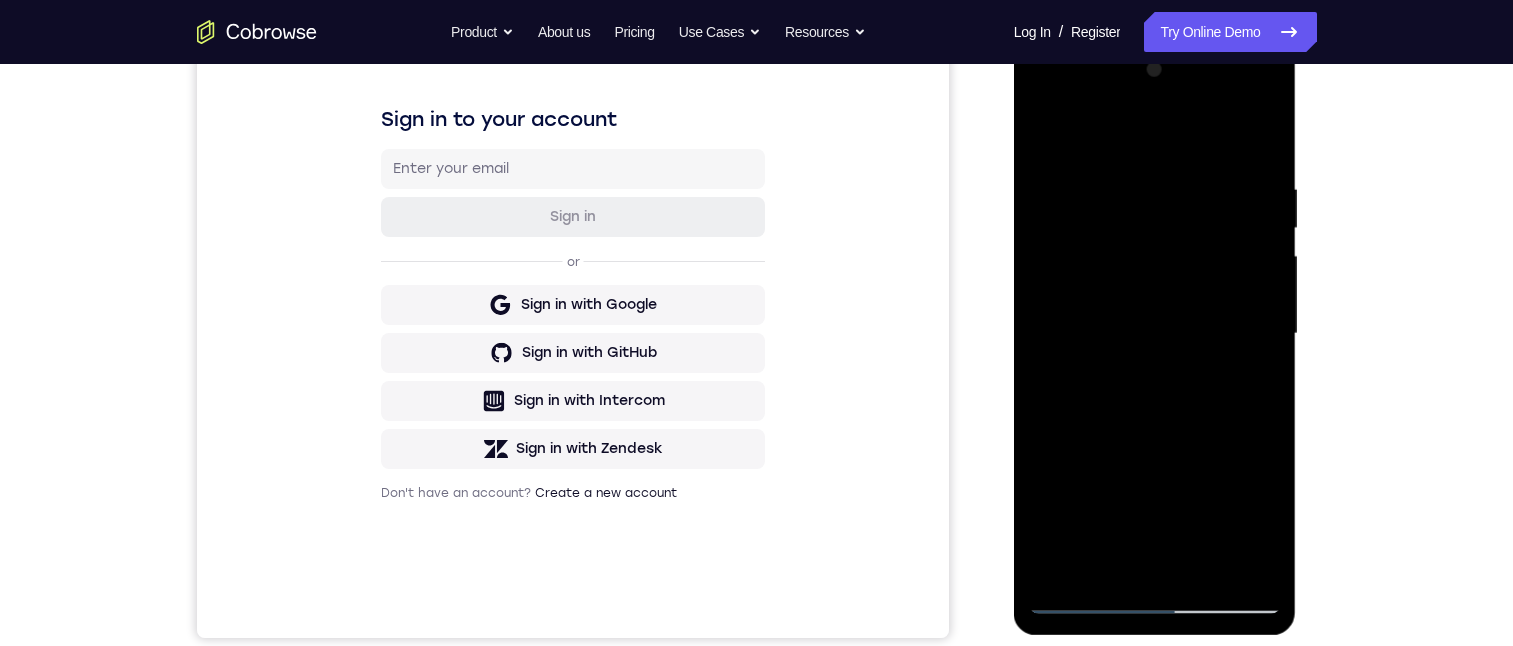 click at bounding box center [1155, 334] 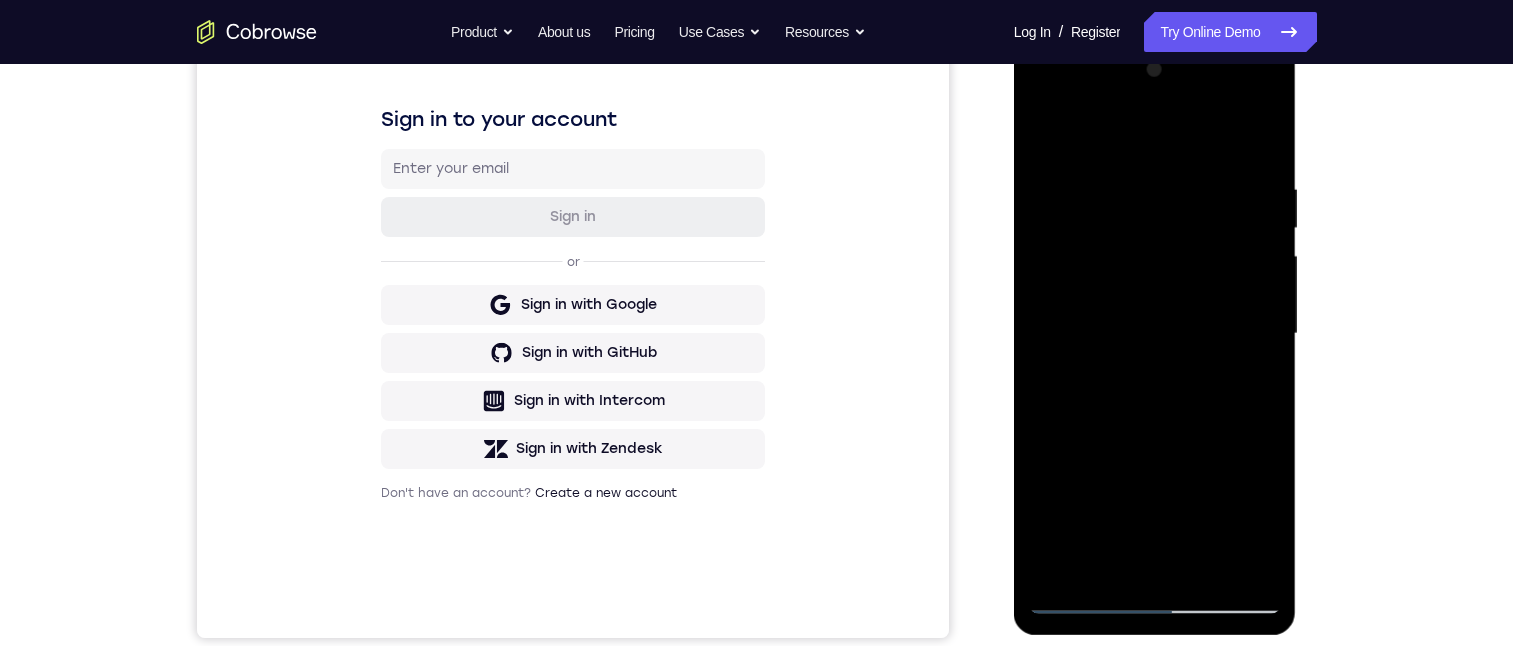 click at bounding box center (1155, 334) 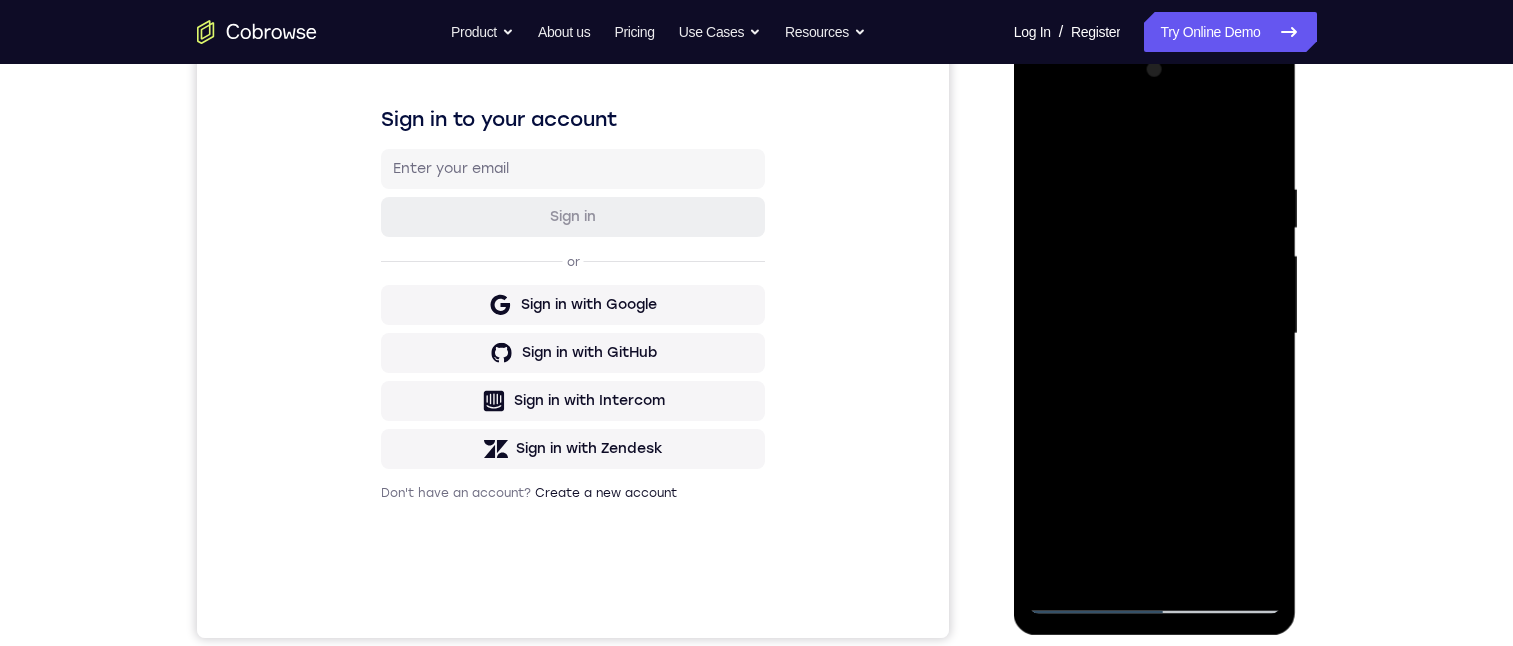 click at bounding box center [1155, 334] 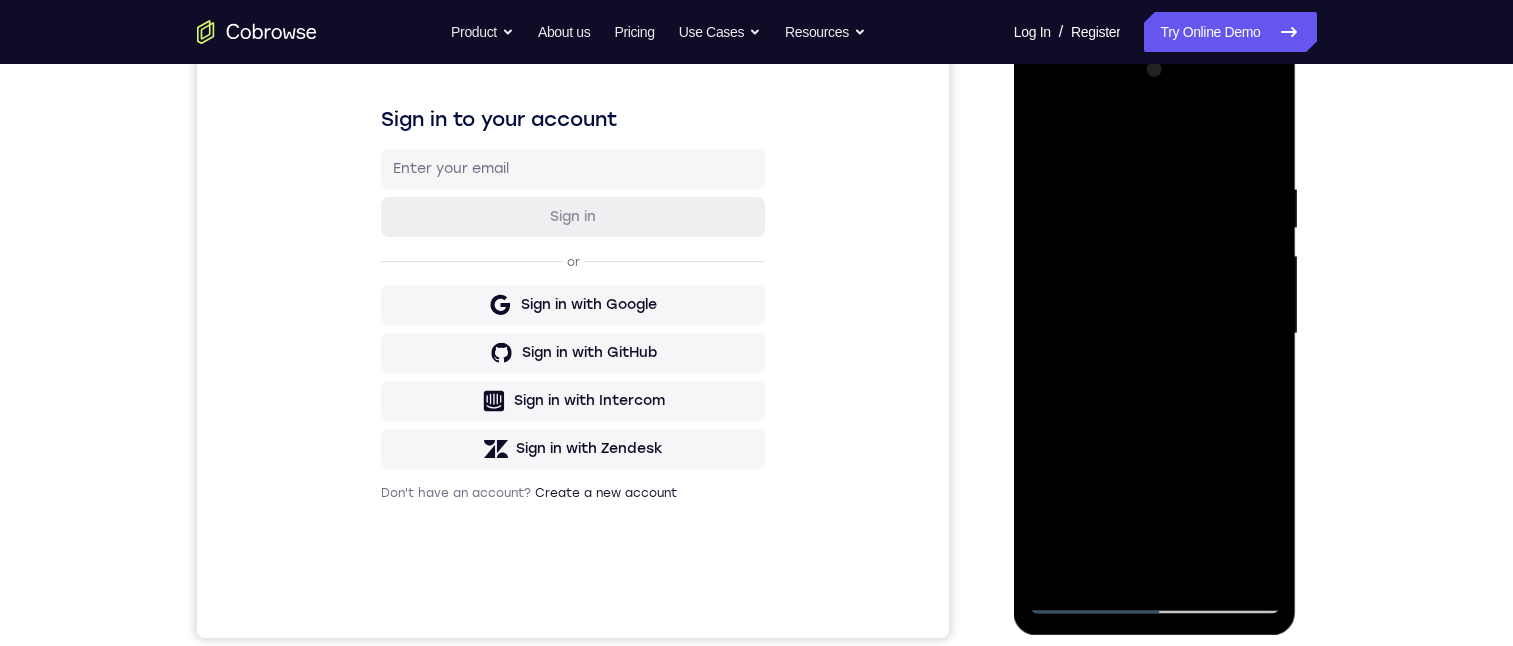 click at bounding box center (1155, 334) 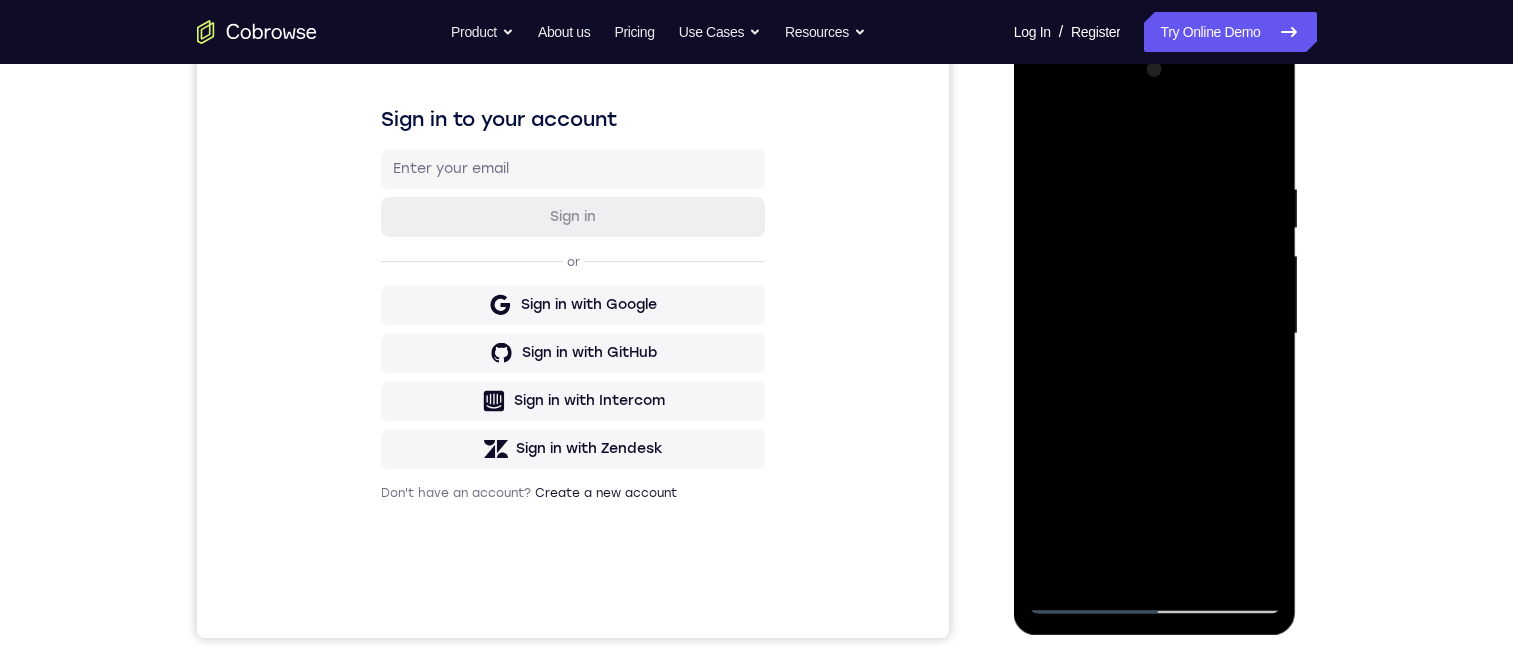 drag, startPoint x: 1230, startPoint y: 533, endPoint x: 1991, endPoint y: 222, distance: 822.0961 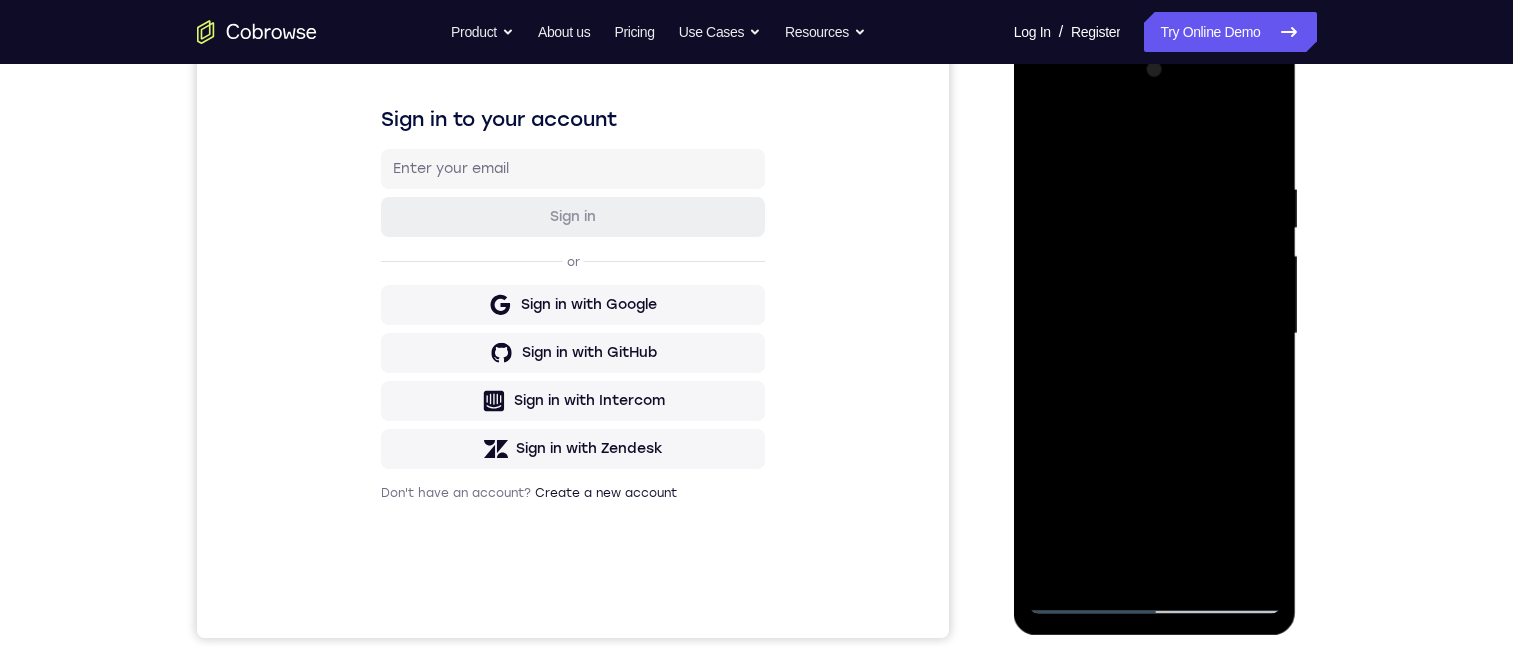 click at bounding box center (1155, 334) 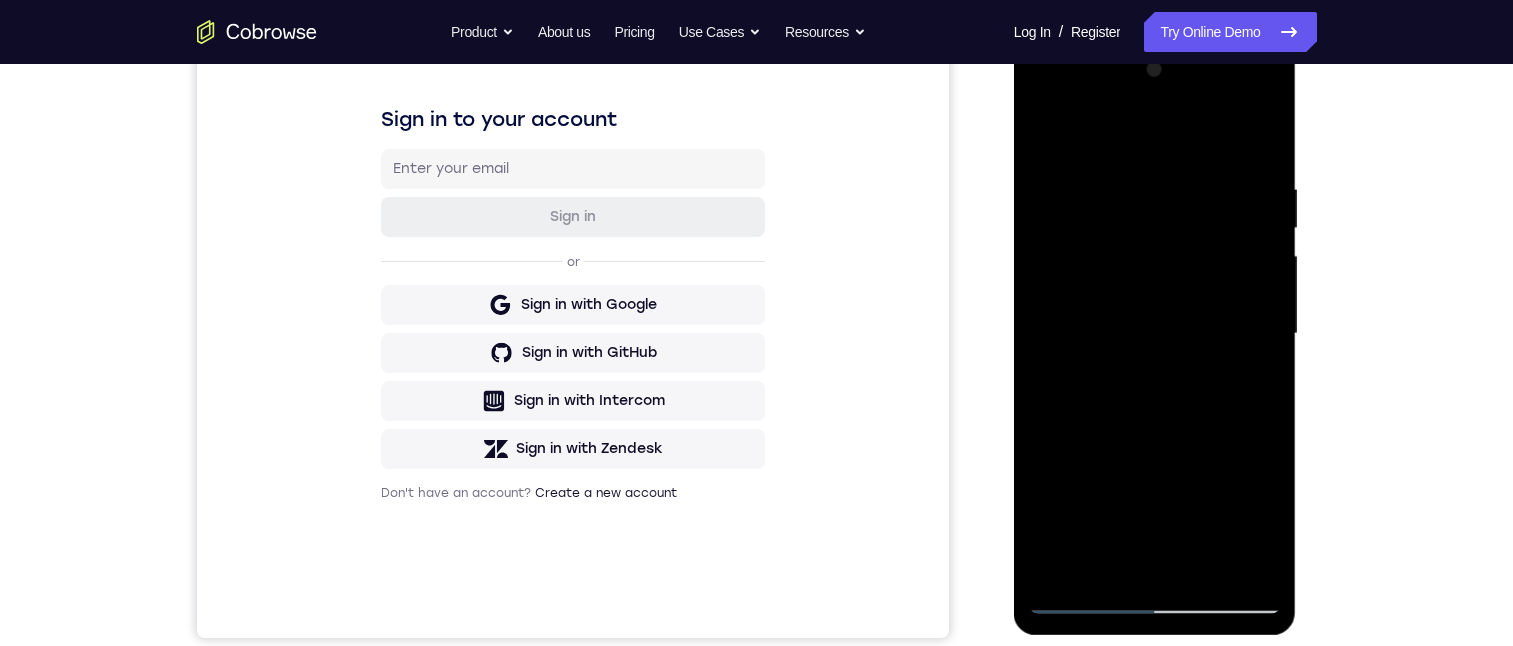 click at bounding box center [1155, 334] 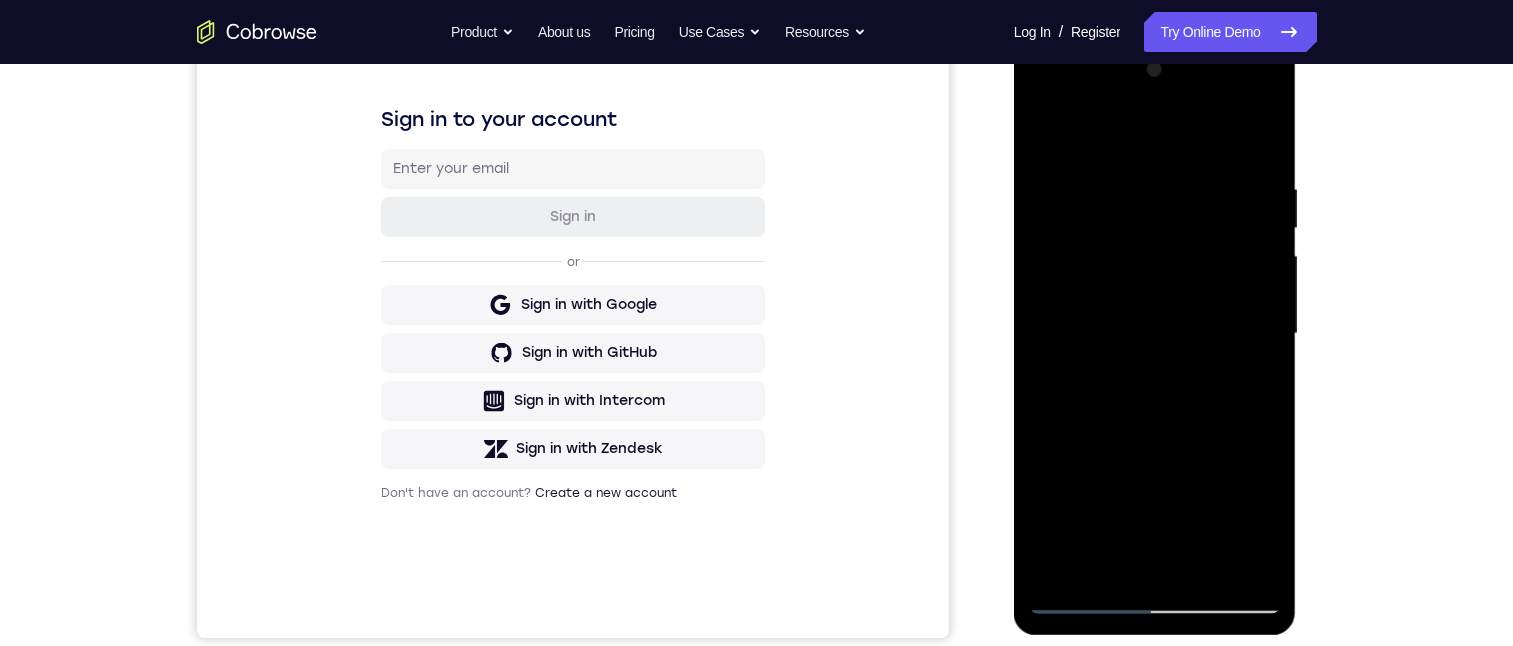 click at bounding box center (1155, 334) 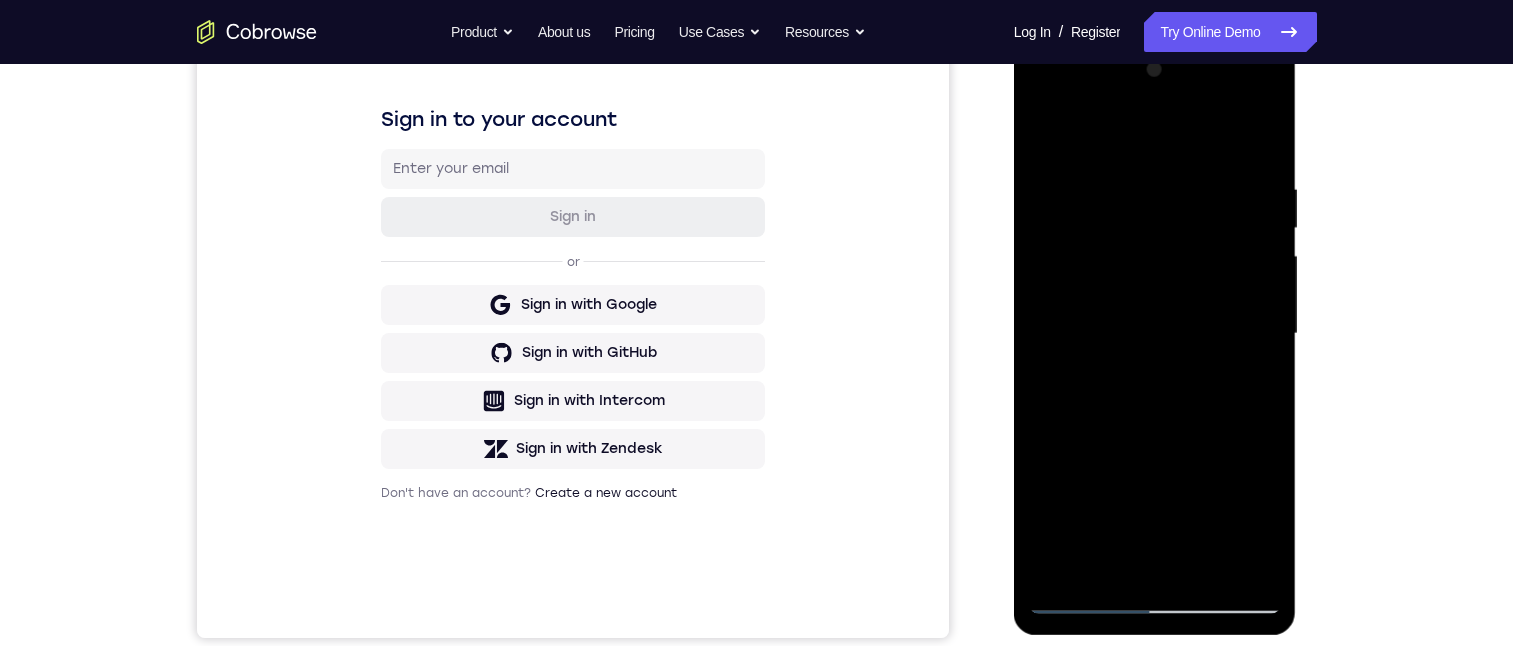 click at bounding box center (1155, 334) 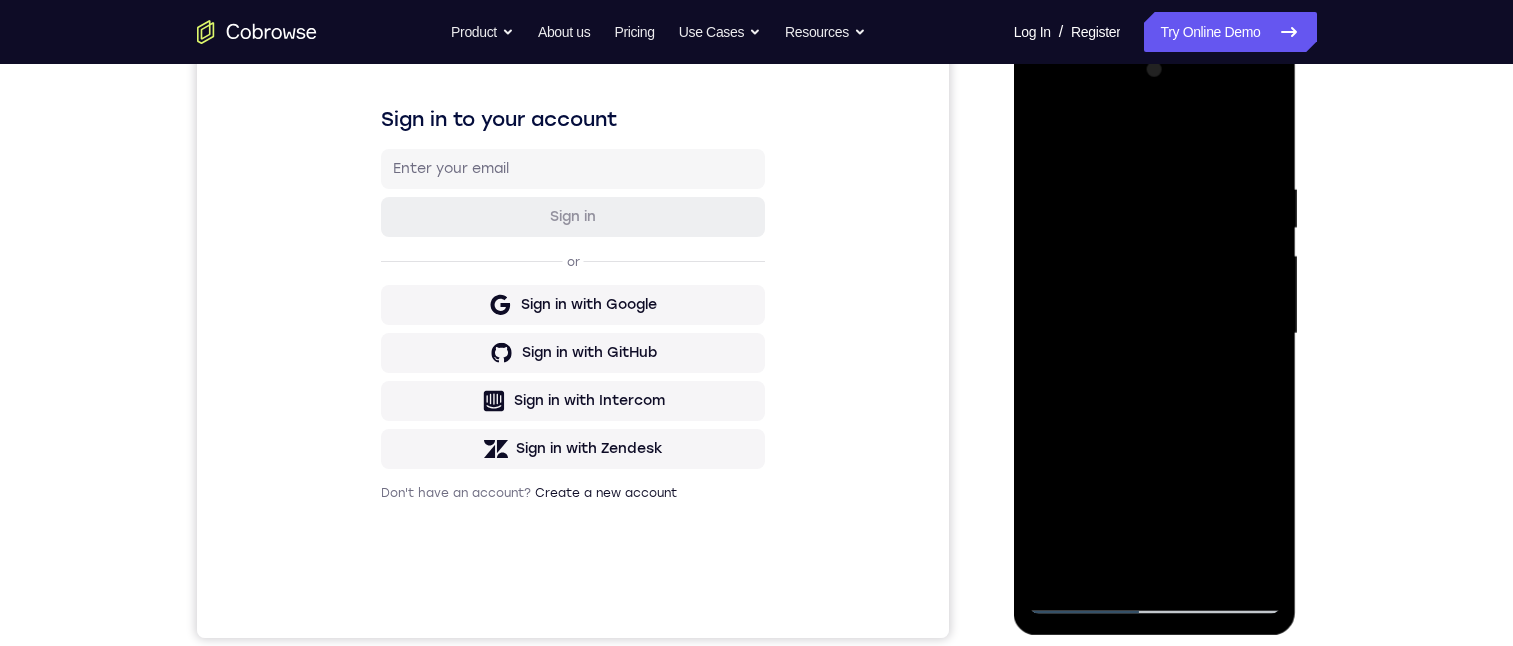 click at bounding box center [1155, 334] 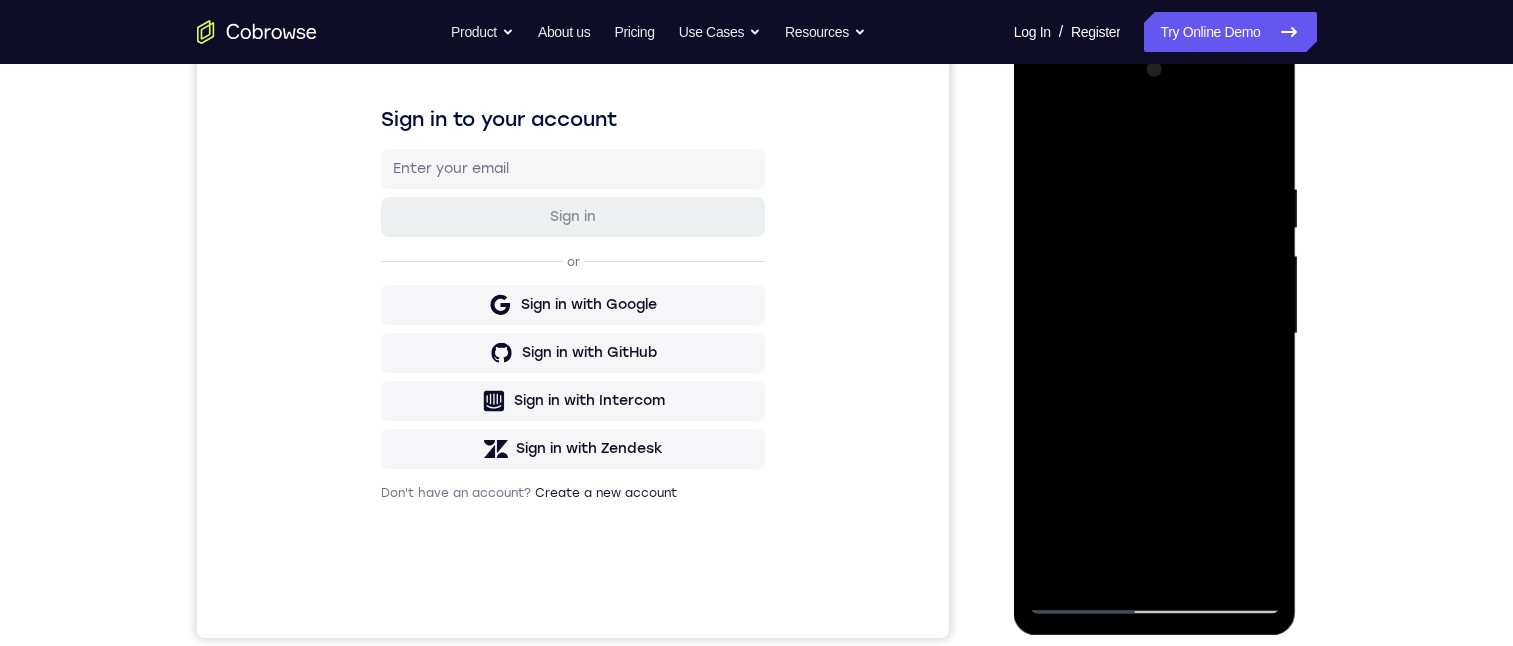 click at bounding box center (1155, 334) 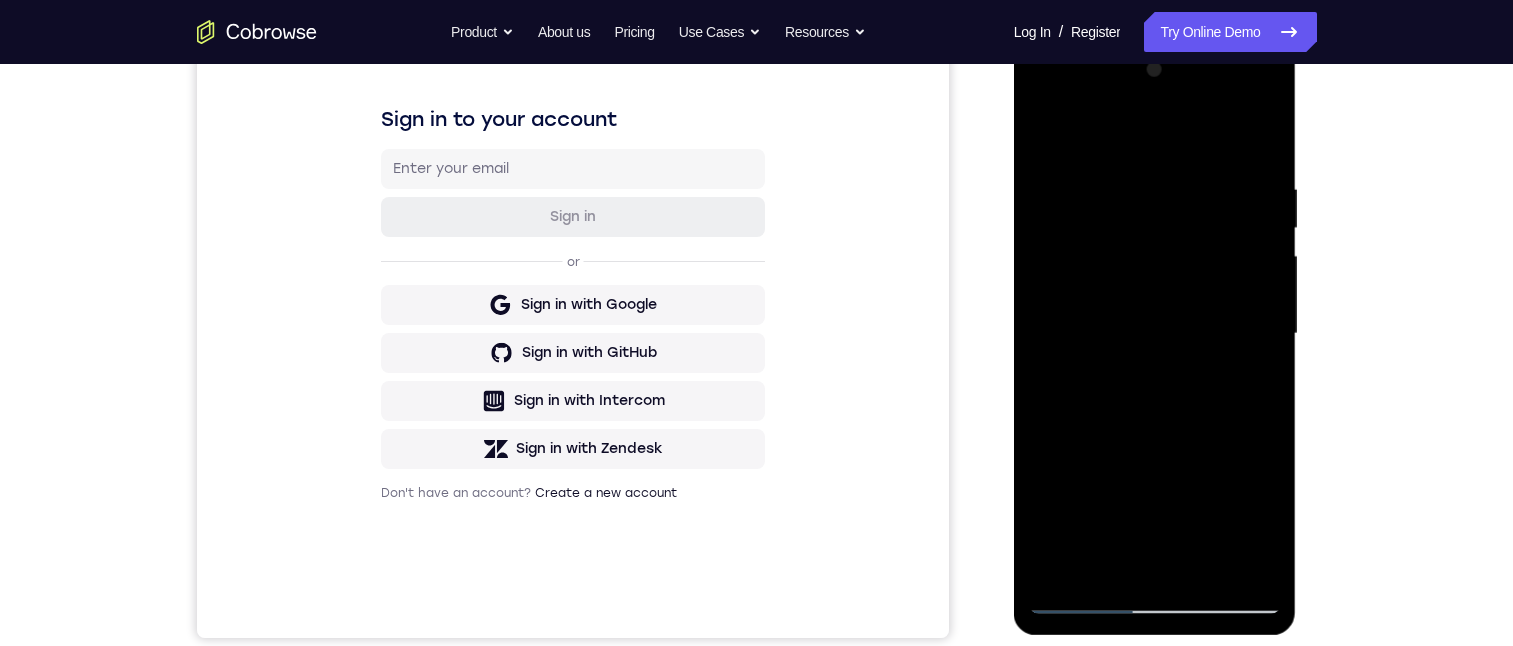 click at bounding box center (1155, 334) 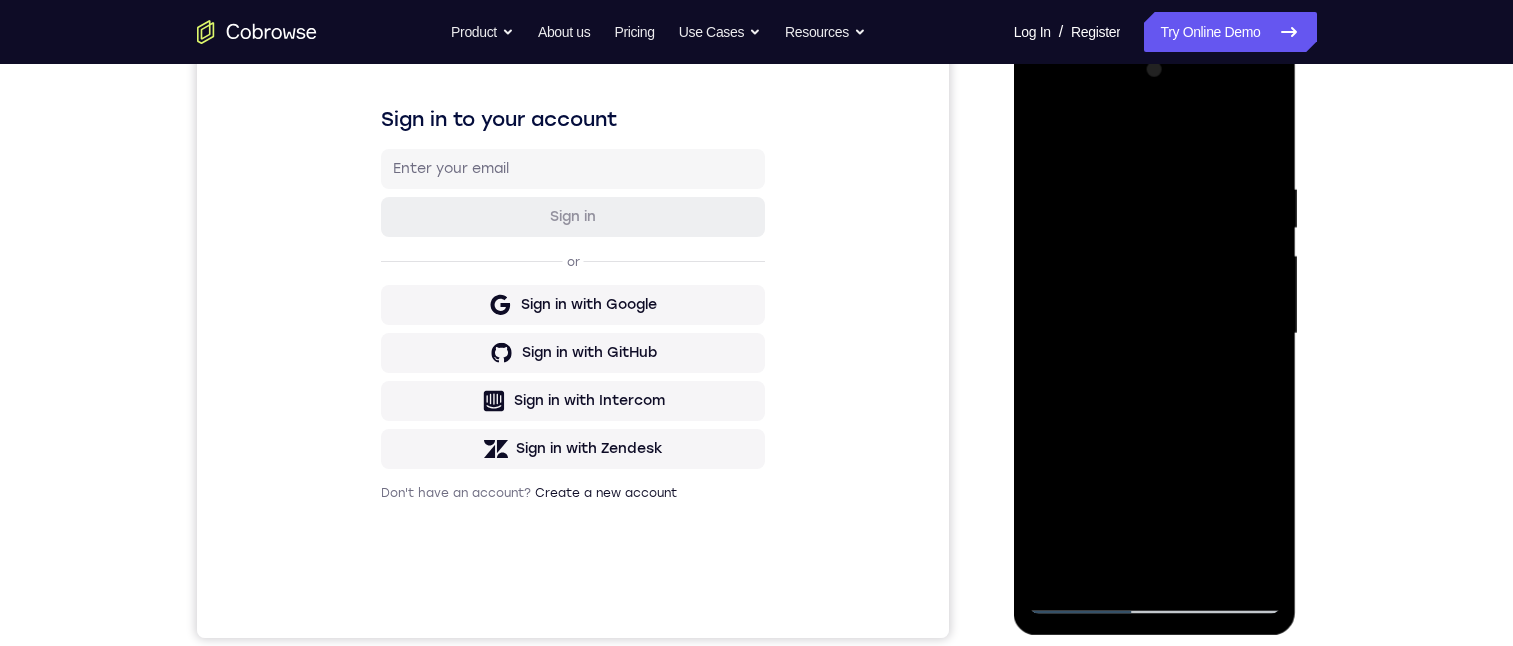 click at bounding box center [1155, 334] 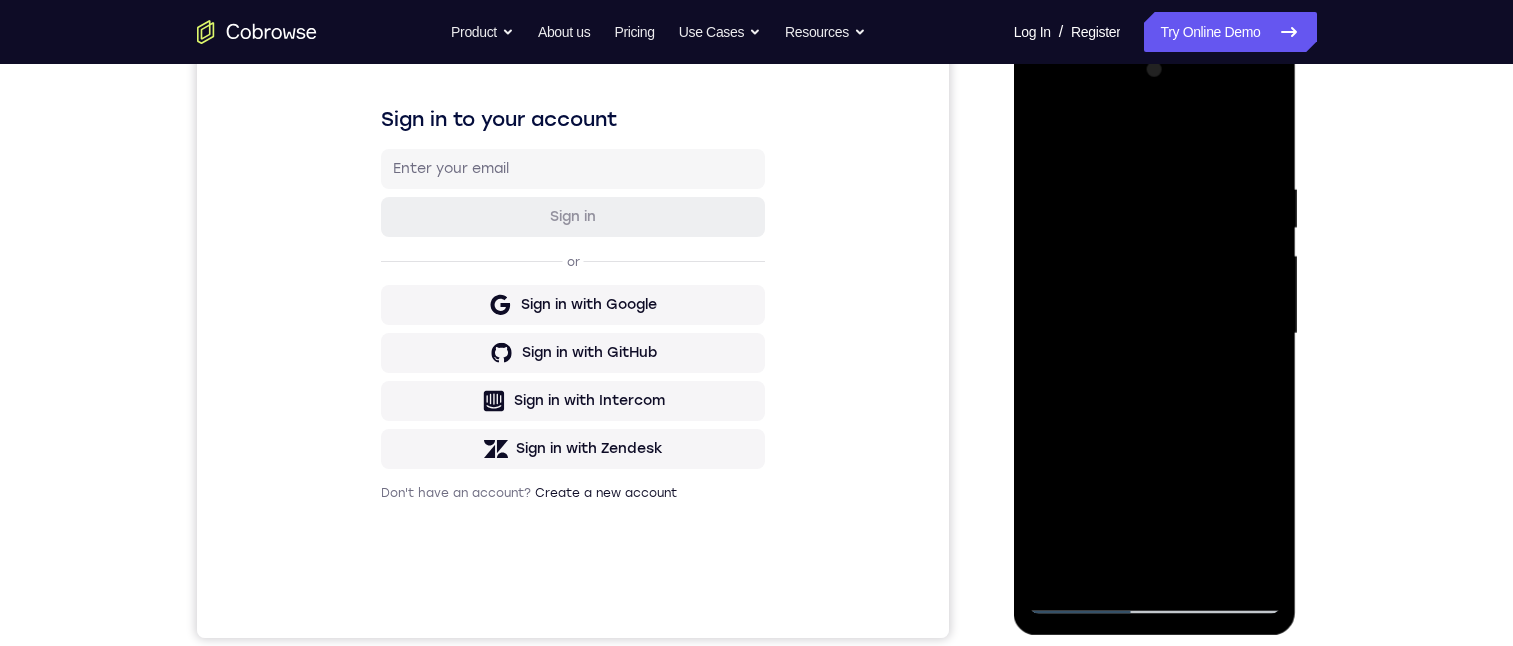click at bounding box center (1155, 334) 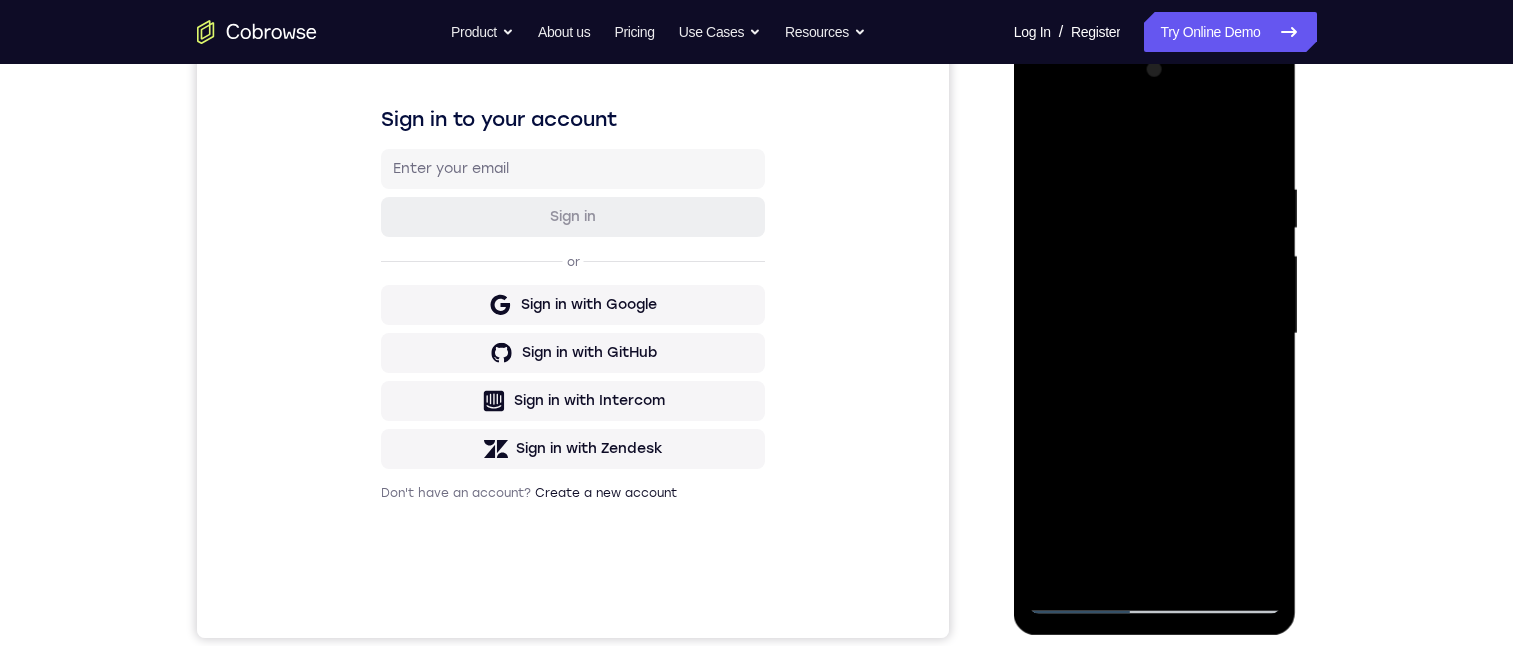 click at bounding box center (1155, 334) 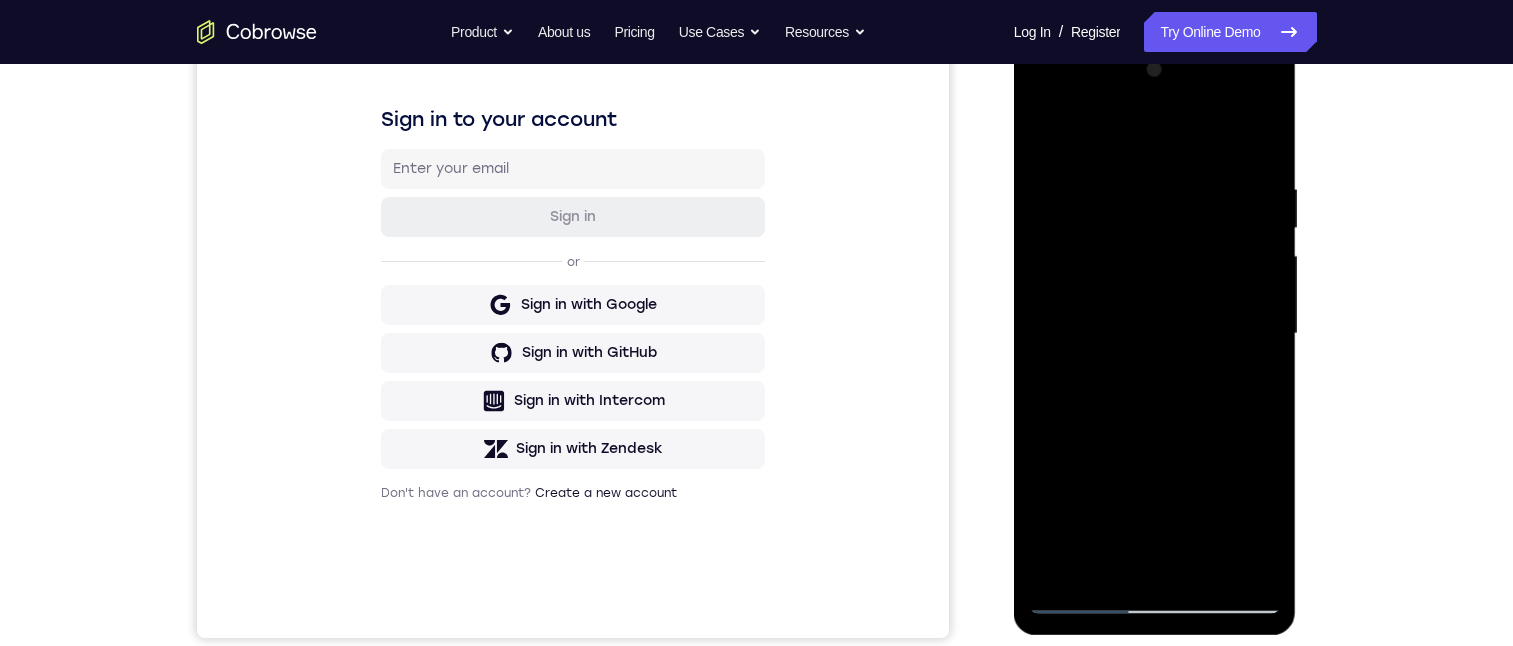 click at bounding box center [1155, 334] 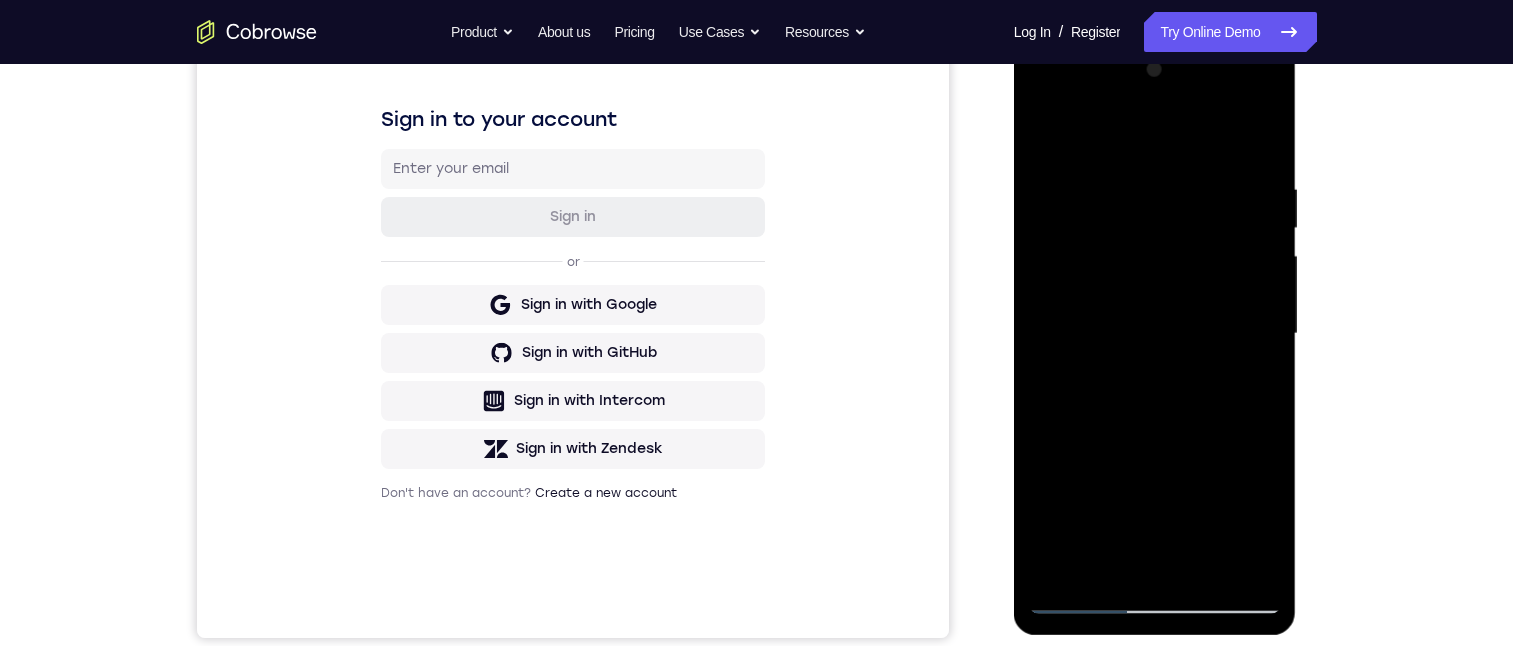 click at bounding box center (1155, 334) 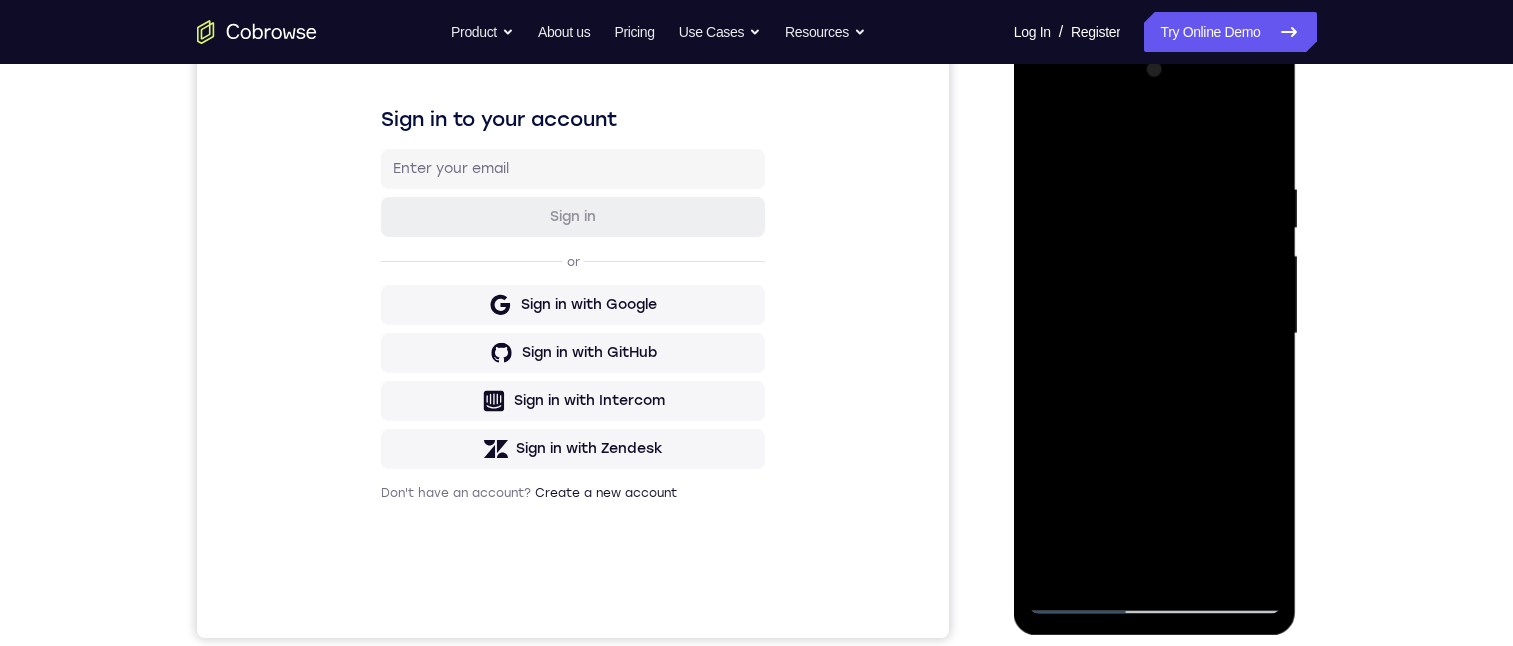 click at bounding box center [1155, 334] 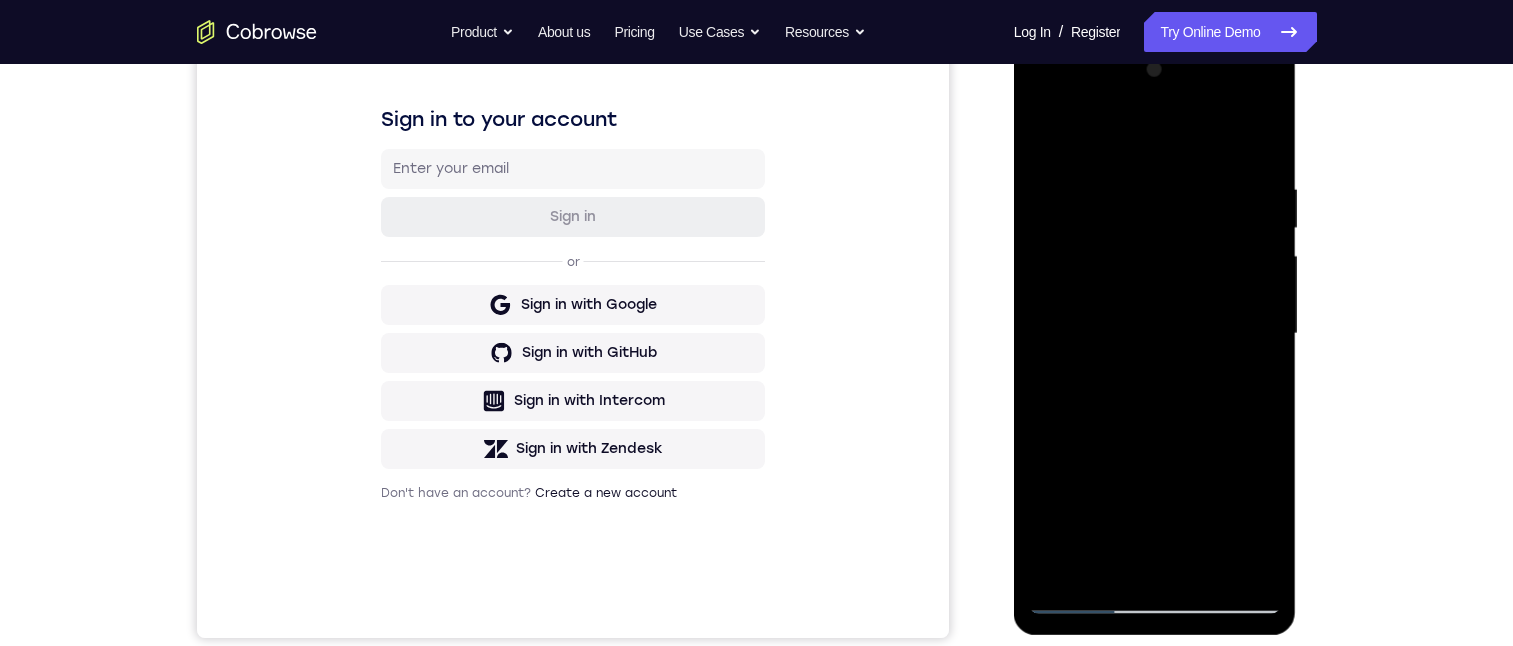 click at bounding box center (1155, 334) 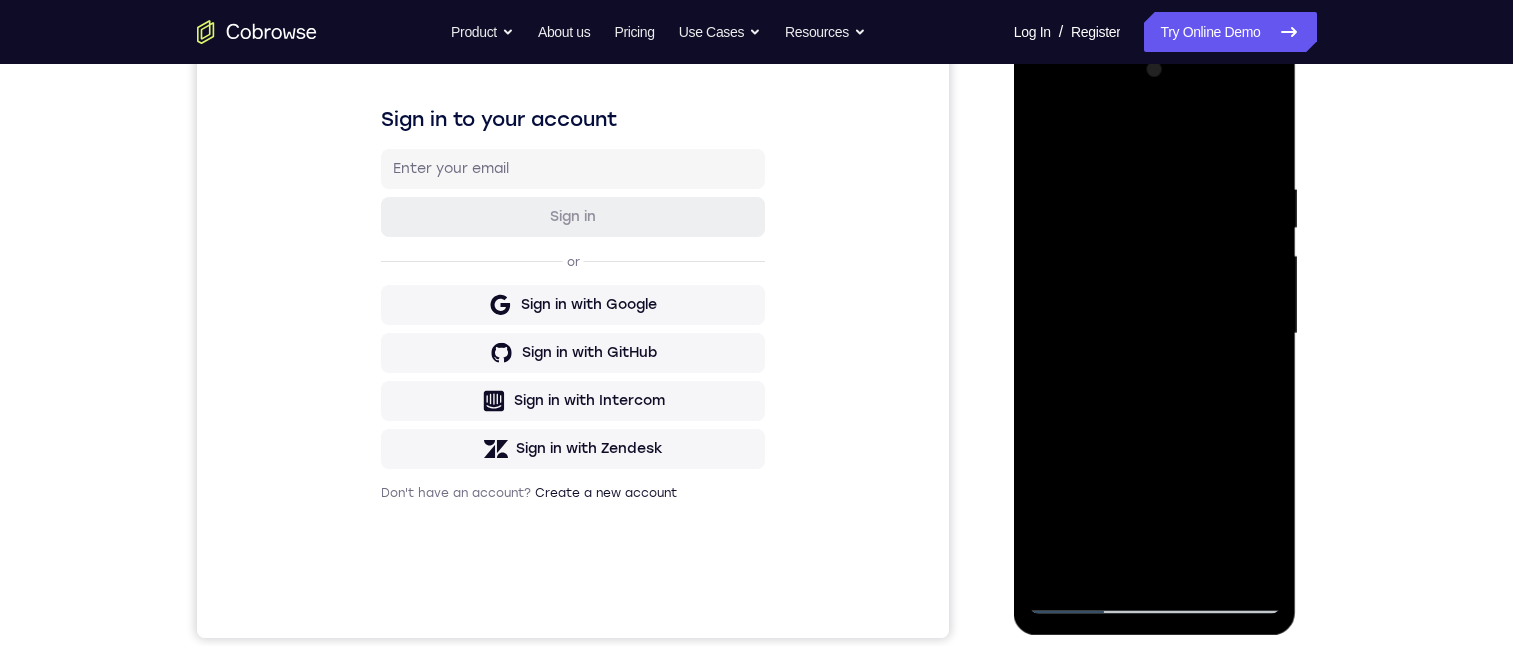 click at bounding box center (1155, 334) 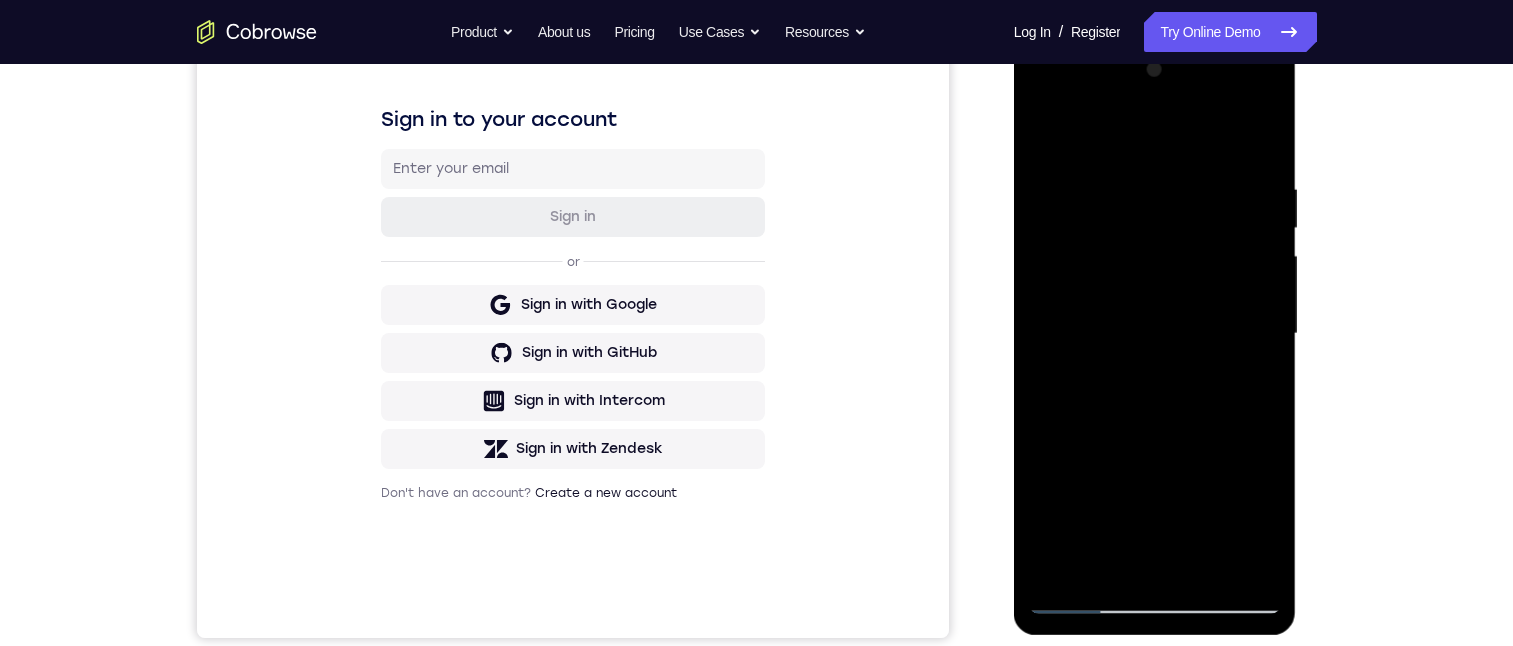 click at bounding box center (1155, 334) 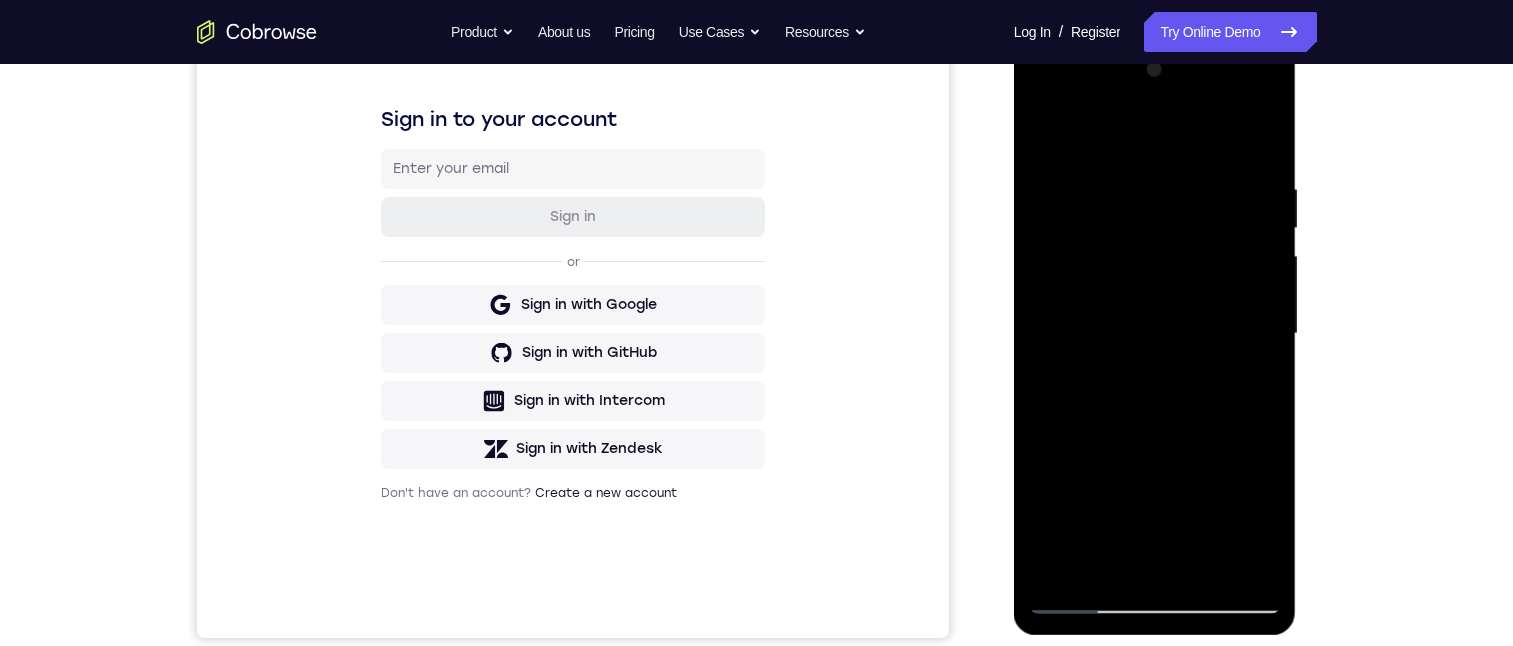 click at bounding box center (1155, 334) 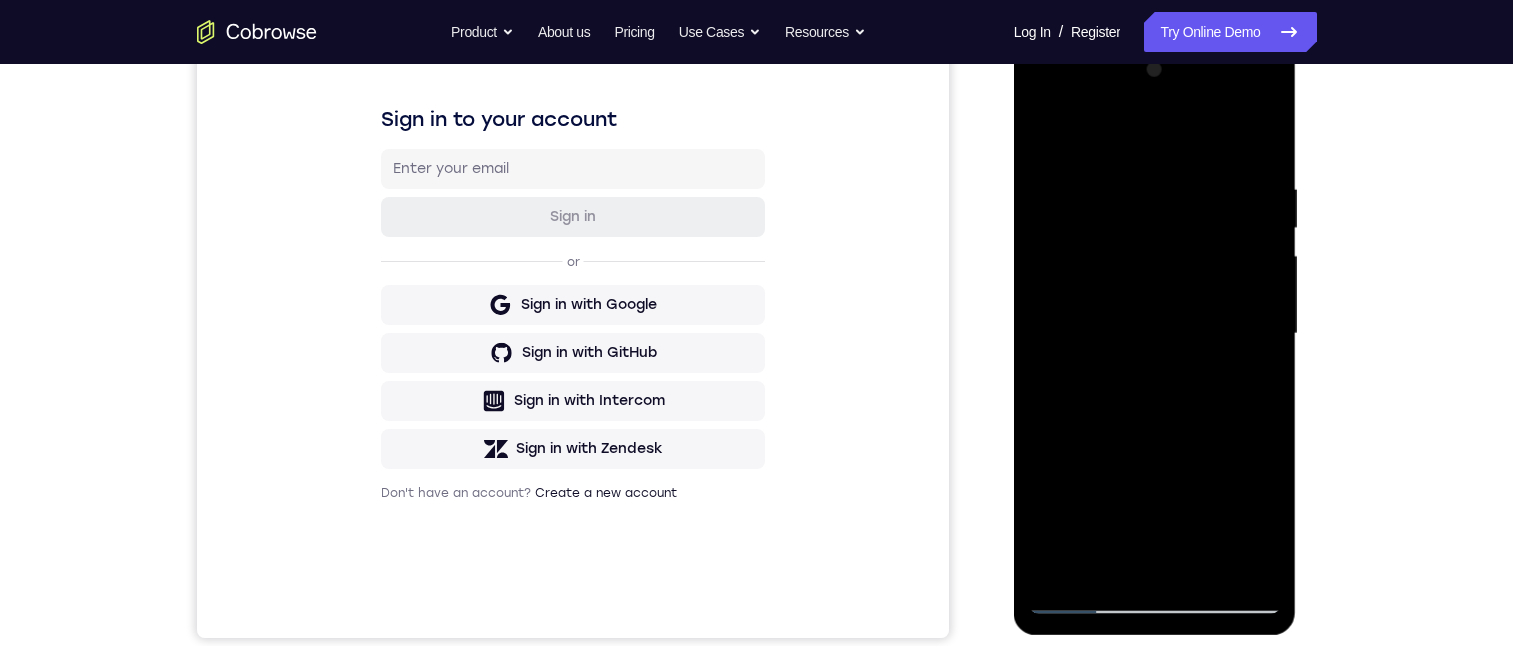 click at bounding box center [1155, 334] 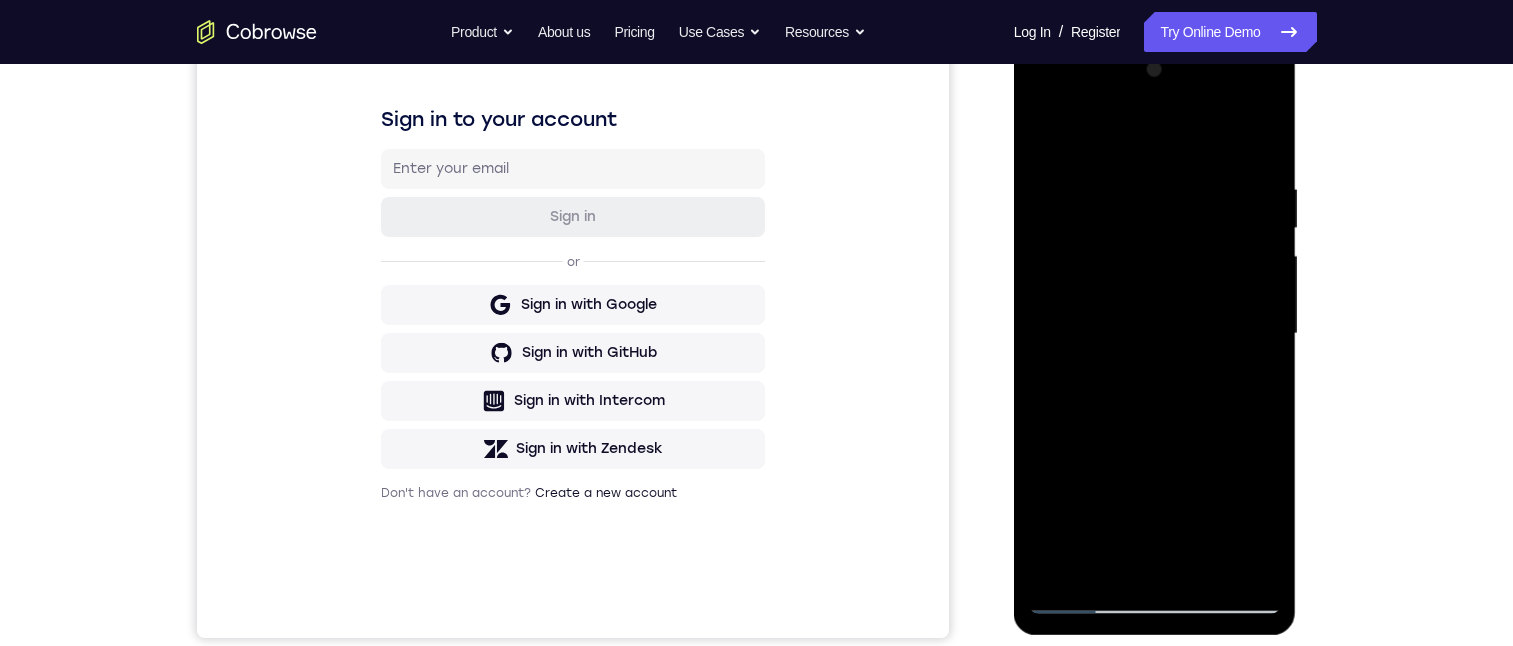 click at bounding box center [1155, 334] 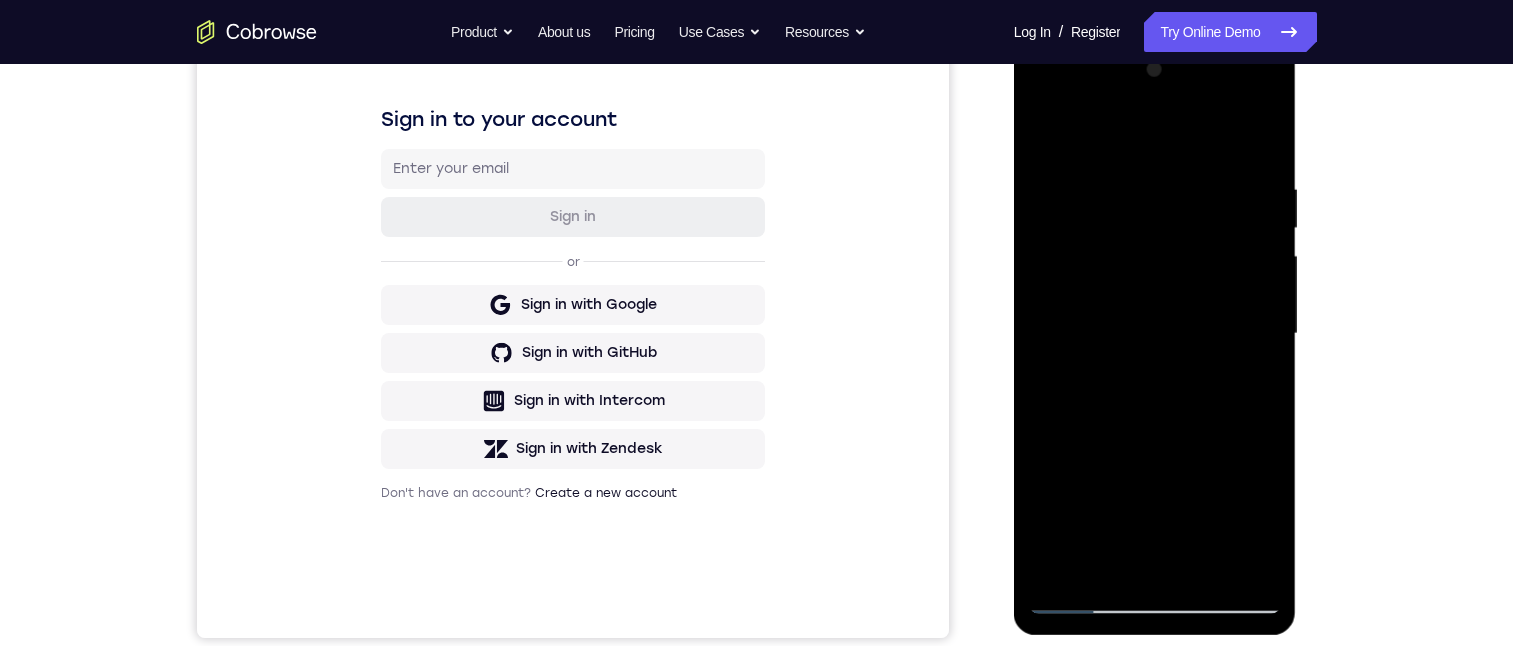 click at bounding box center [1155, 334] 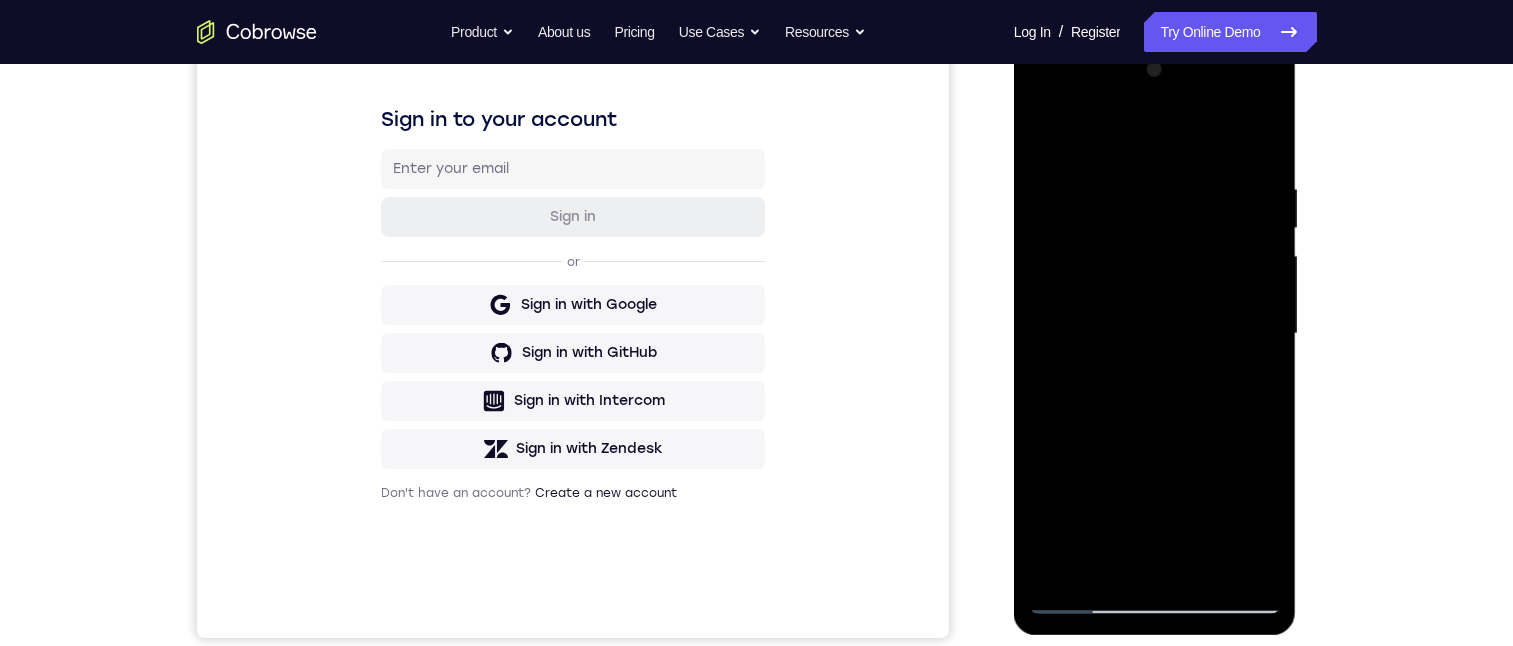 click at bounding box center [1155, 334] 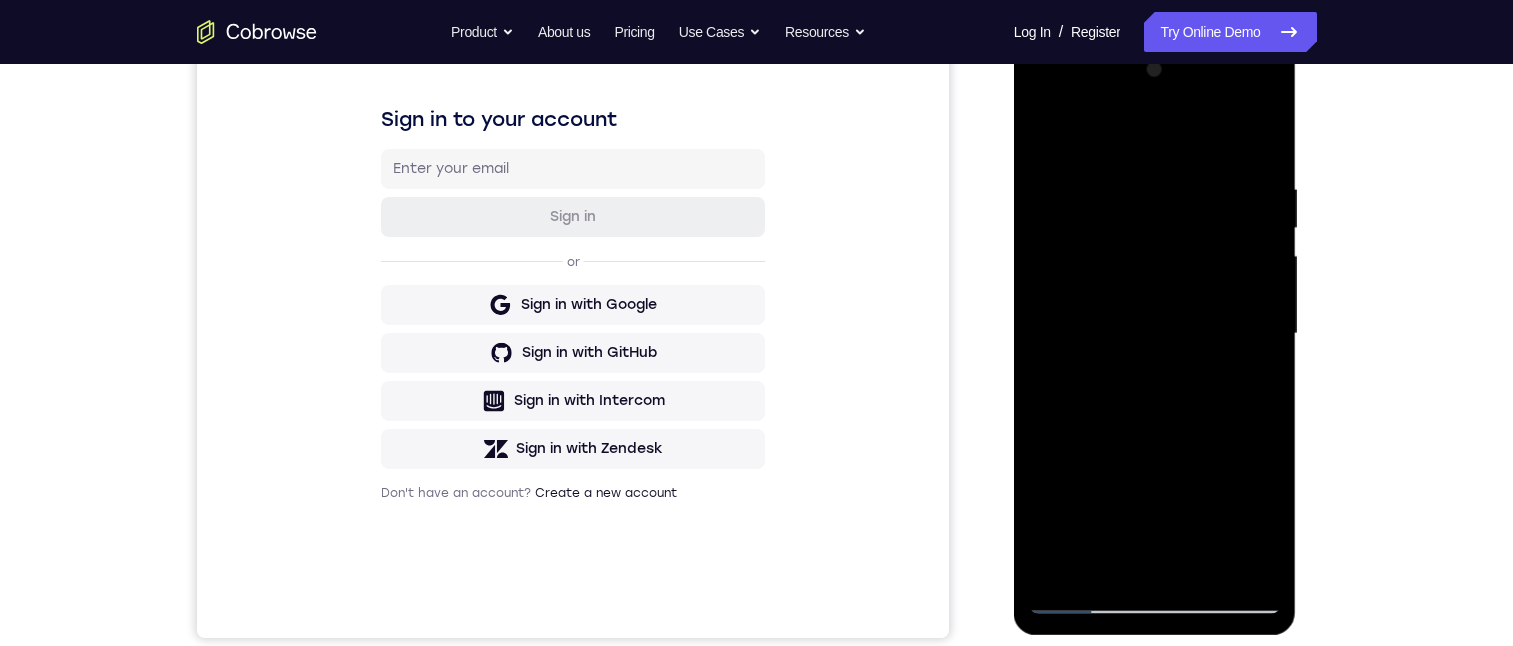 click at bounding box center (1155, 334) 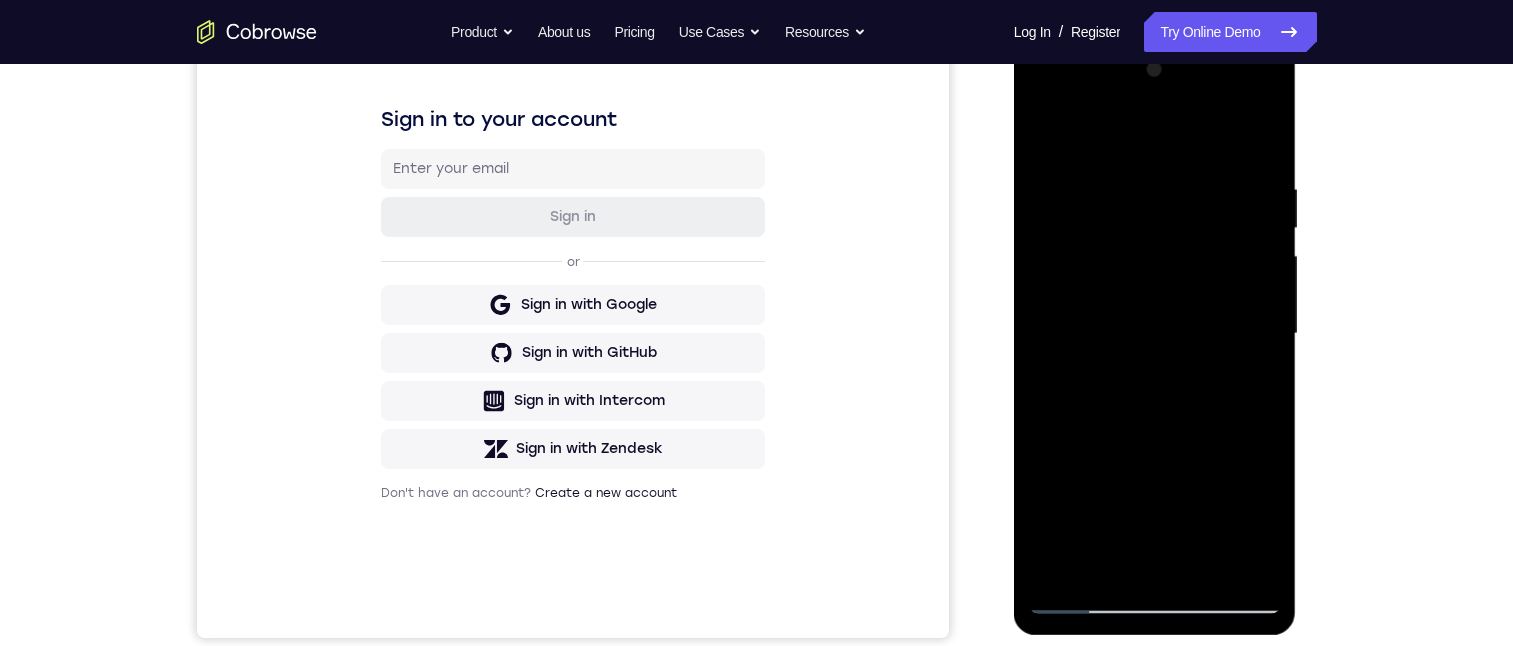 click at bounding box center [1155, 334] 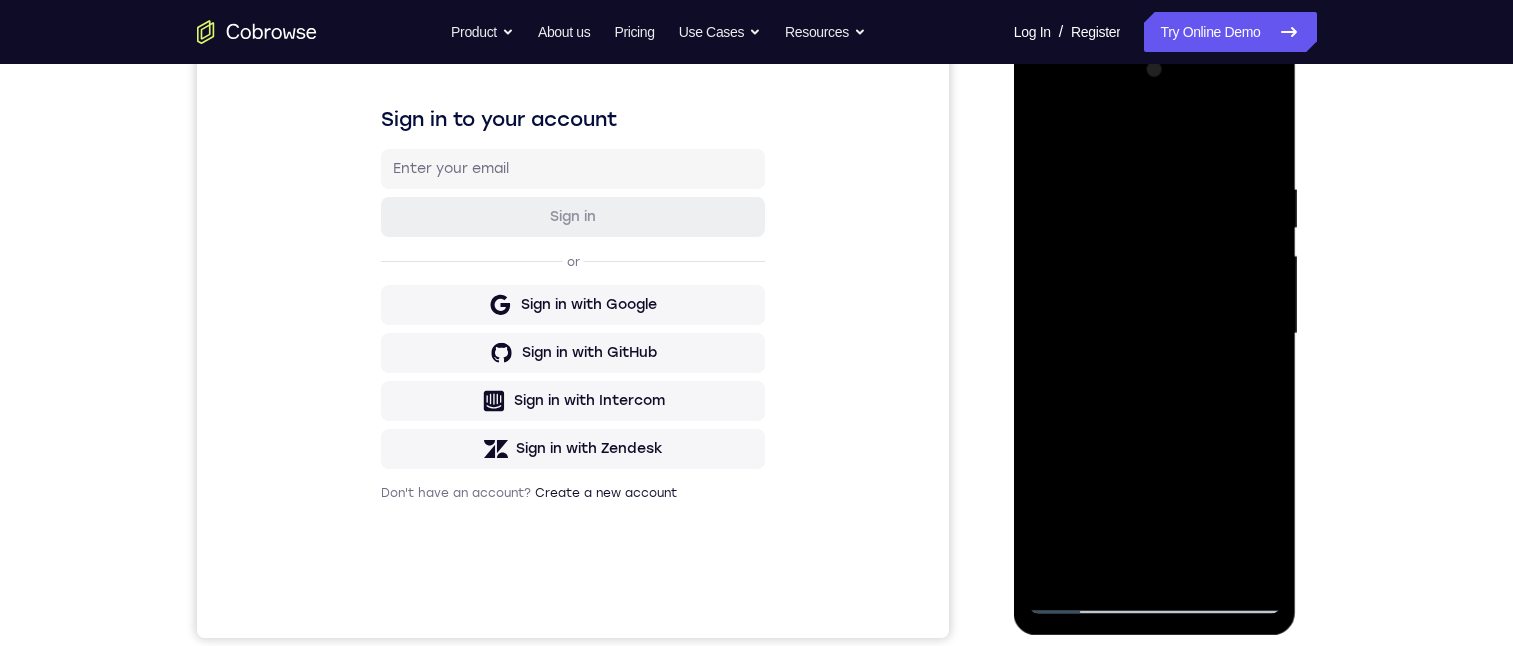 click at bounding box center [1155, 334] 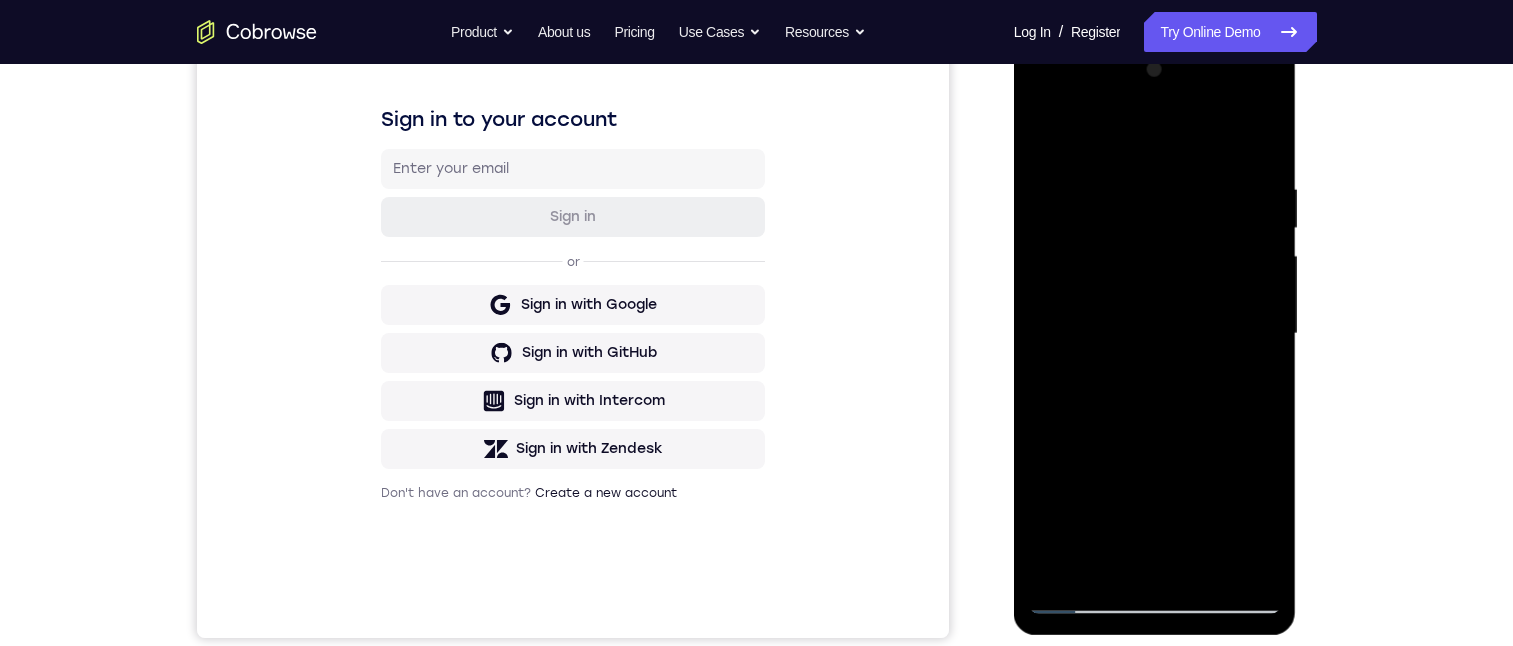 click at bounding box center [1155, 334] 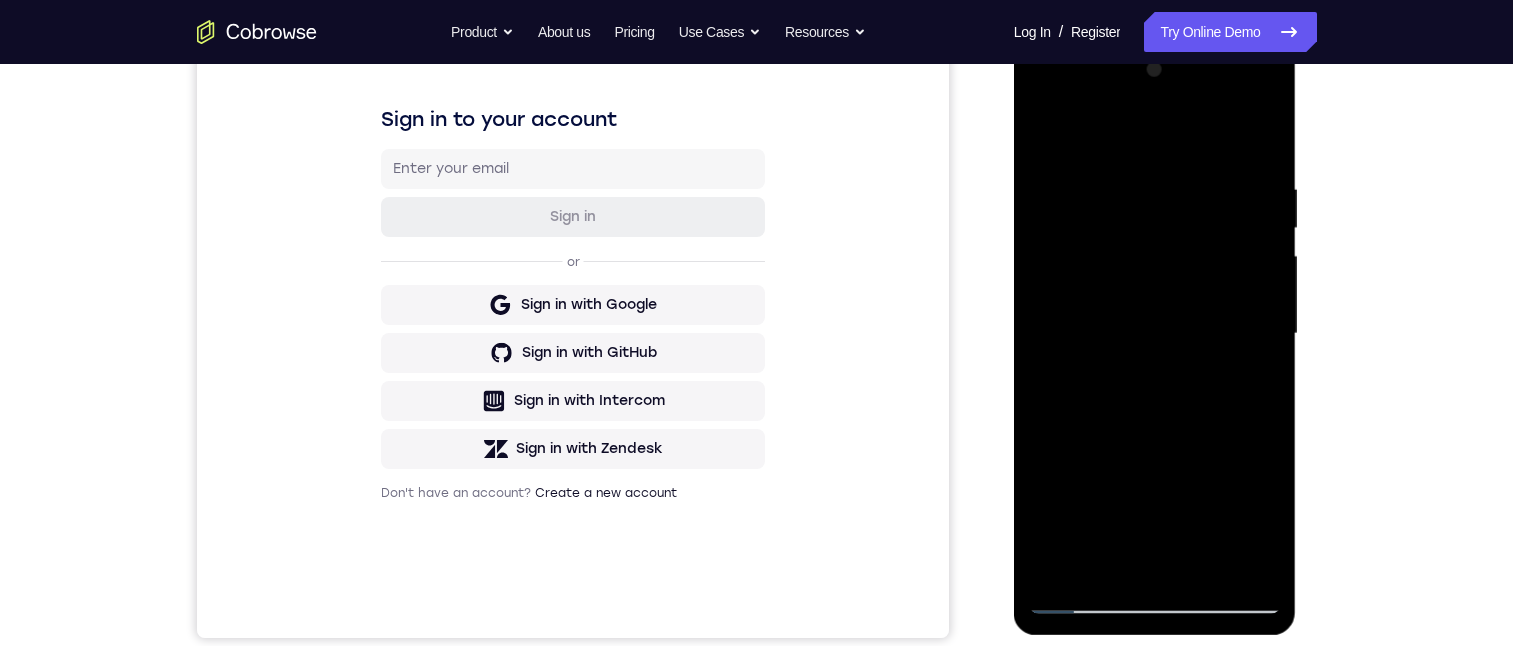 click at bounding box center (1155, 334) 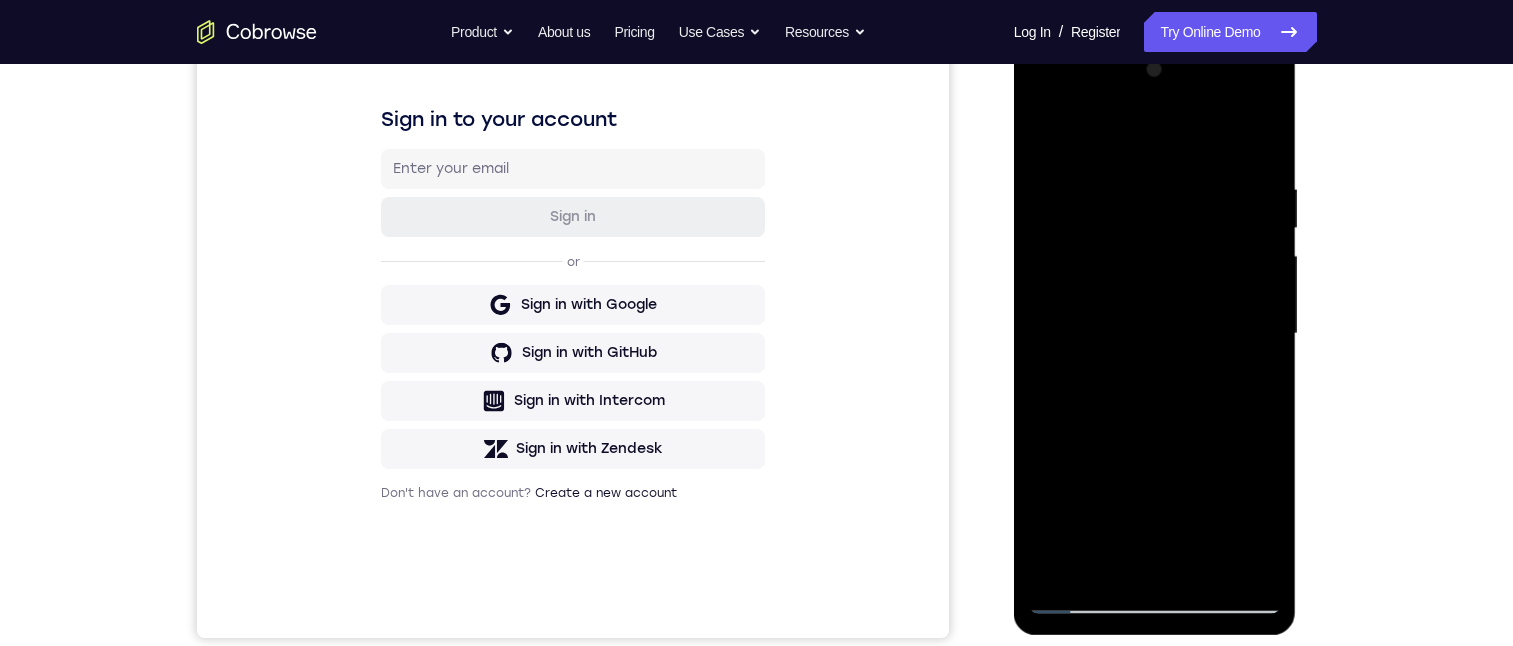 click at bounding box center (1155, 334) 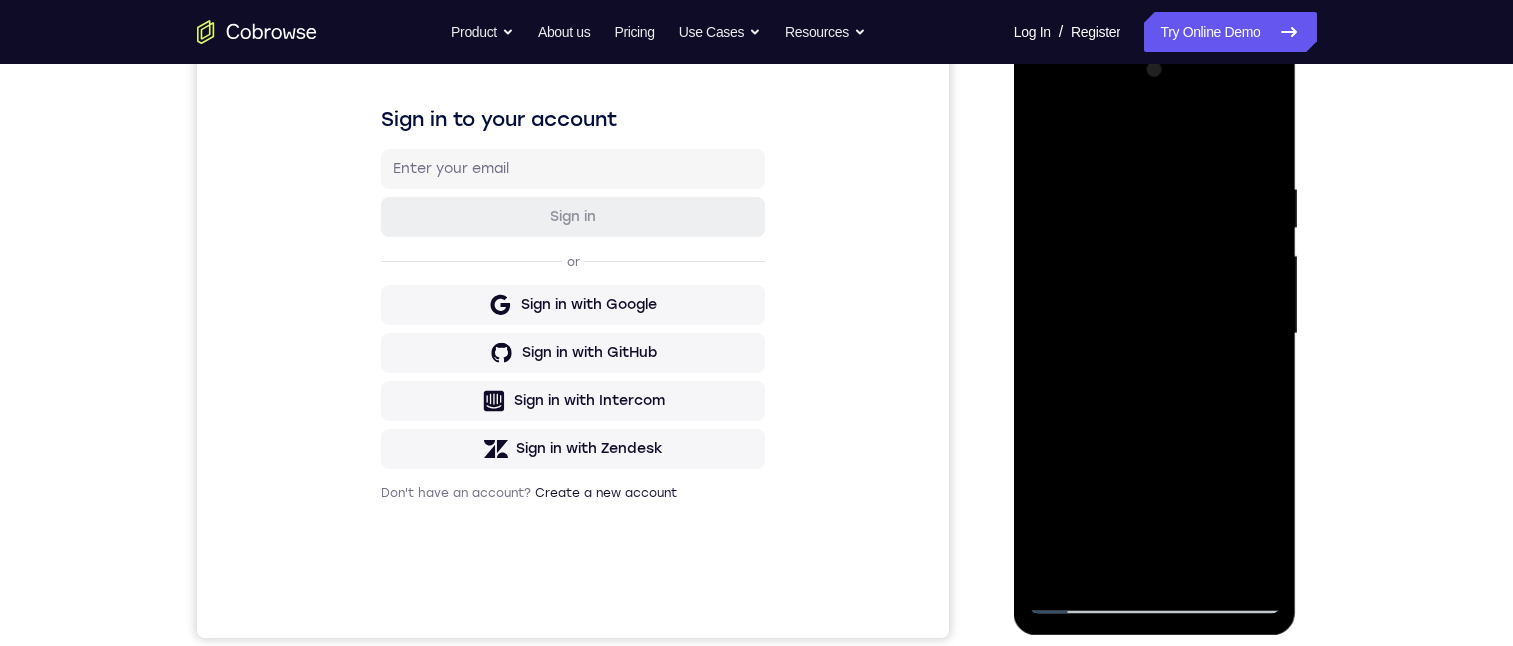 click at bounding box center [1155, 334] 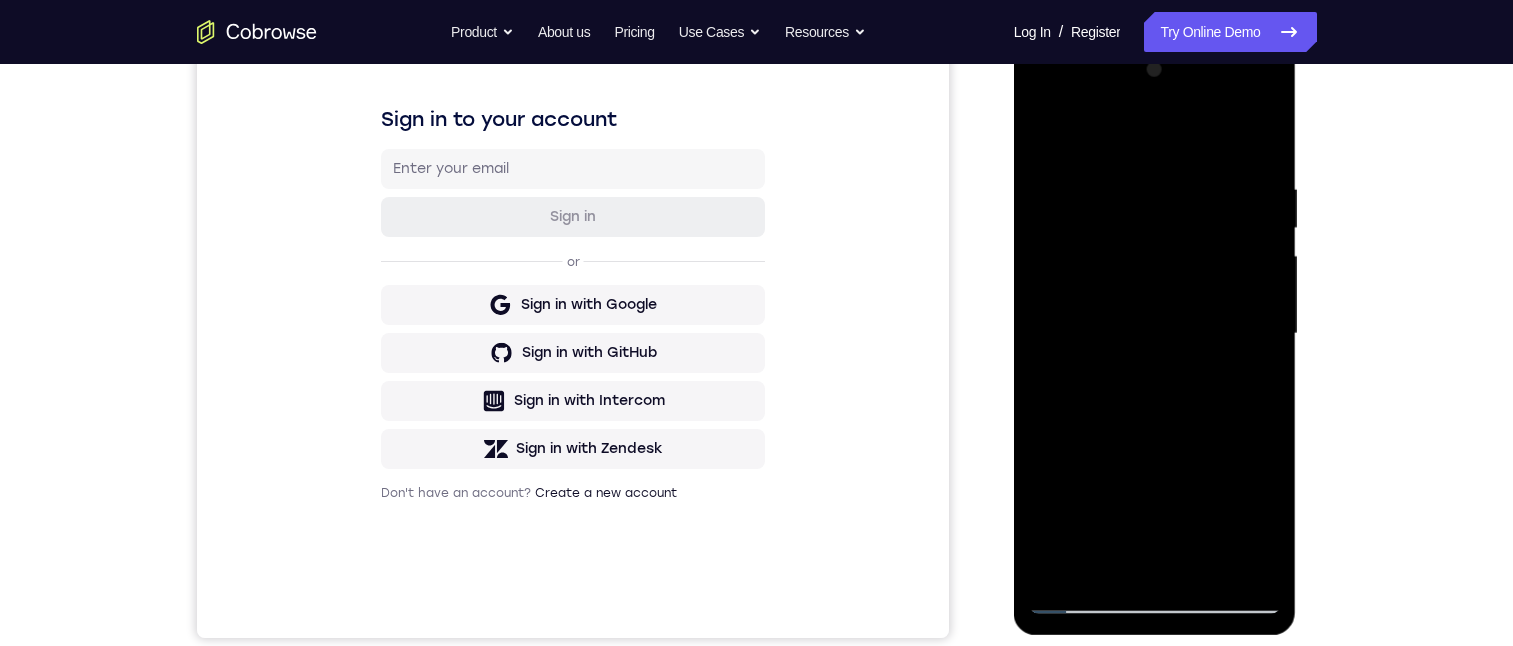 click at bounding box center (1155, 334) 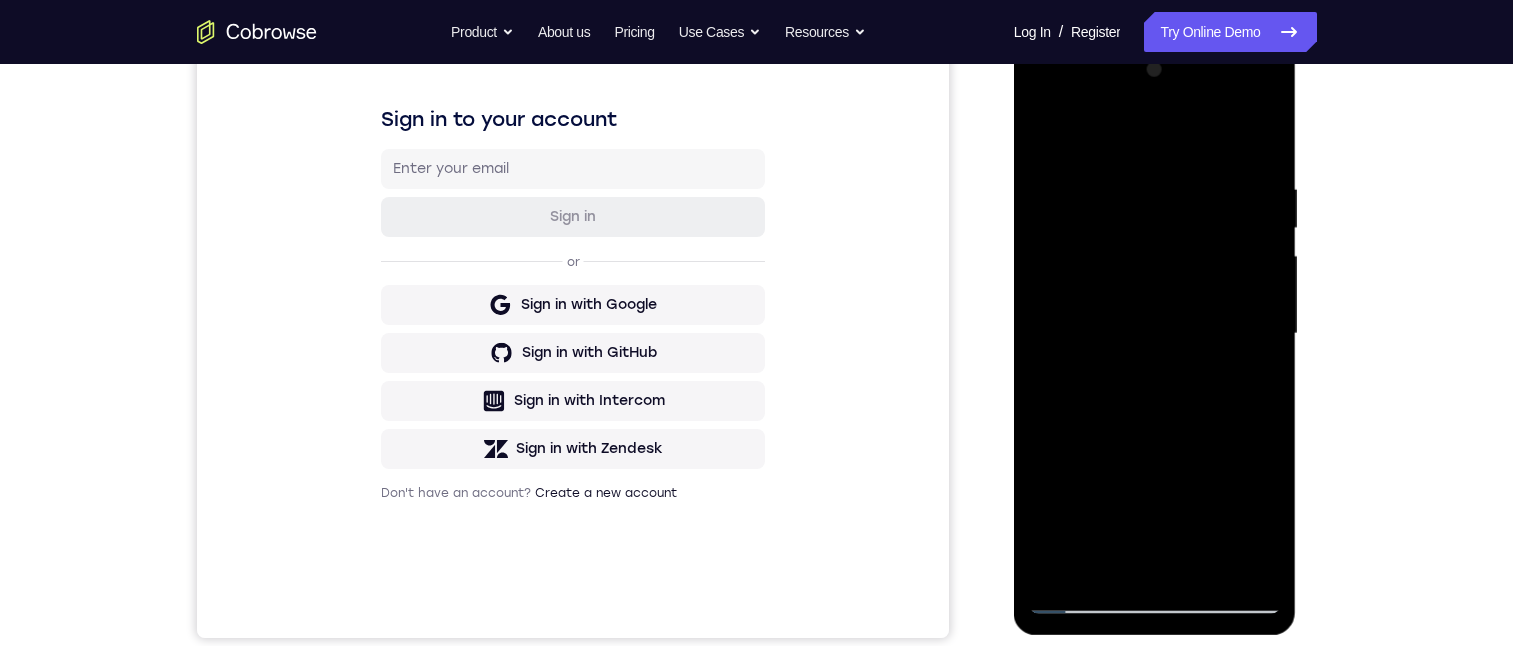 click at bounding box center (1155, 334) 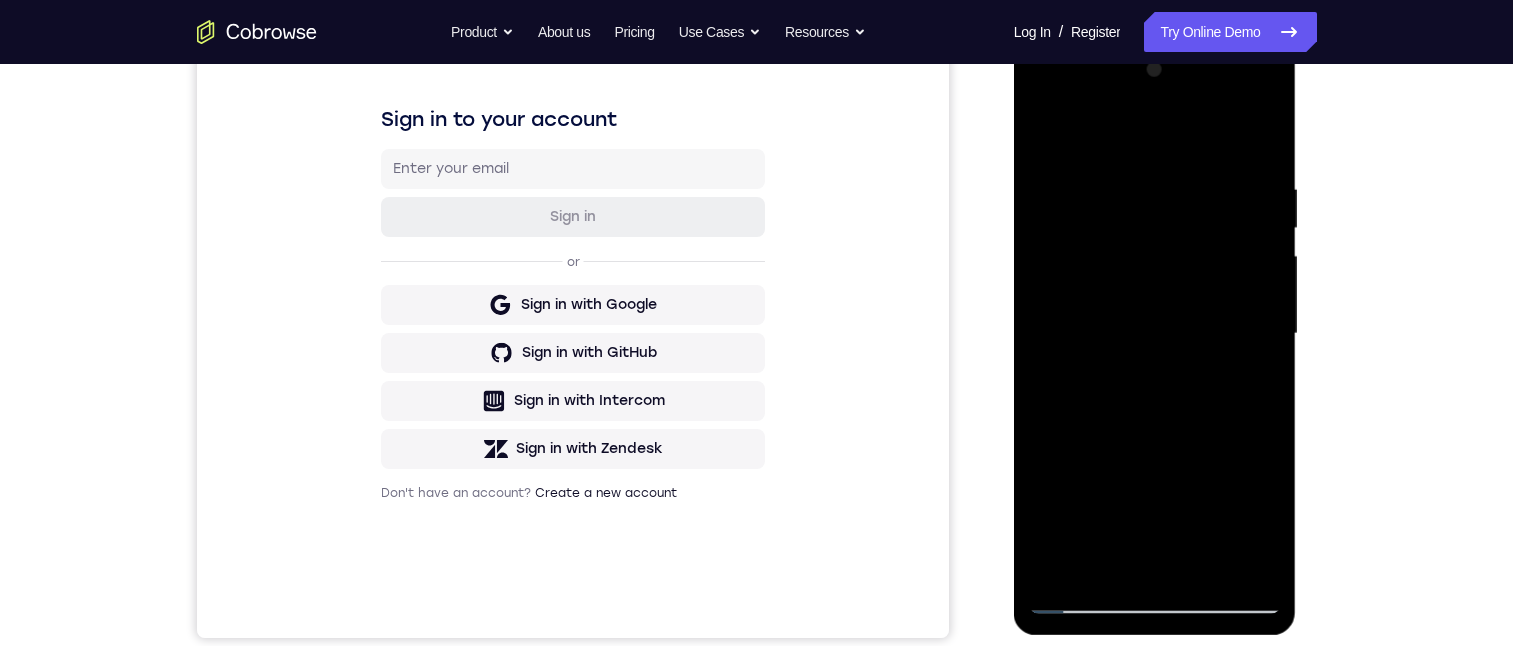 click at bounding box center [1155, 334] 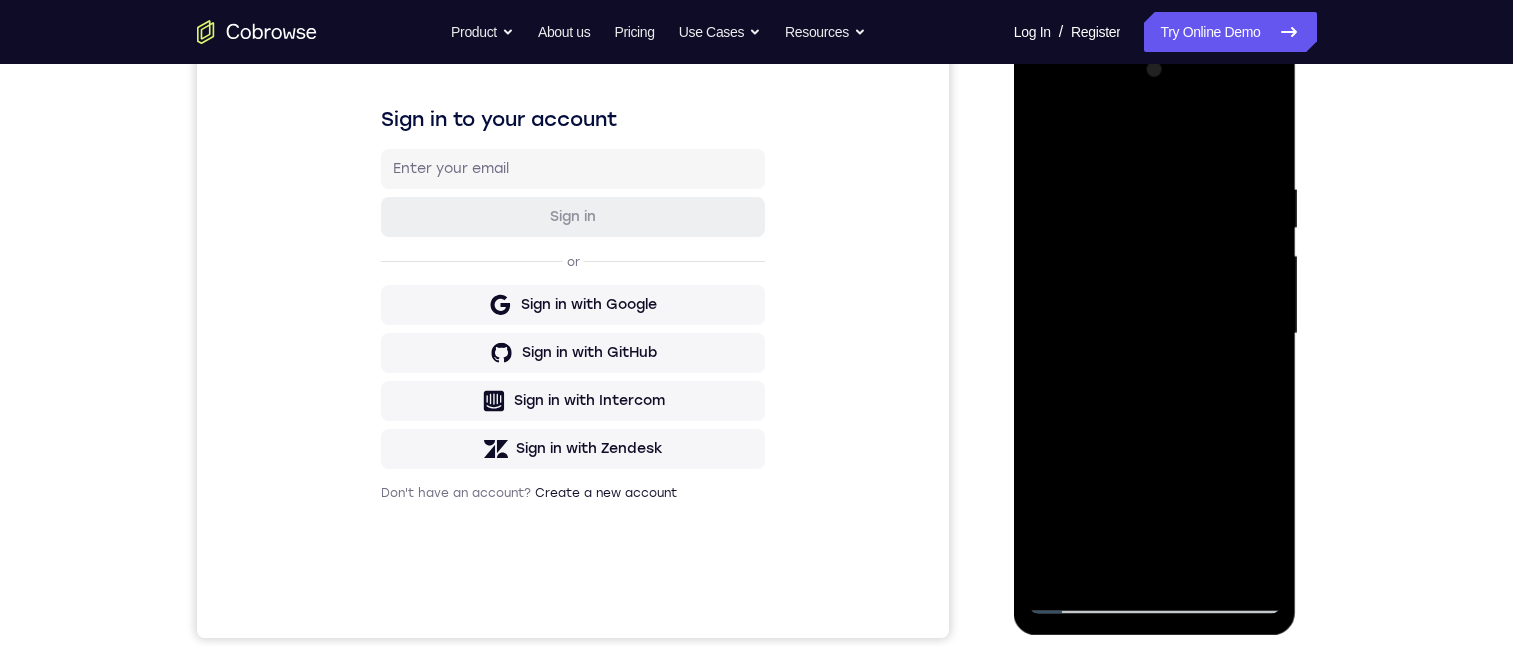 click at bounding box center (1155, 334) 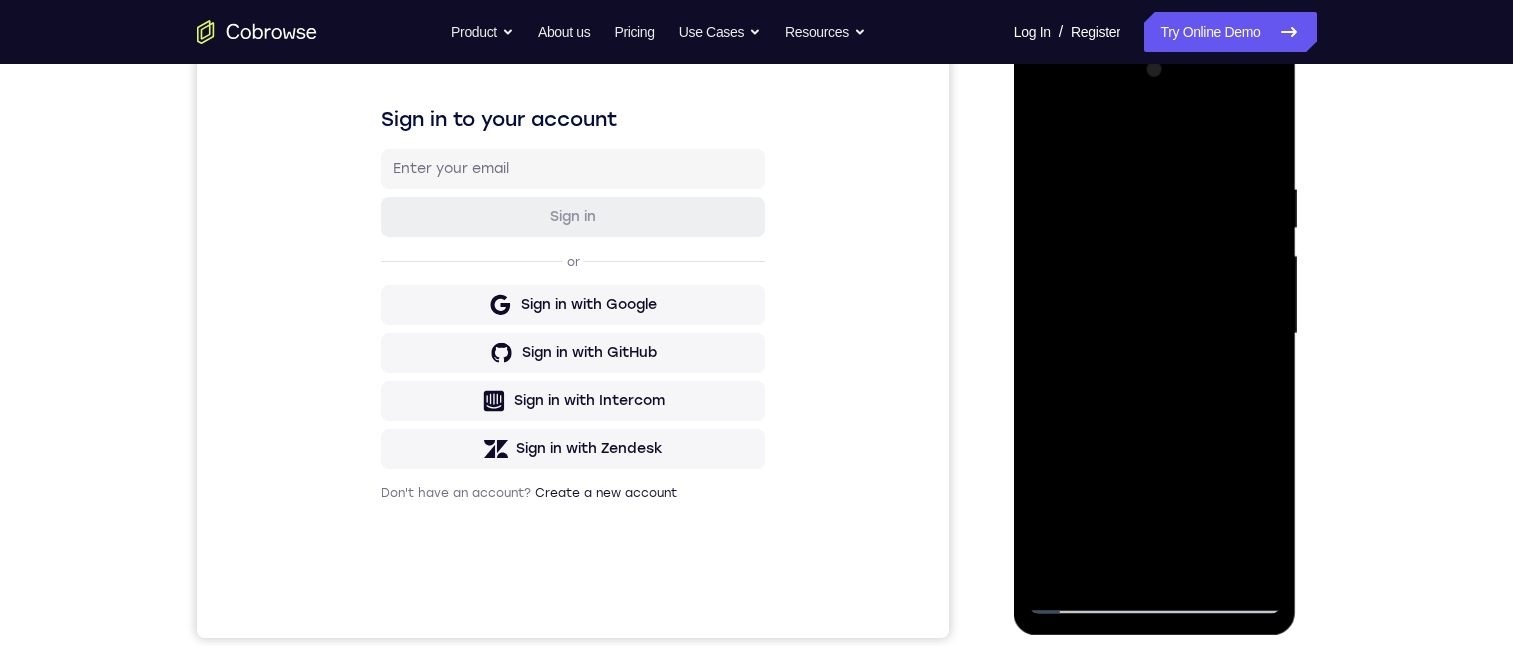 click at bounding box center (1155, 334) 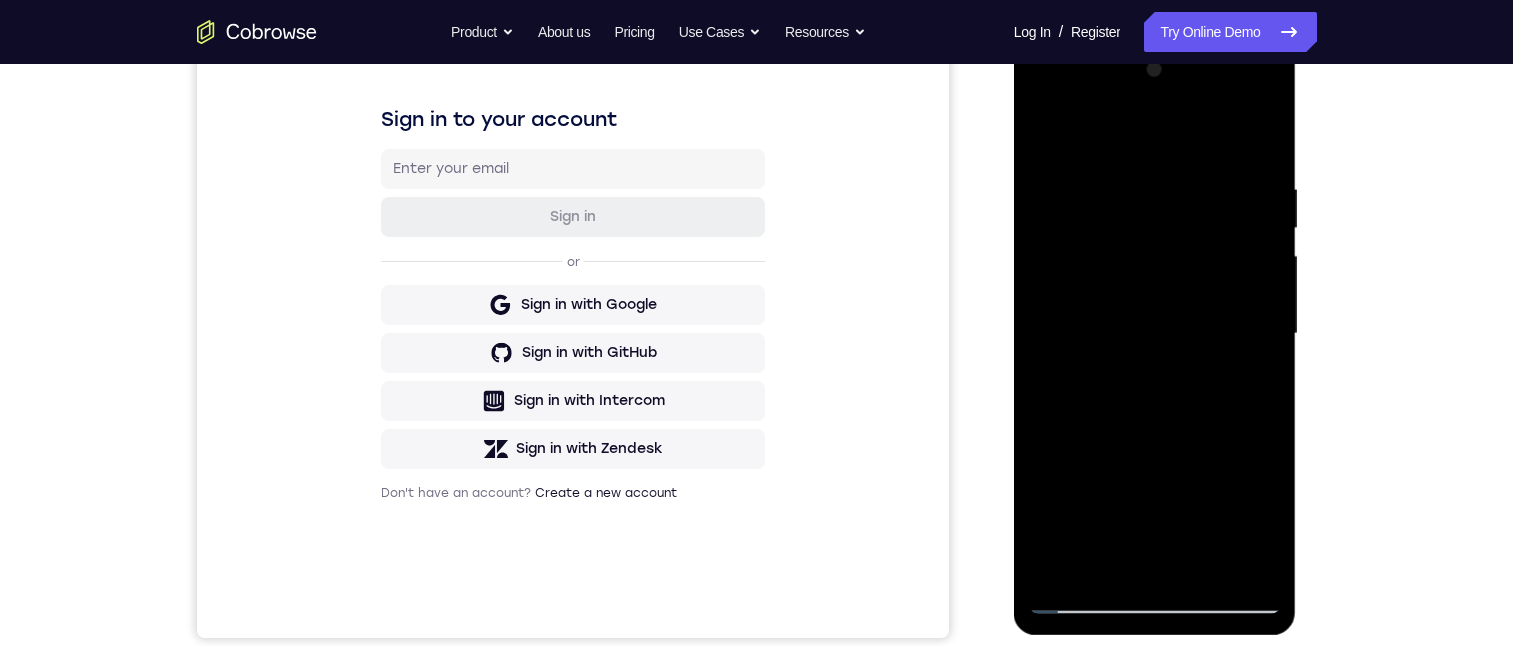 drag, startPoint x: 1163, startPoint y: 327, endPoint x: 1110, endPoint y: 329, distance: 53.037724 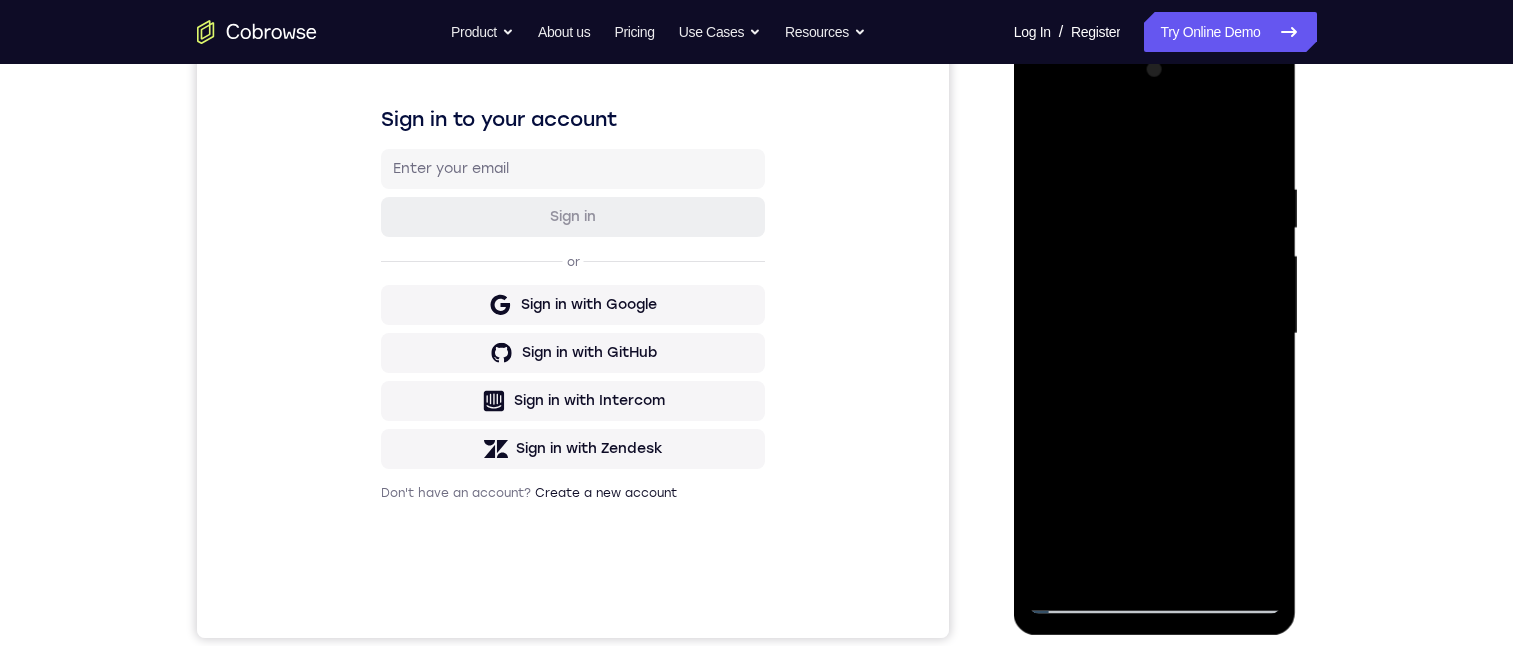 click at bounding box center (1155, 334) 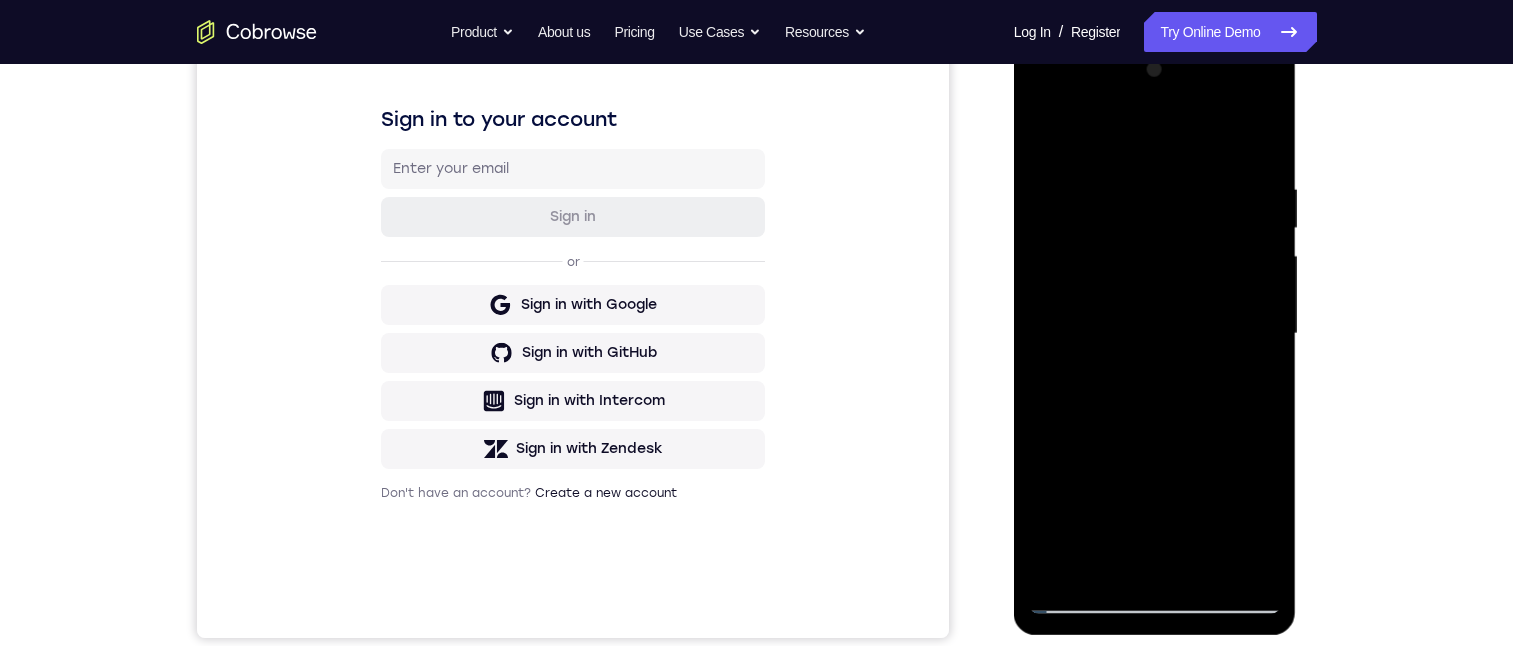 click at bounding box center (1155, 334) 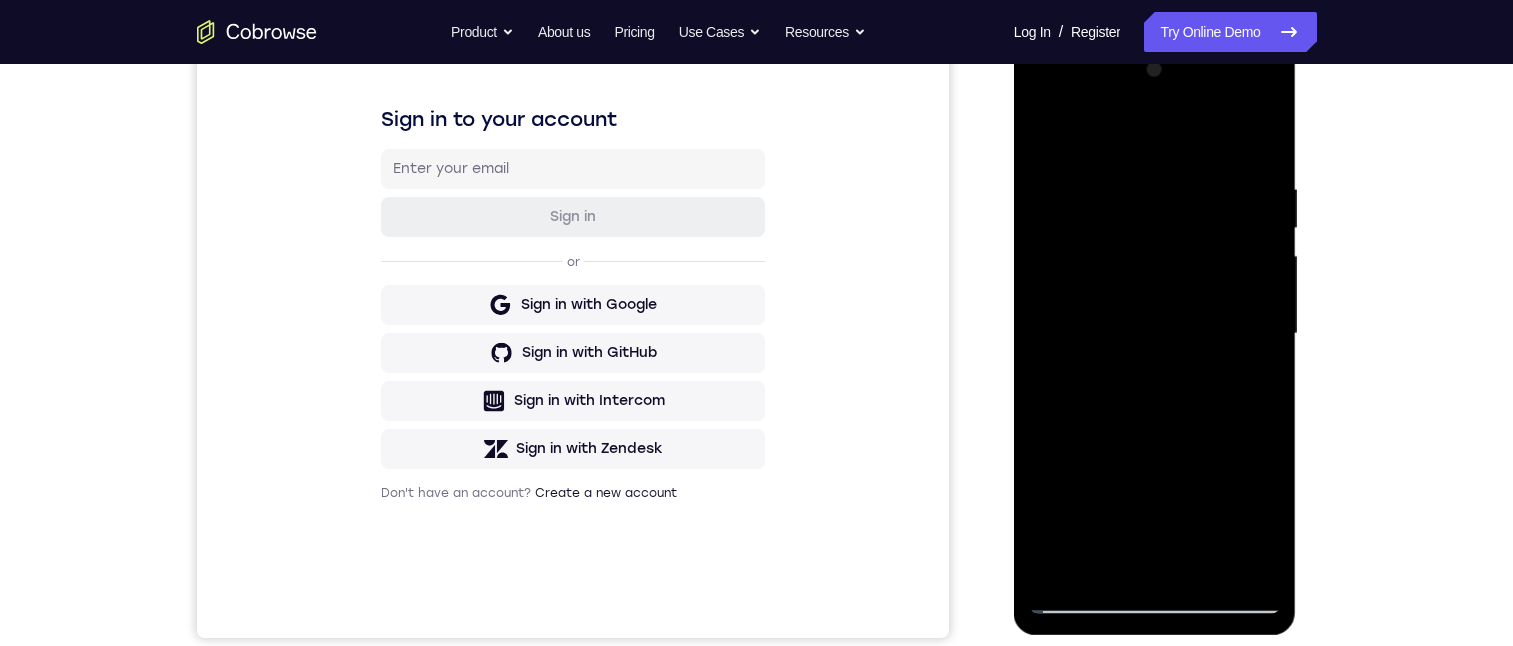 click at bounding box center [1155, 334] 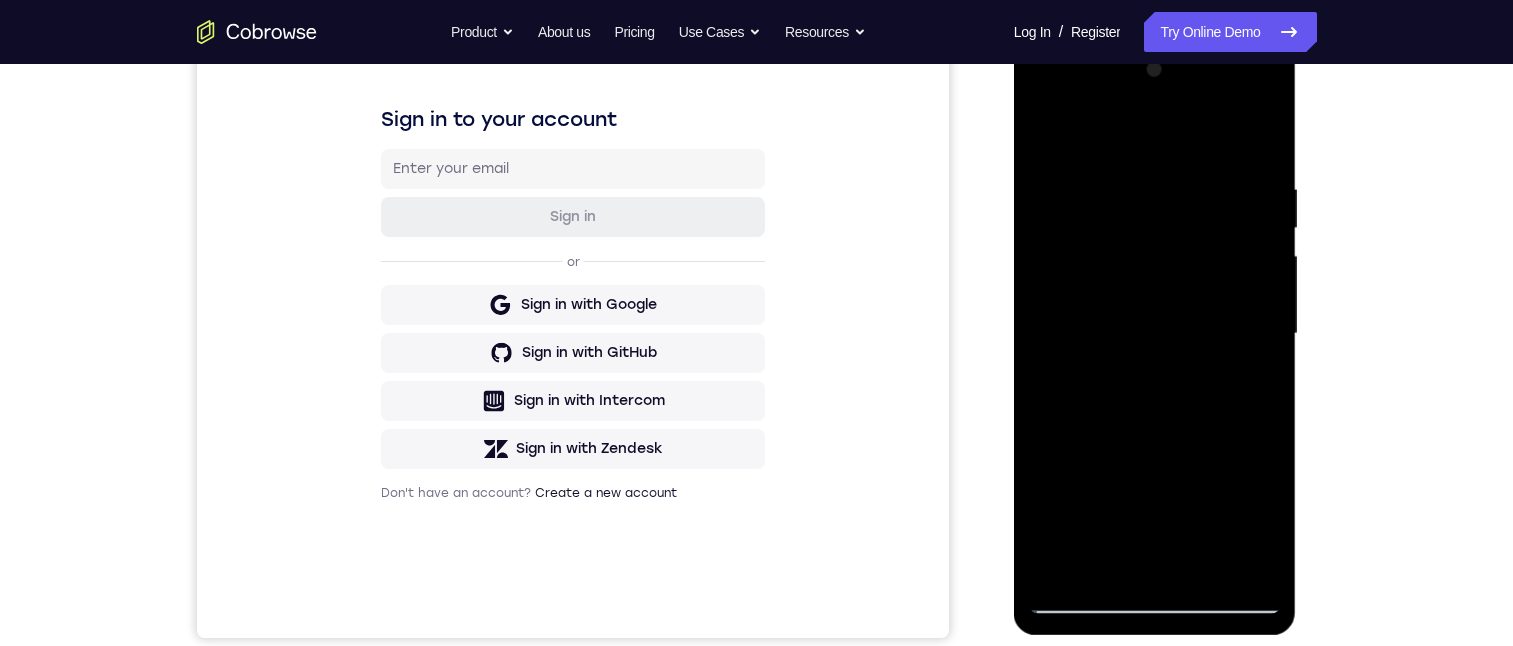 click at bounding box center [1155, 334] 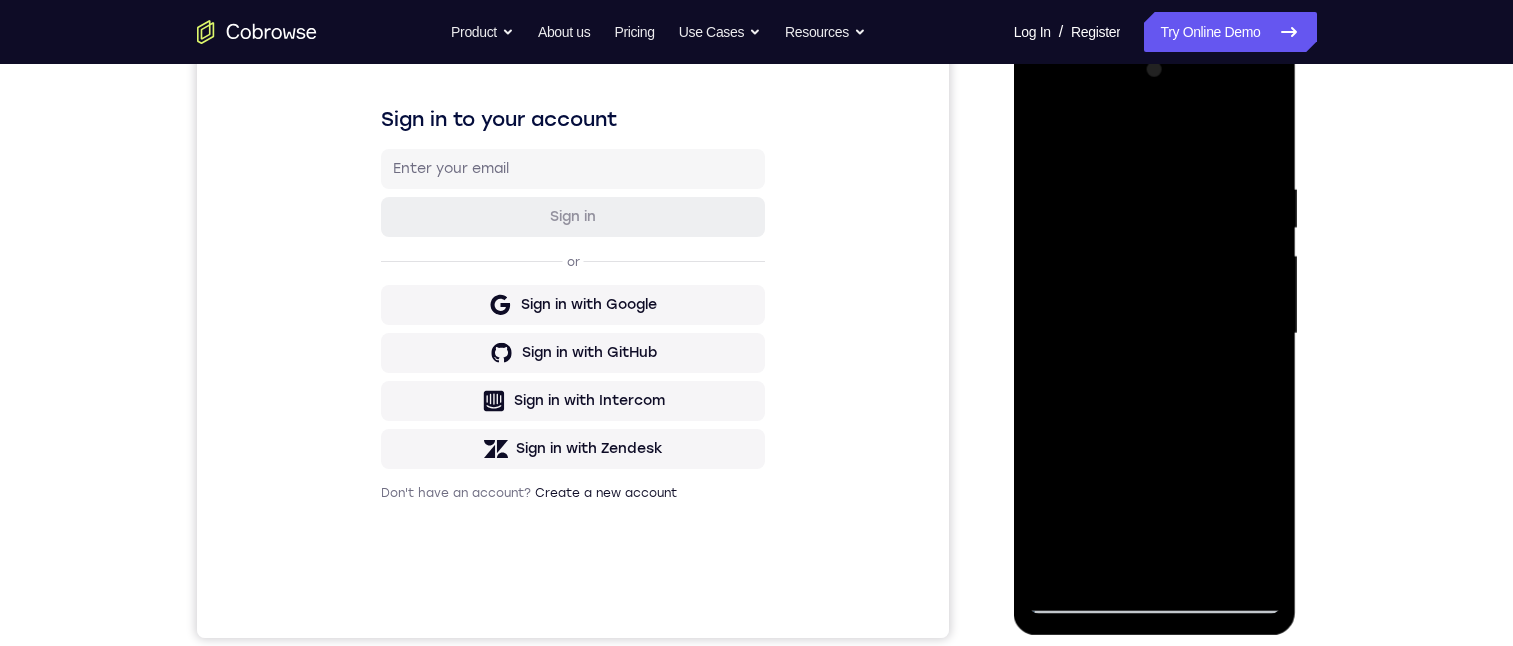 drag, startPoint x: 1250, startPoint y: 382, endPoint x: 2310, endPoint y: 44, distance: 1112.5844 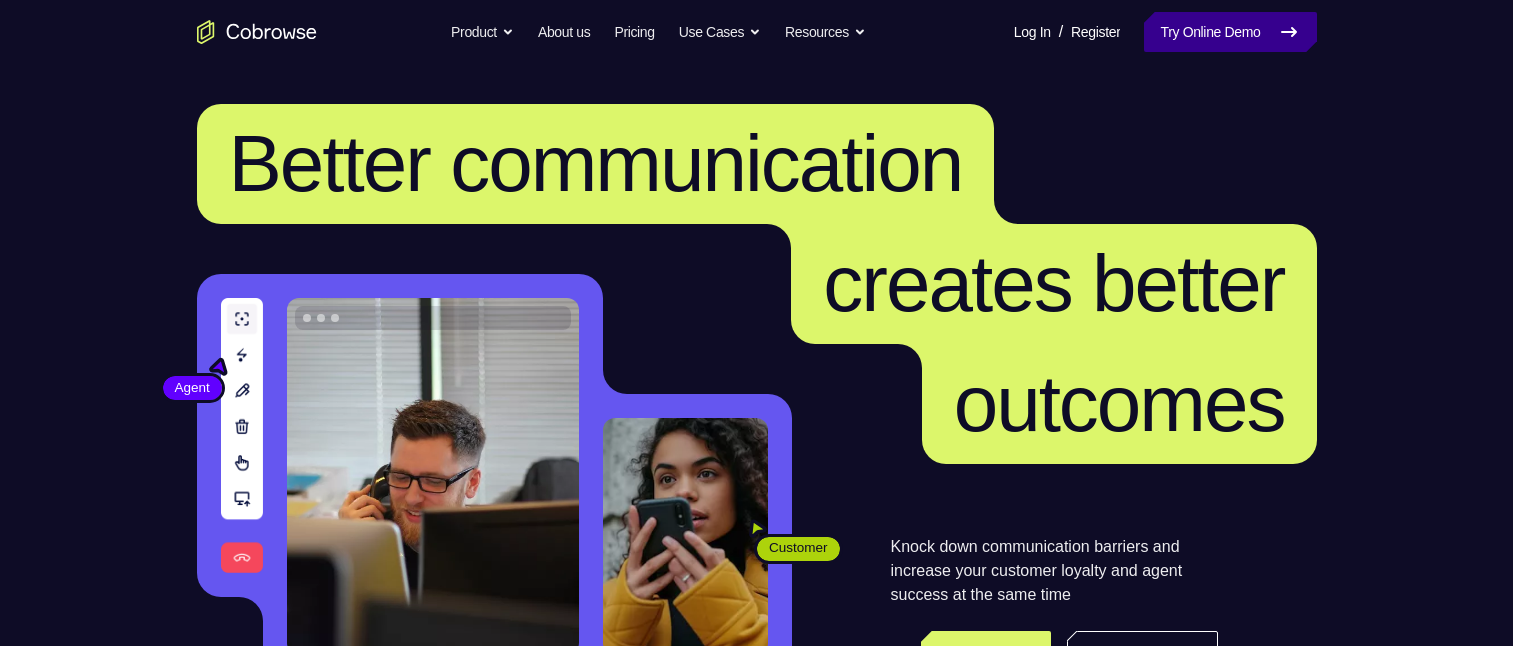 scroll, scrollTop: 0, scrollLeft: 0, axis: both 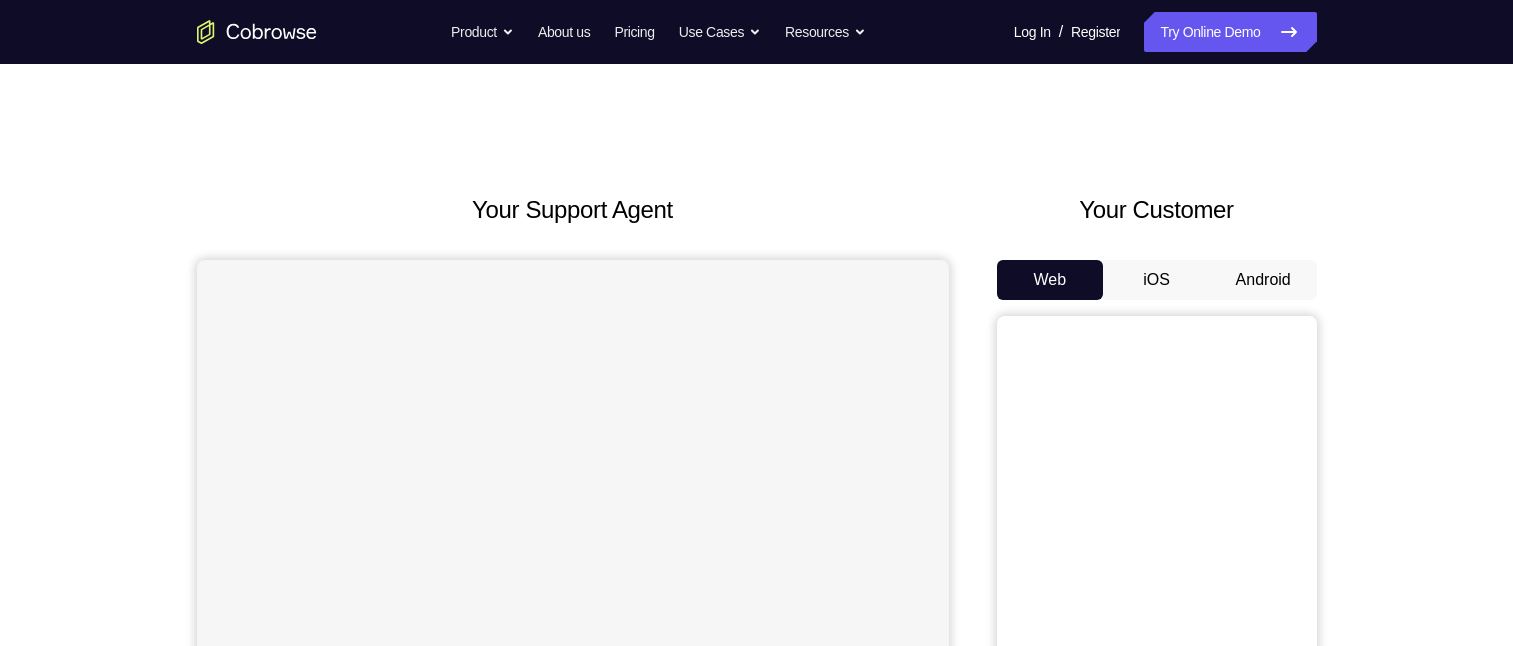 click on "Android" at bounding box center [1263, 280] 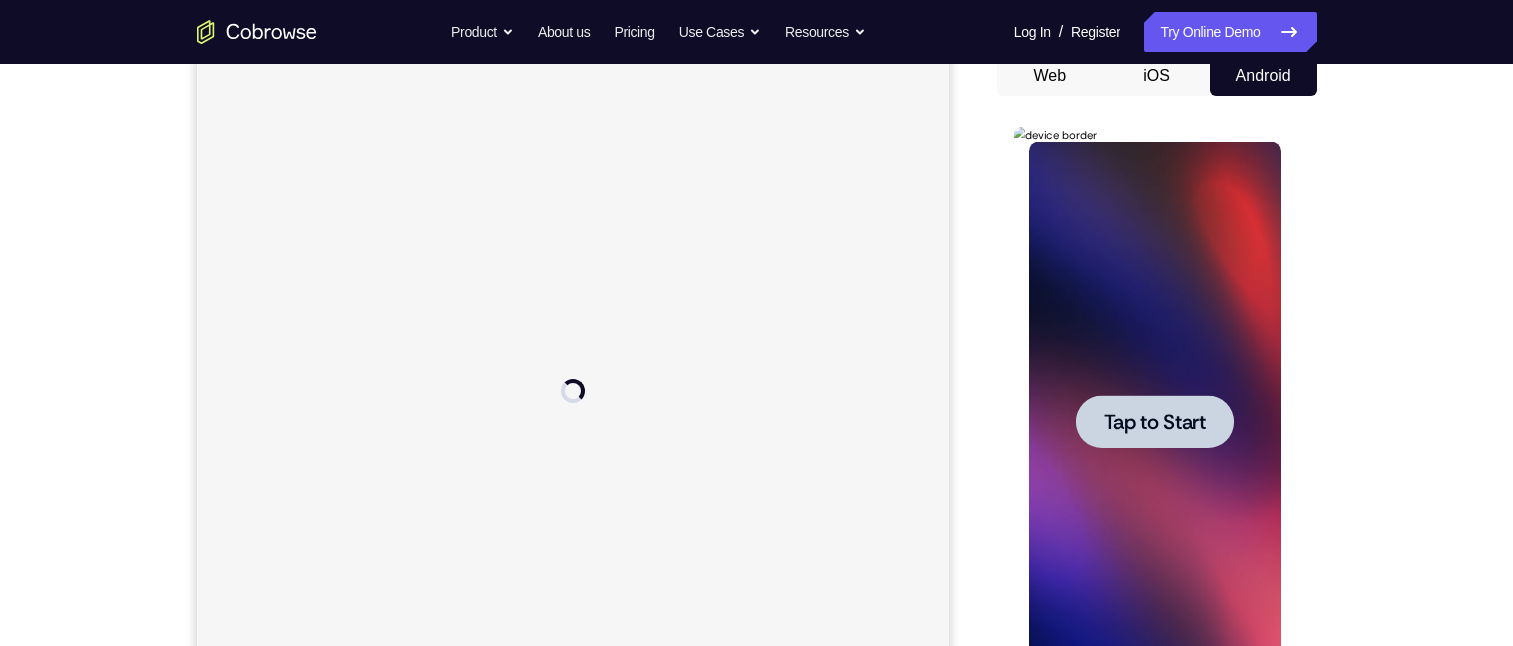 scroll, scrollTop: 0, scrollLeft: 0, axis: both 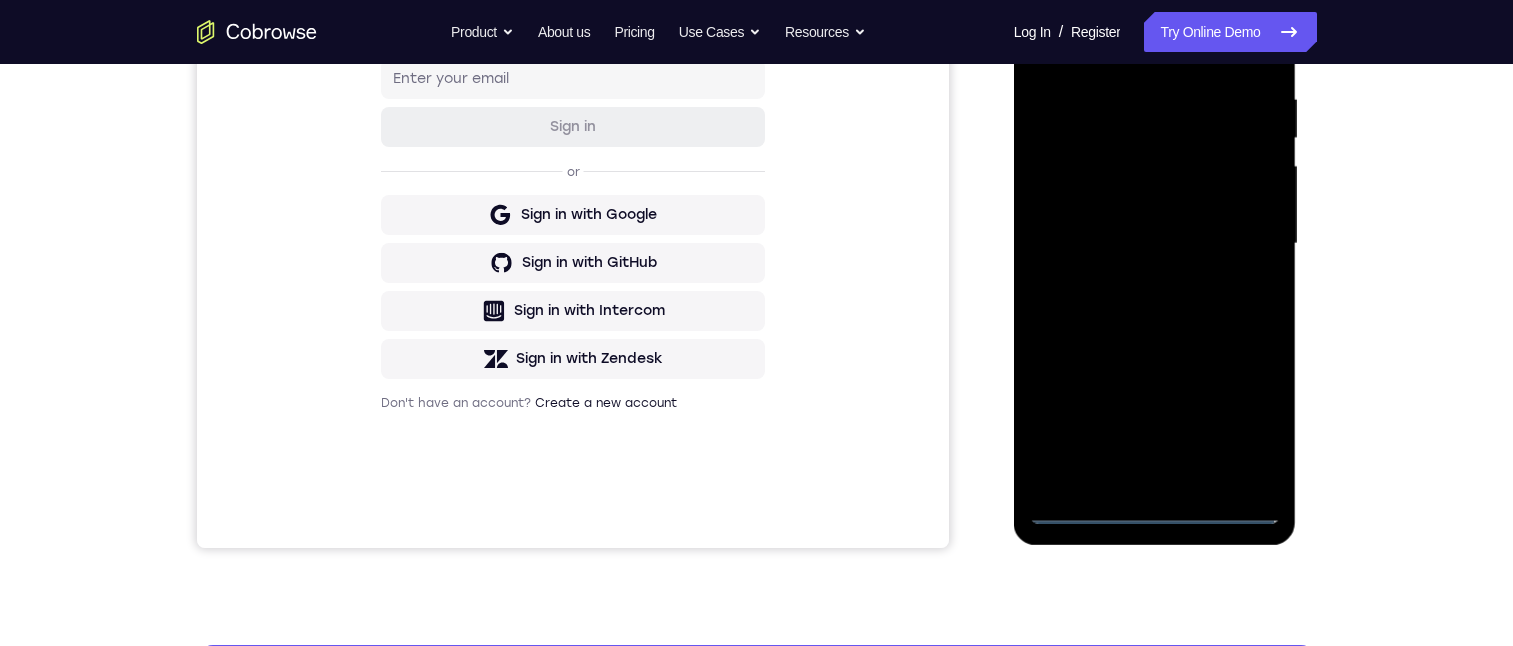 click at bounding box center [1155, 244] 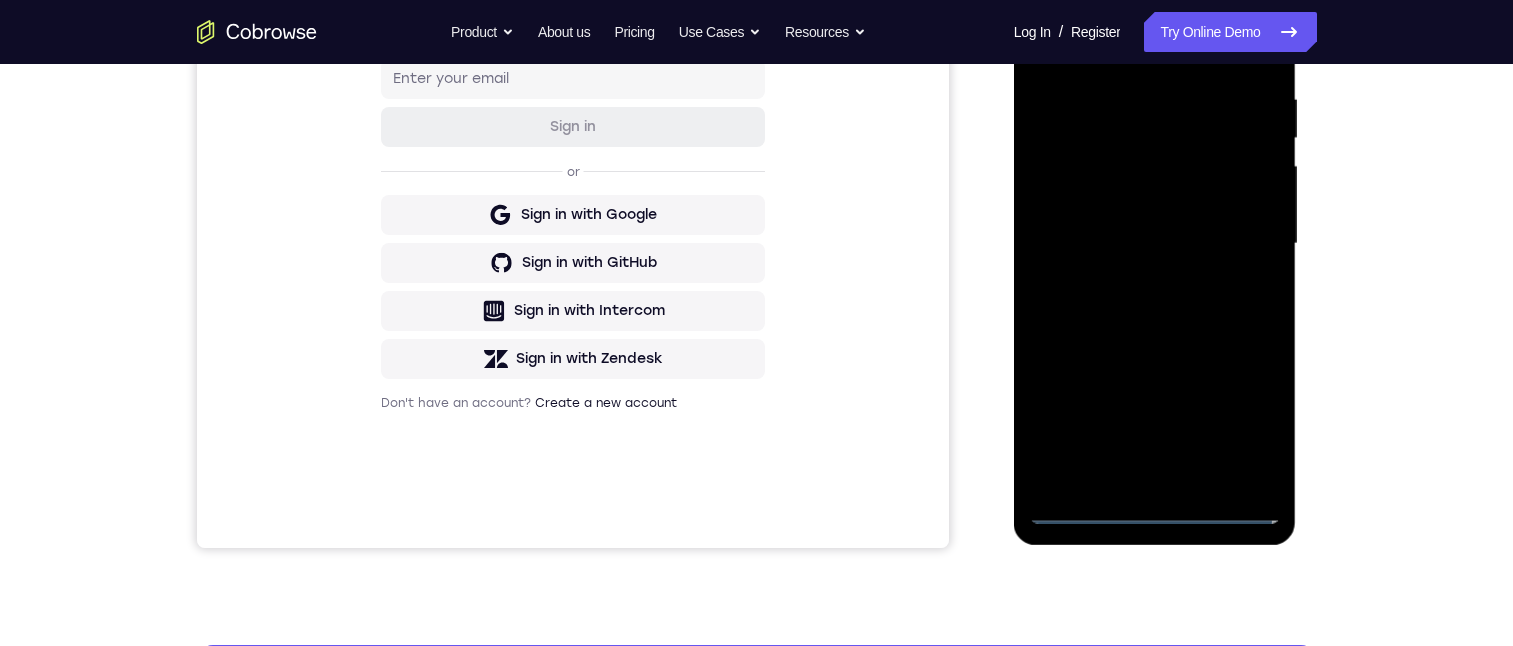 scroll, scrollTop: 392, scrollLeft: 0, axis: vertical 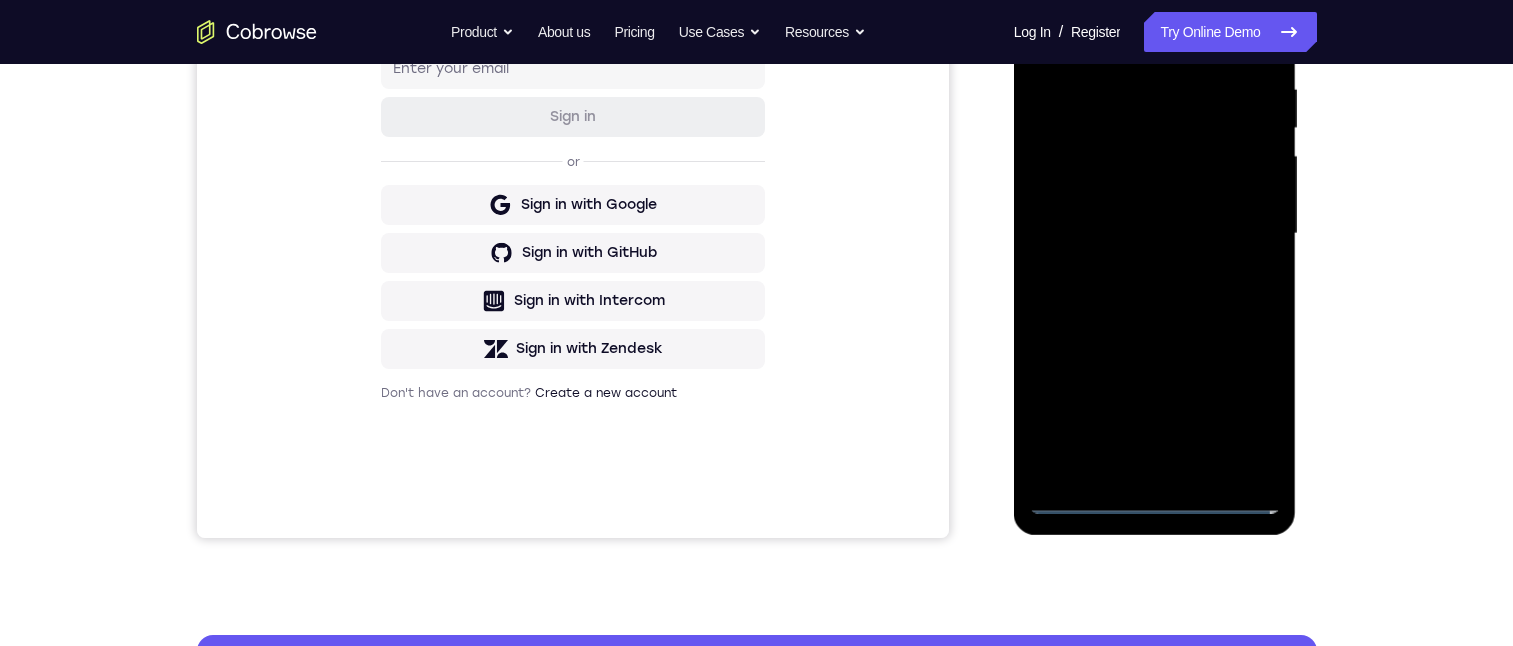 drag, startPoint x: 1158, startPoint y: 485, endPoint x: 1149, endPoint y: 465, distance: 21.931713 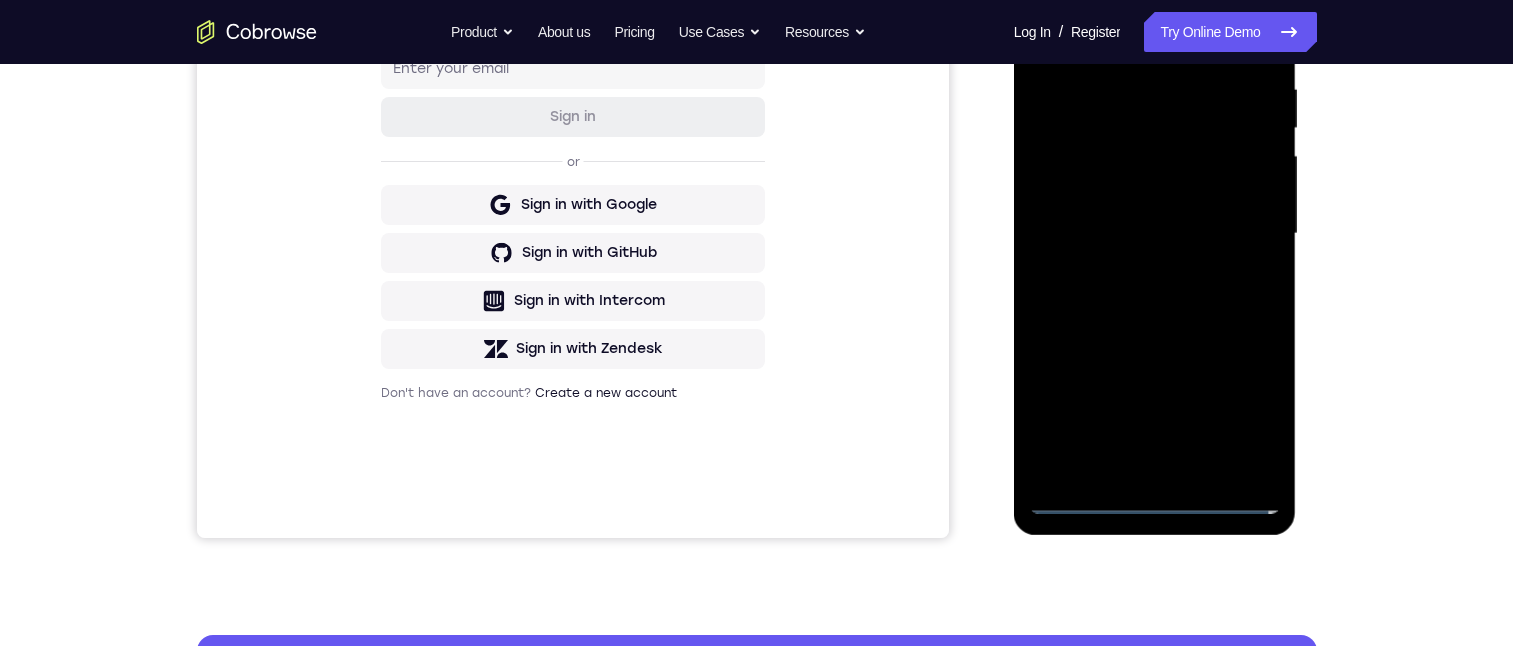 click at bounding box center [1155, 234] 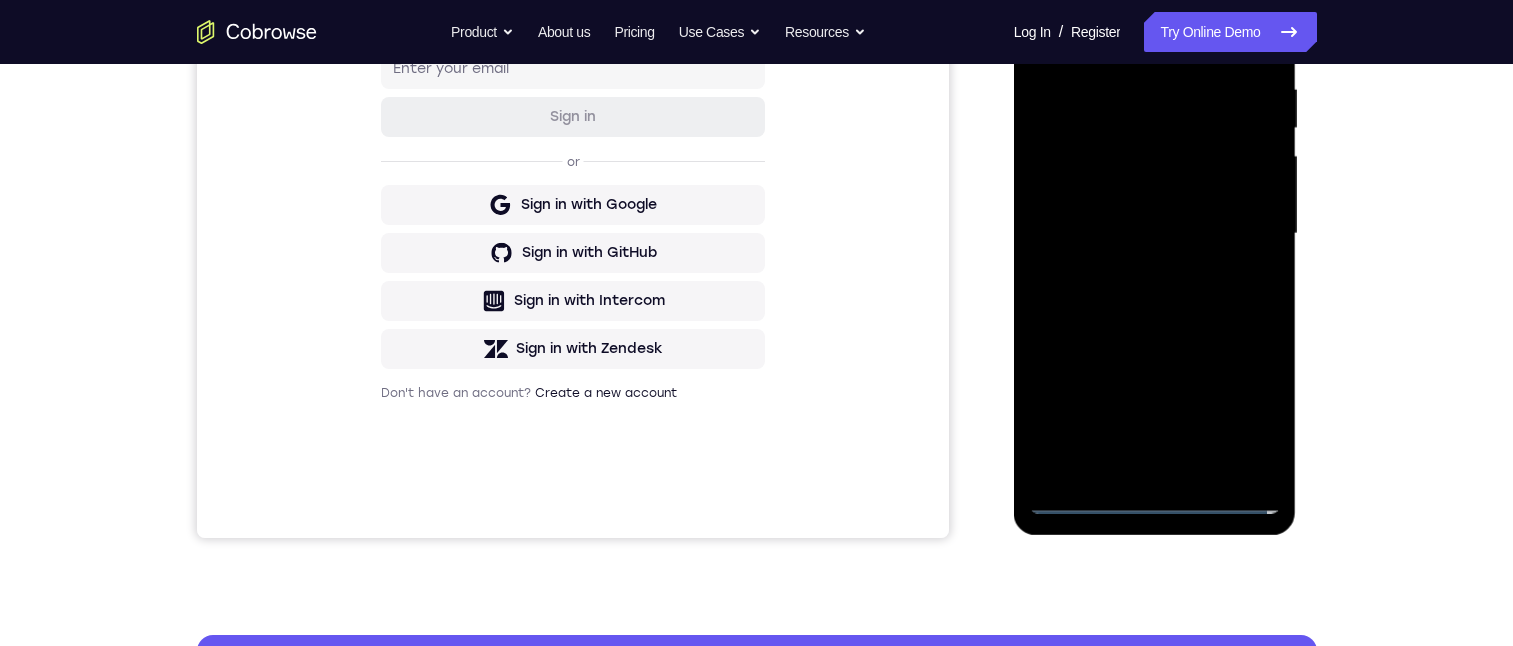 click at bounding box center [1155, 234] 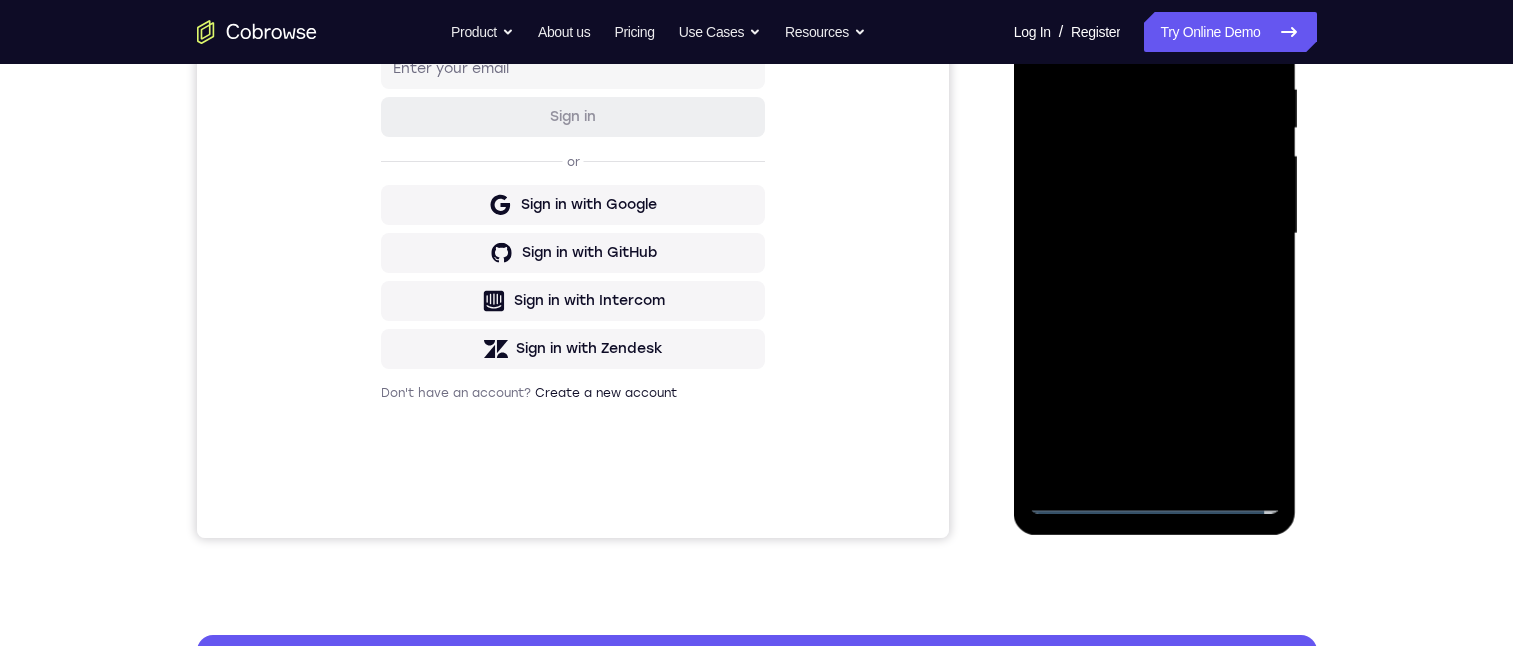 click at bounding box center (1155, 234) 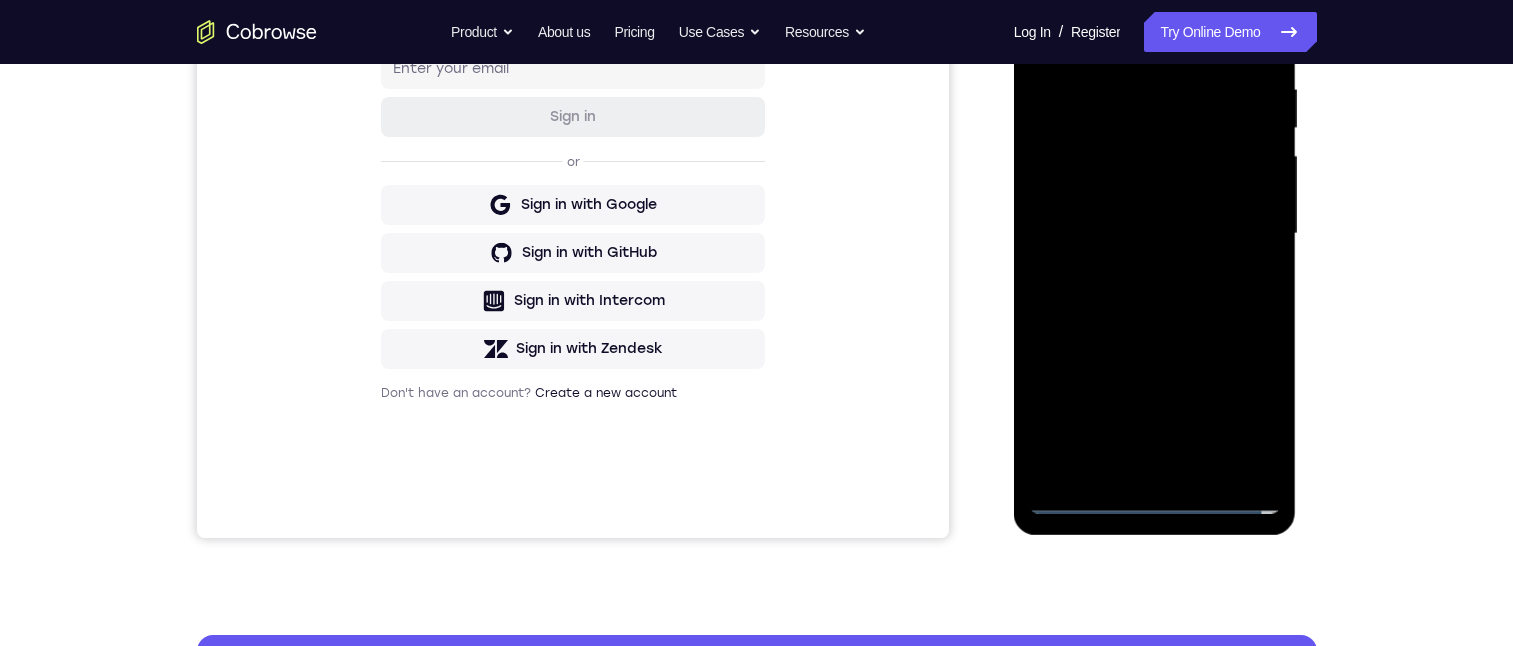scroll, scrollTop: 252, scrollLeft: 0, axis: vertical 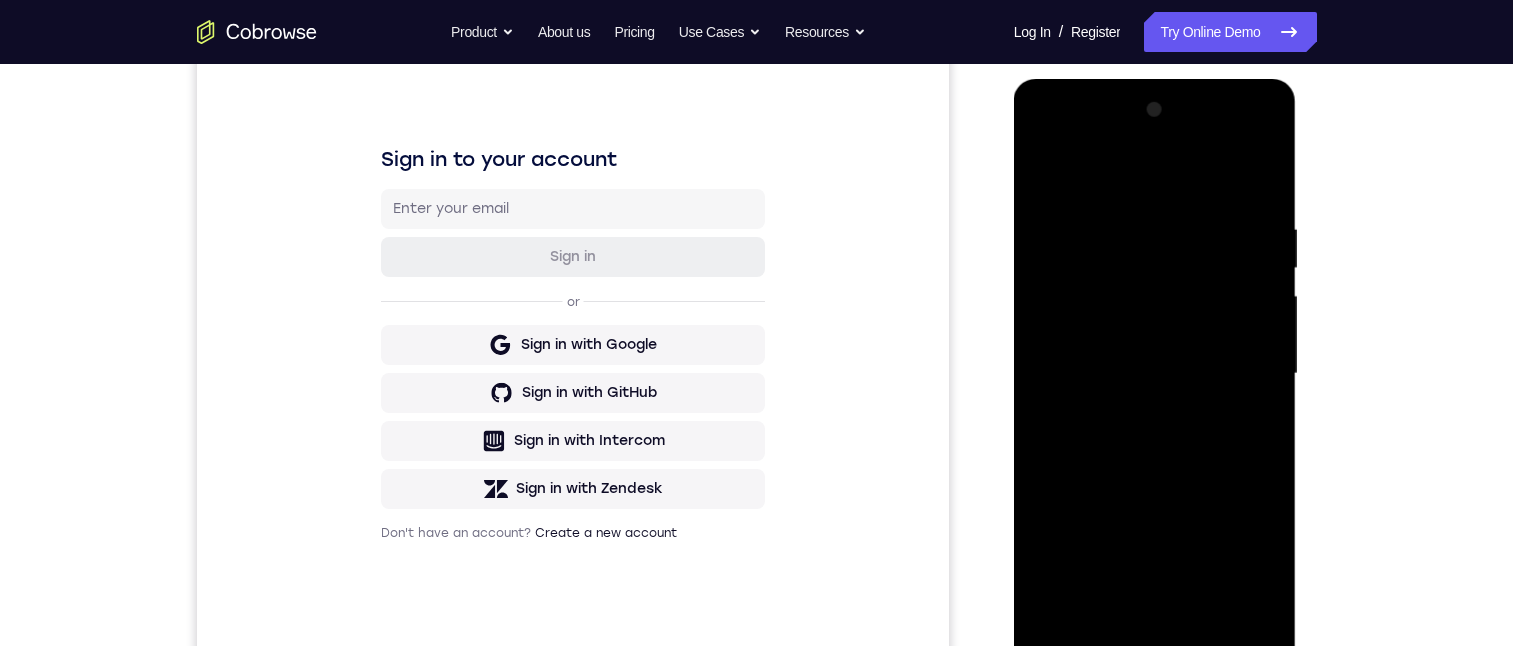 click at bounding box center (1155, 374) 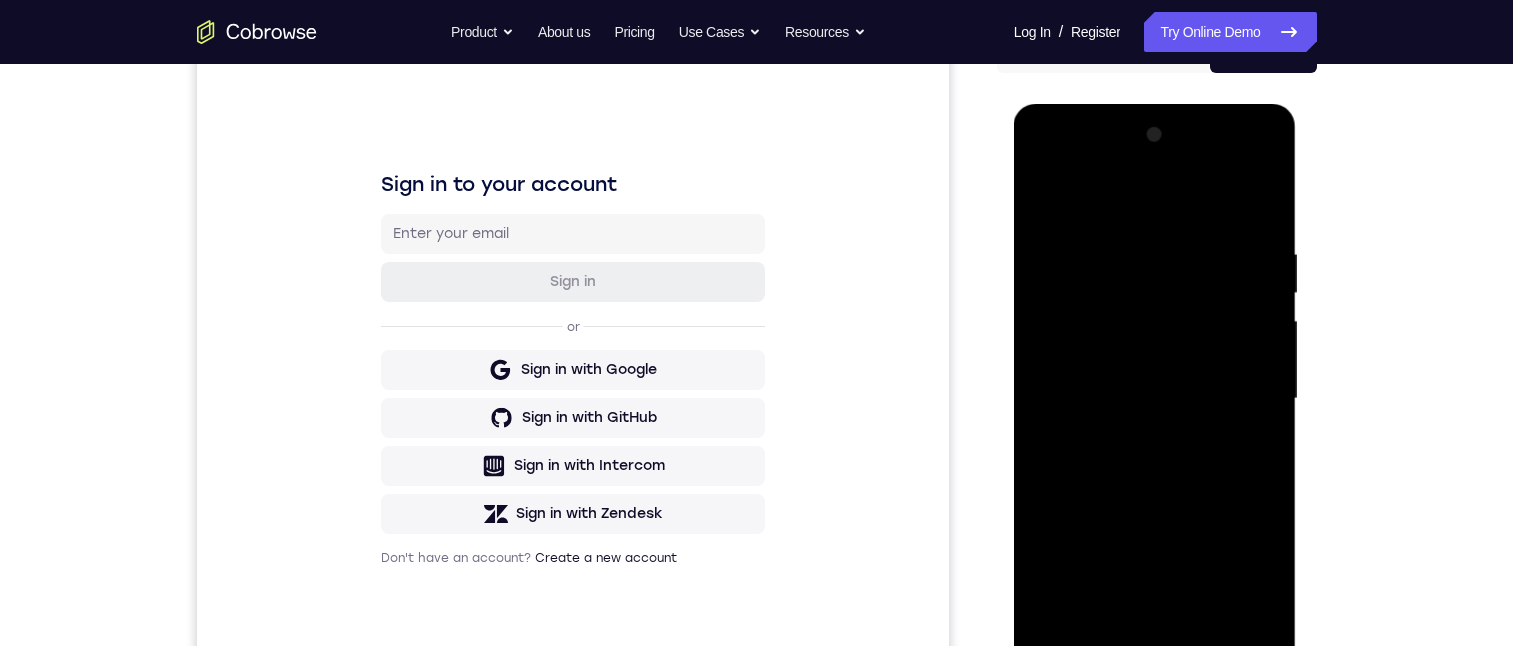 scroll, scrollTop: 287, scrollLeft: 0, axis: vertical 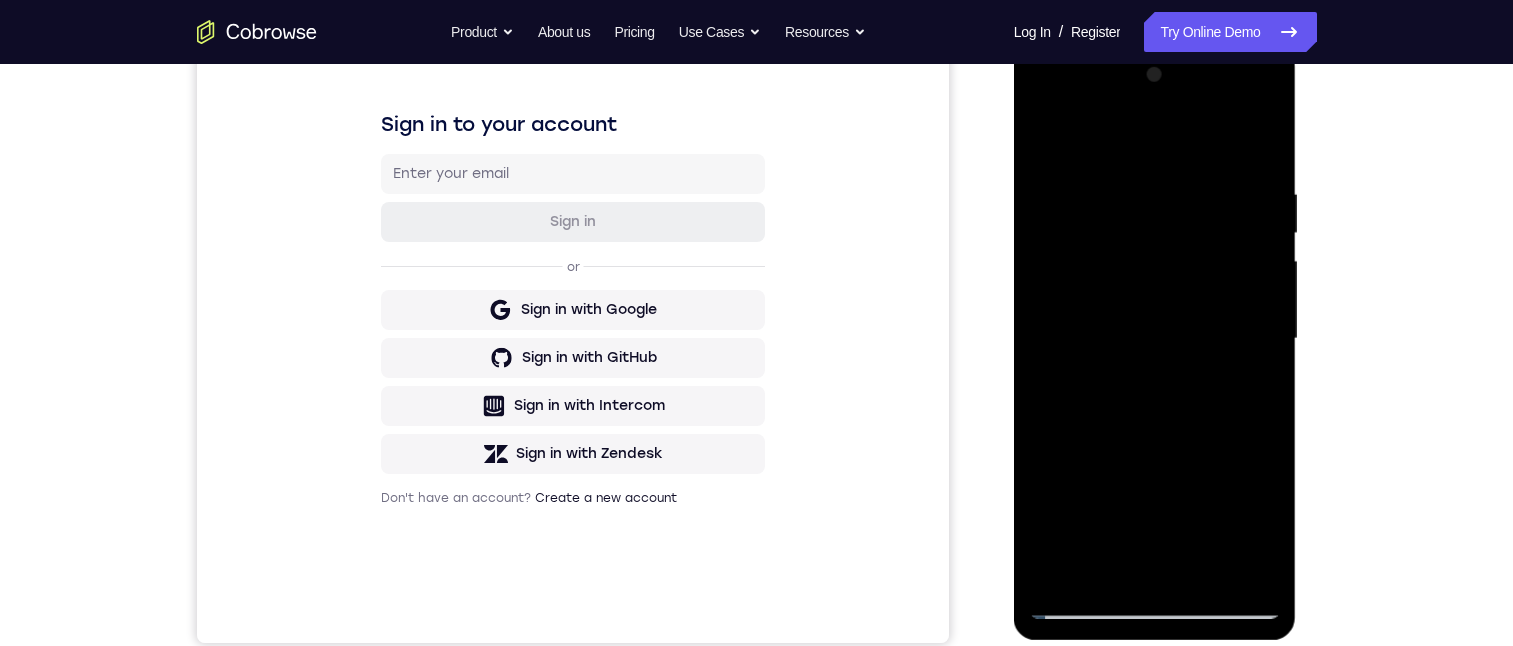 click at bounding box center [1155, 339] 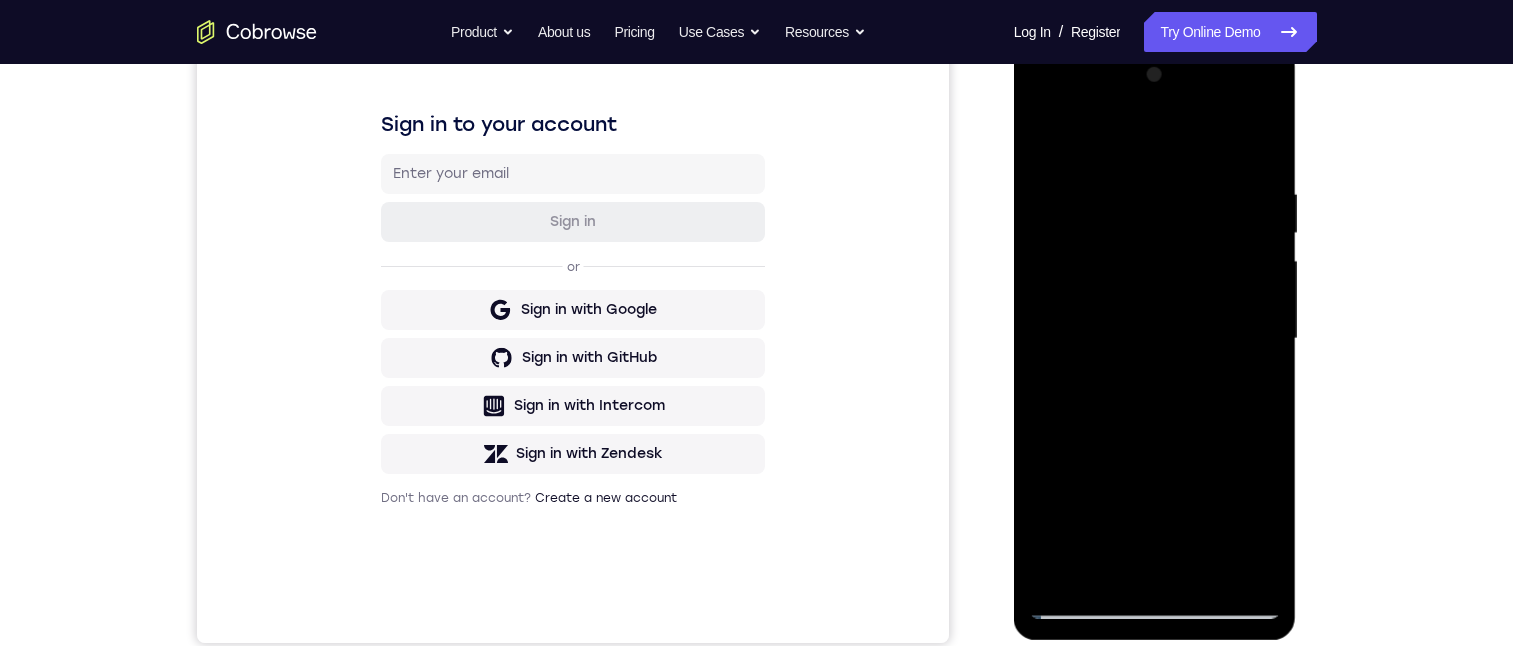 click at bounding box center [1155, 339] 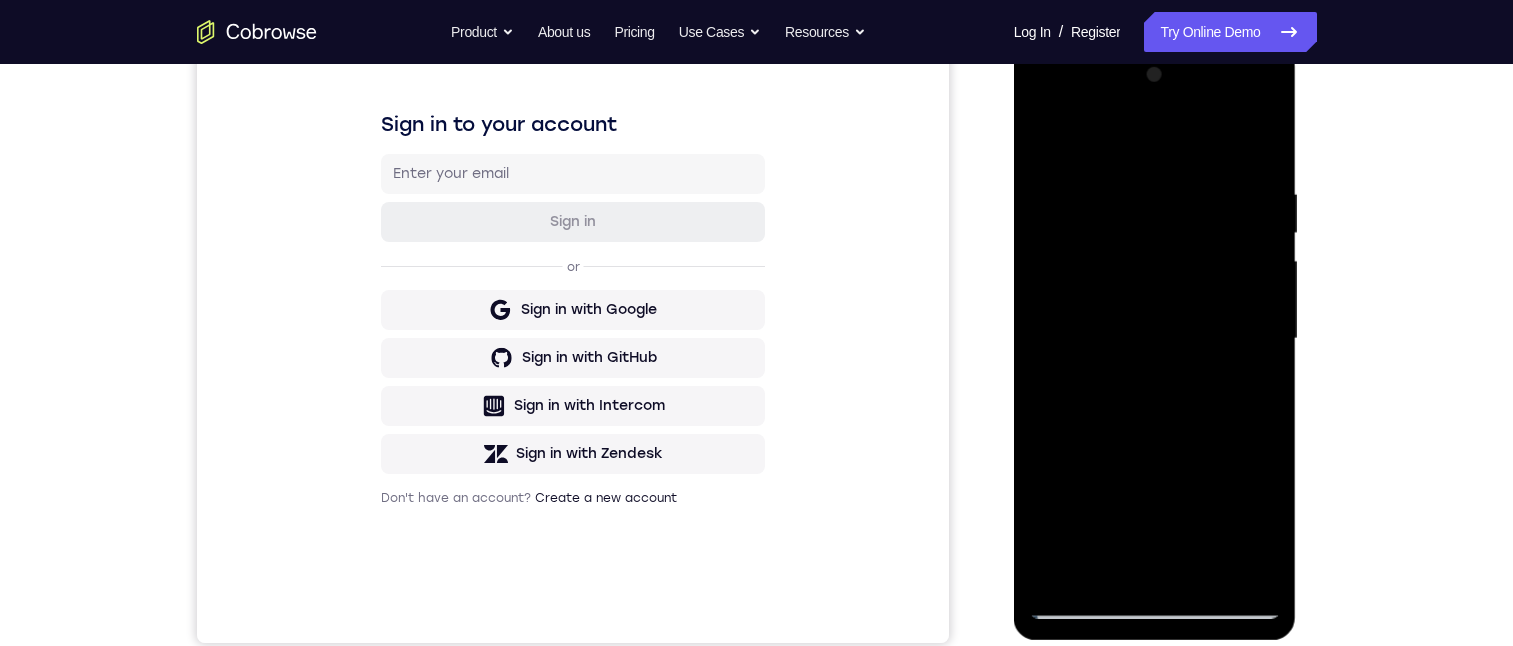 click at bounding box center (1155, 339) 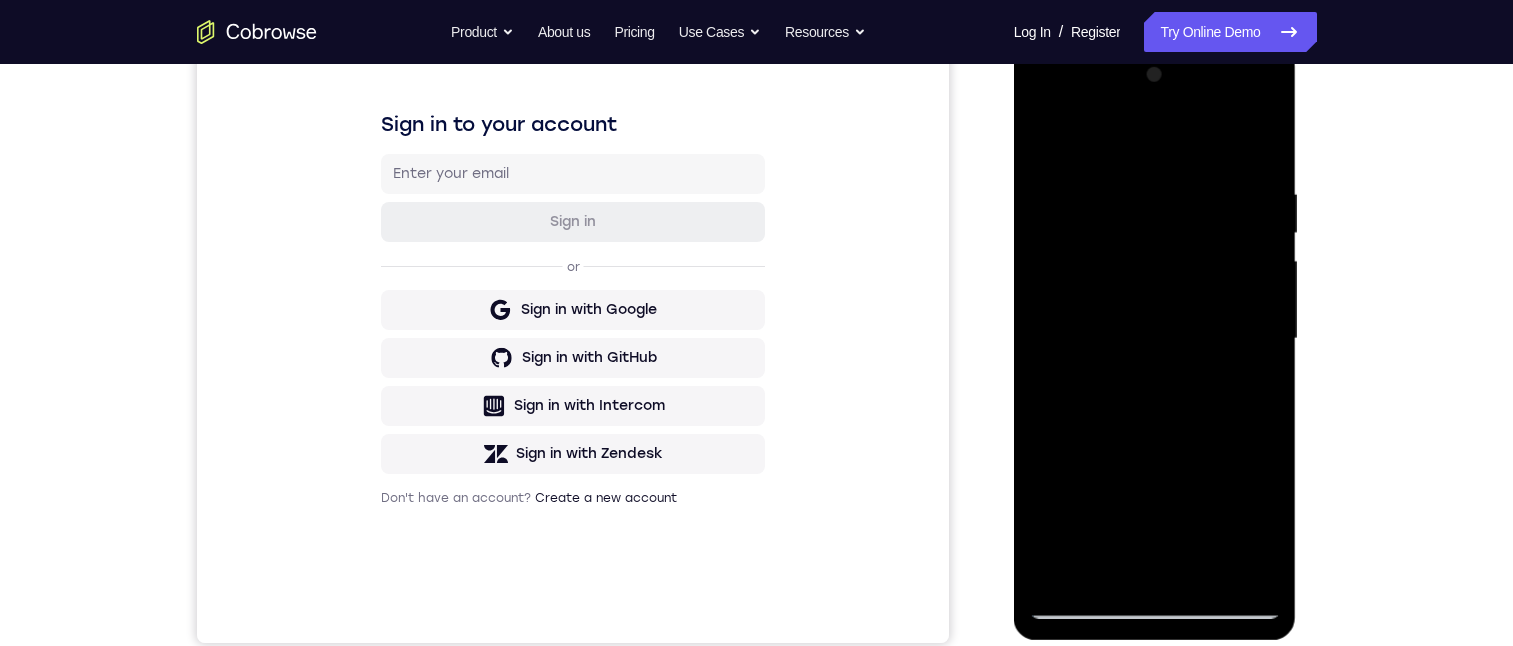 click at bounding box center (1155, 339) 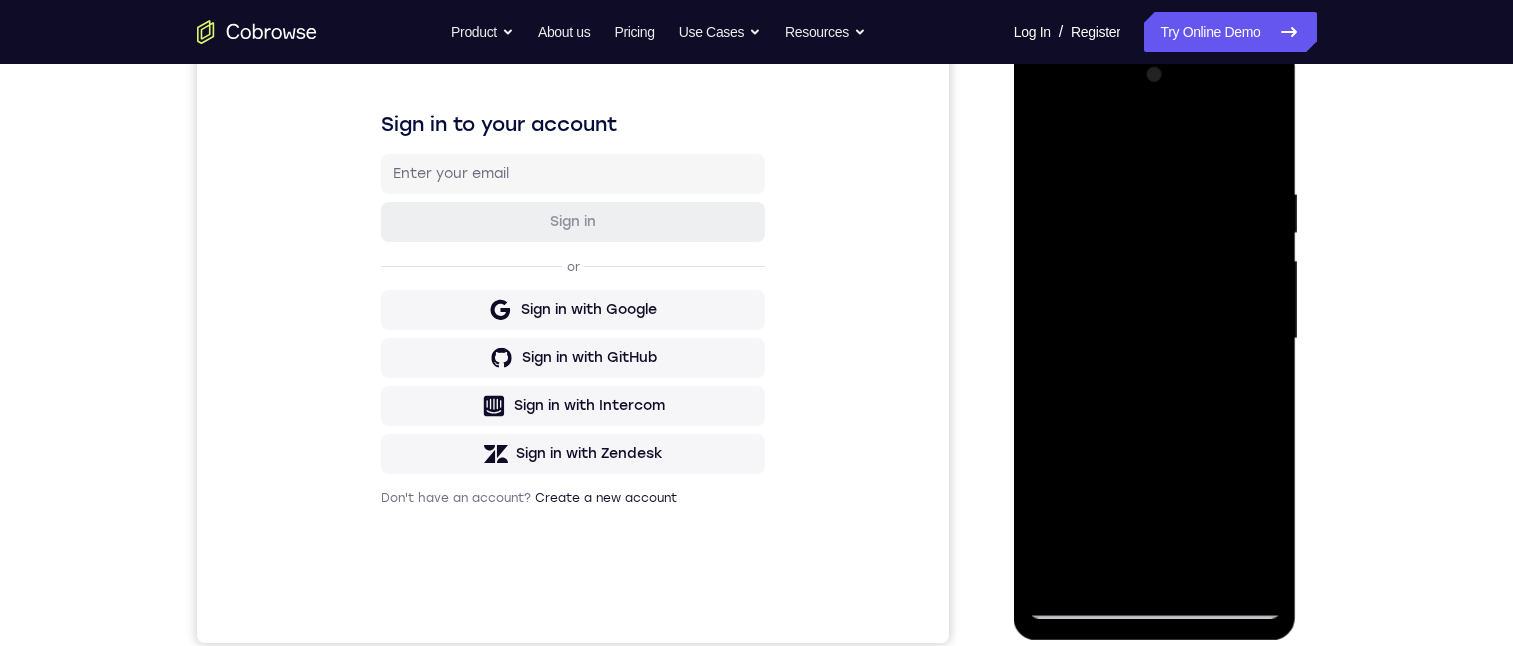 click at bounding box center [1155, 339] 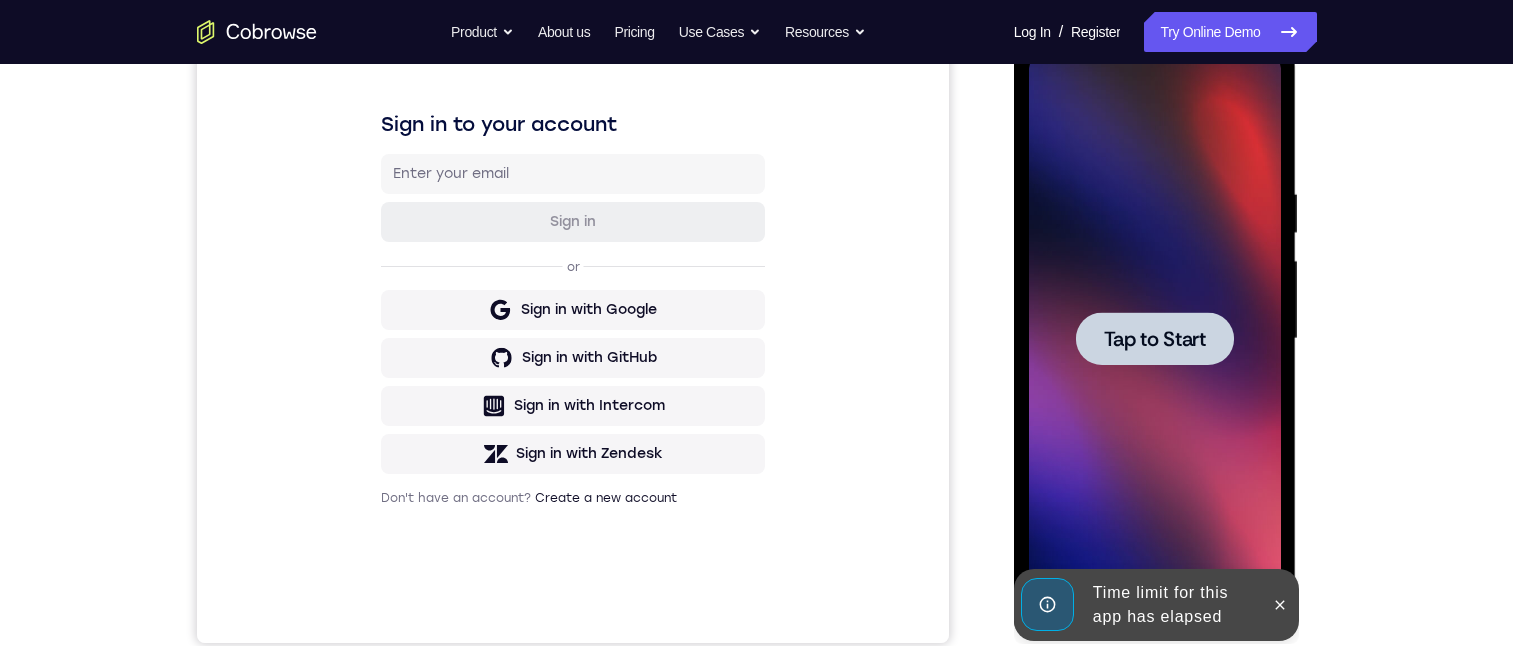 click on "Tap to Start" at bounding box center [1155, 339] 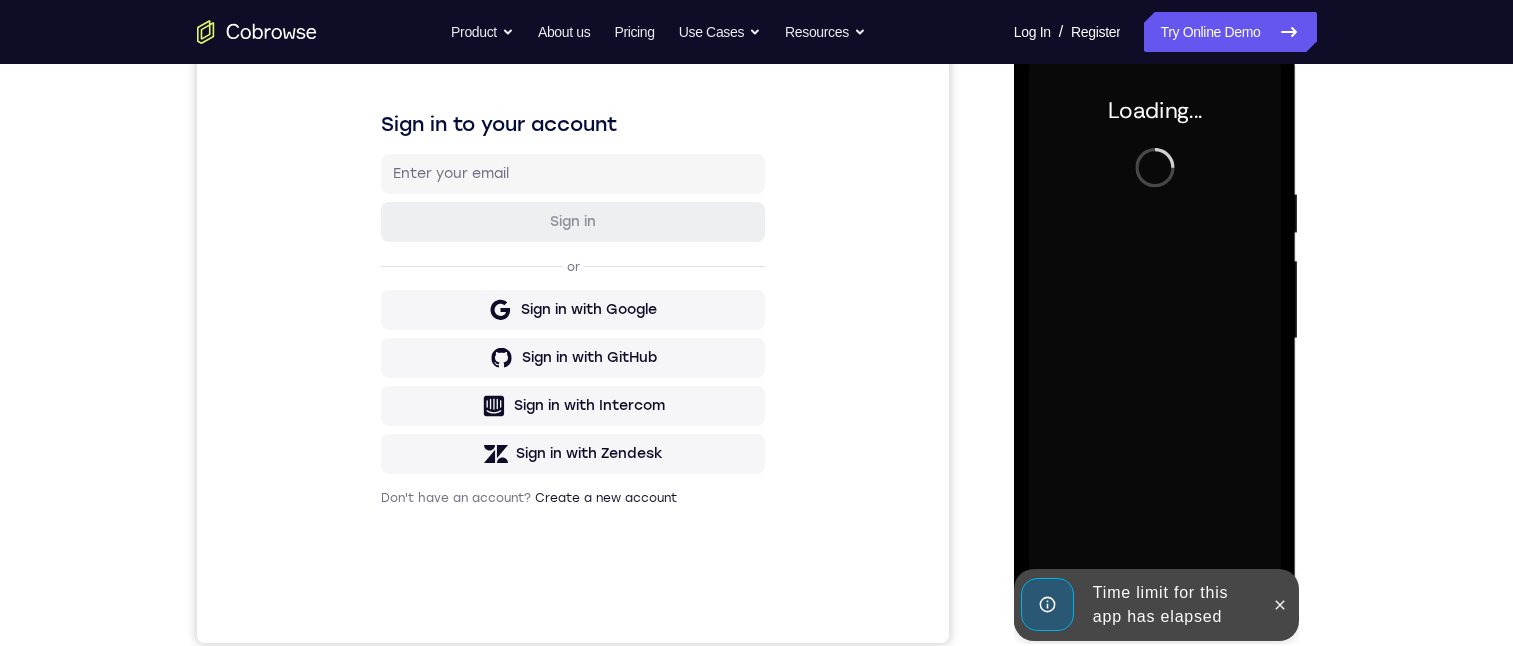 type 